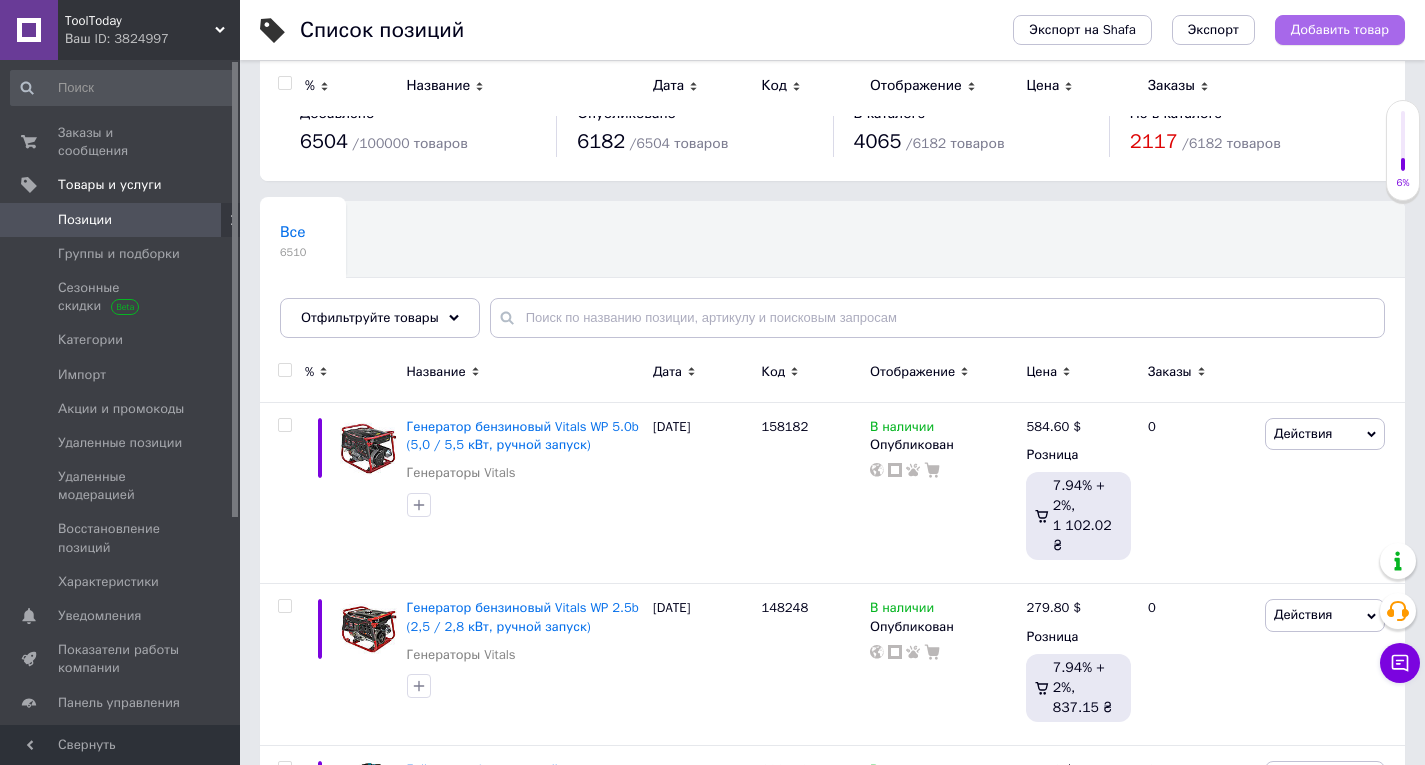 scroll, scrollTop: 300, scrollLeft: 0, axis: vertical 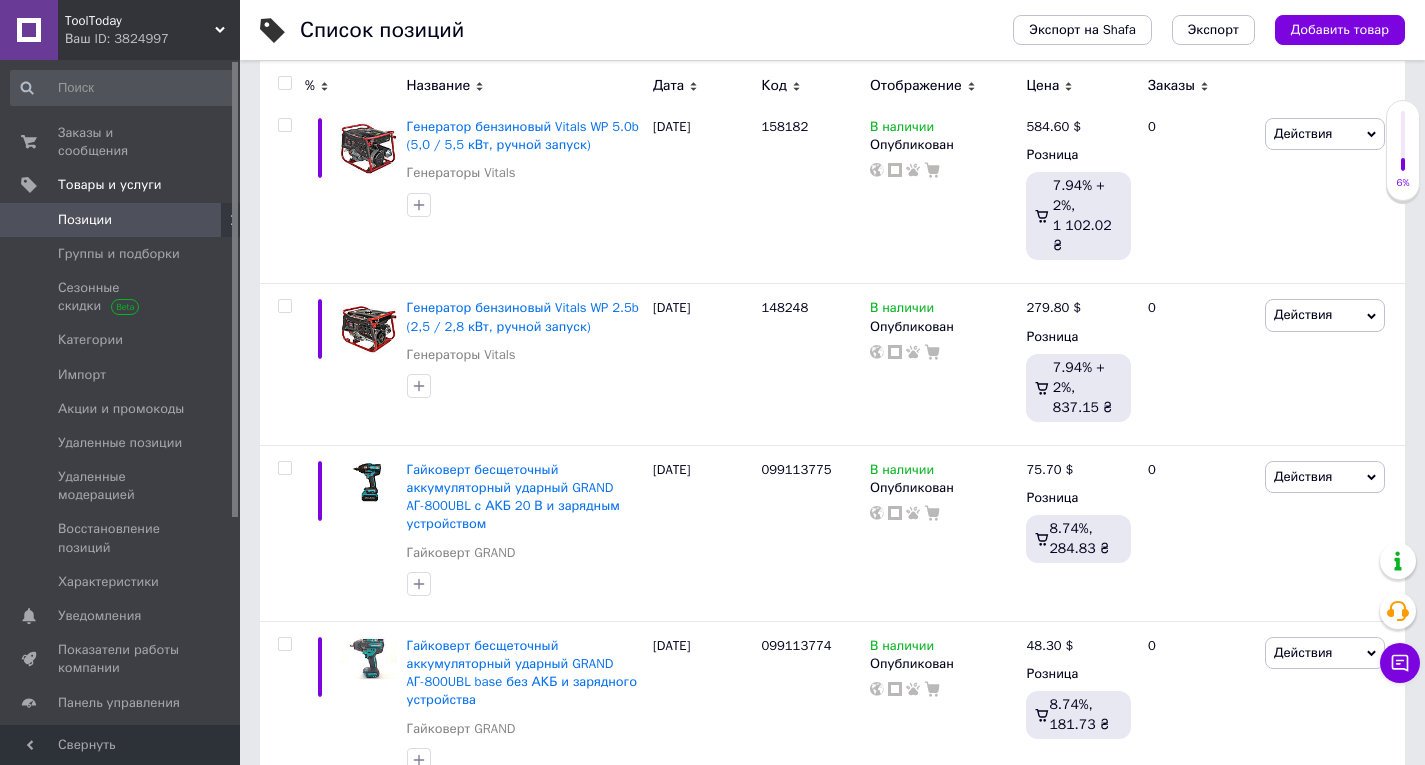 drag, startPoint x: 1298, startPoint y: 37, endPoint x: 1280, endPoint y: 58, distance: 27.658634 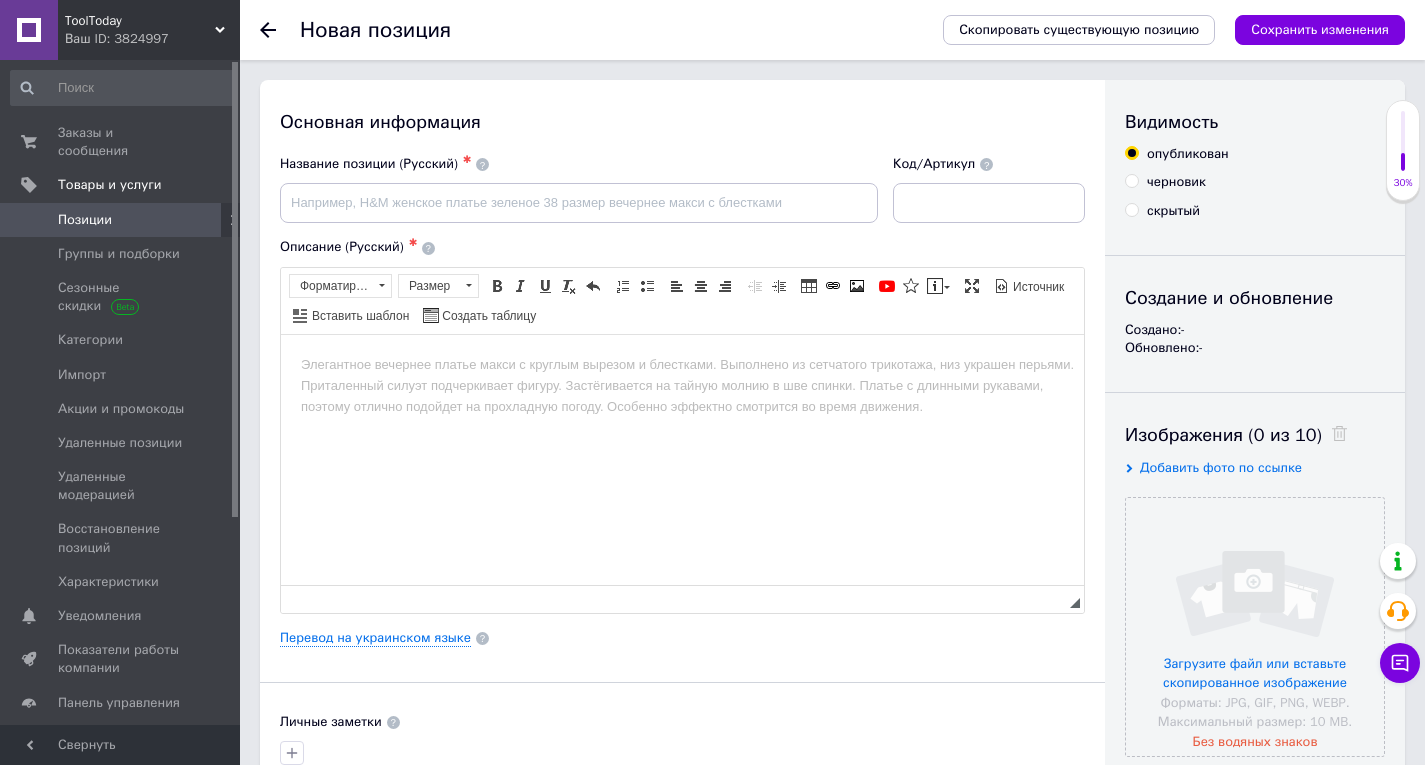 scroll, scrollTop: 0, scrollLeft: 0, axis: both 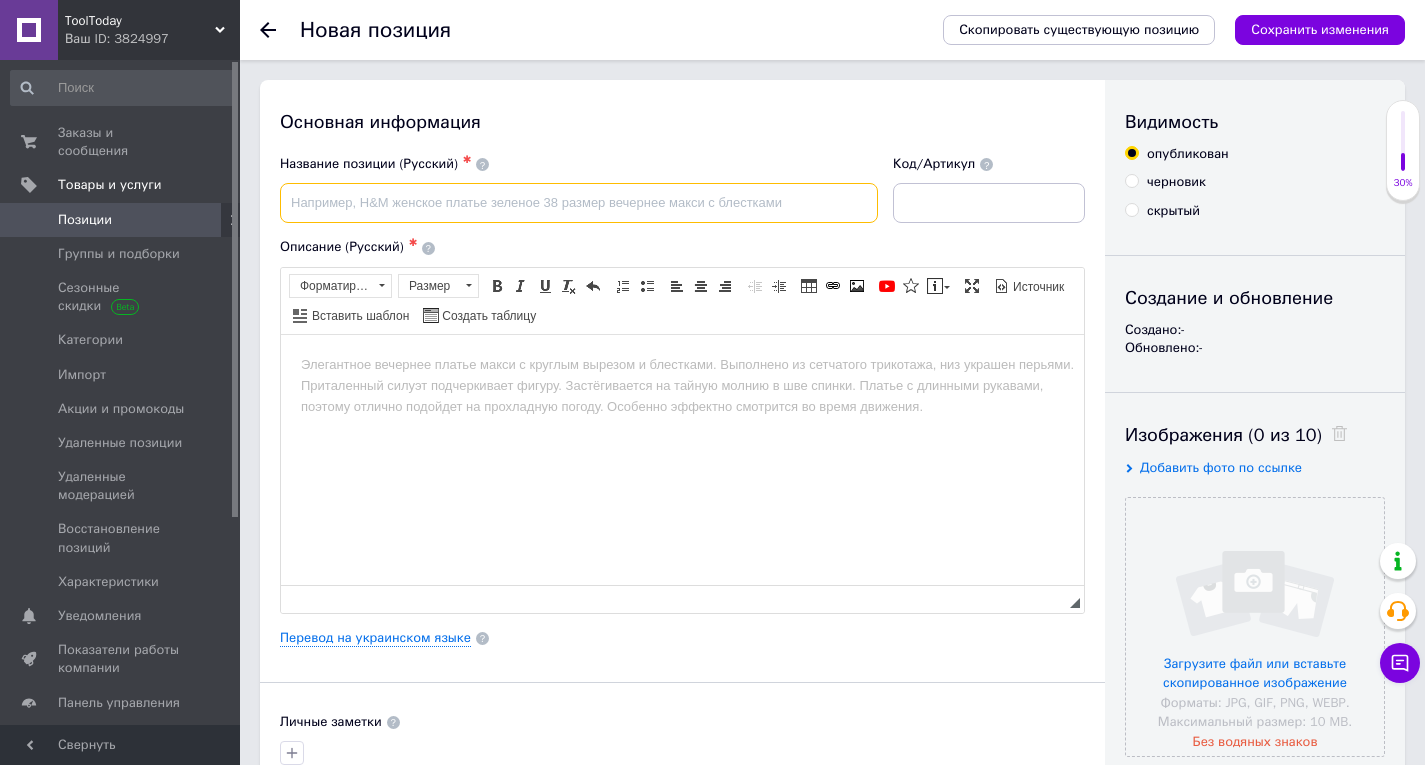paste on "Генератор бензиновый Vitals Master EST 8.0-3 bat (8,0 / 8,5 кВт, ручной стартер, электростартер, автозапуск)" 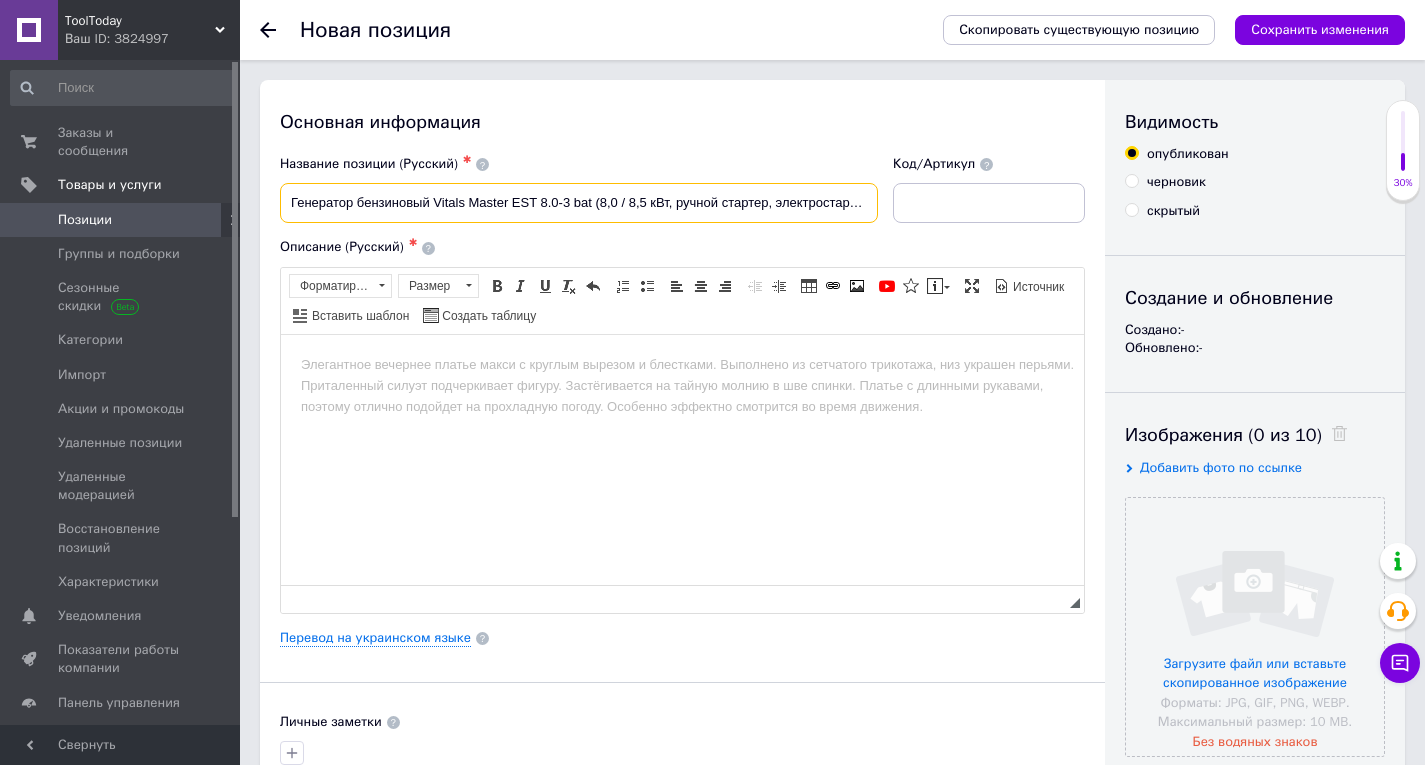 scroll, scrollTop: 0, scrollLeft: 81, axis: horizontal 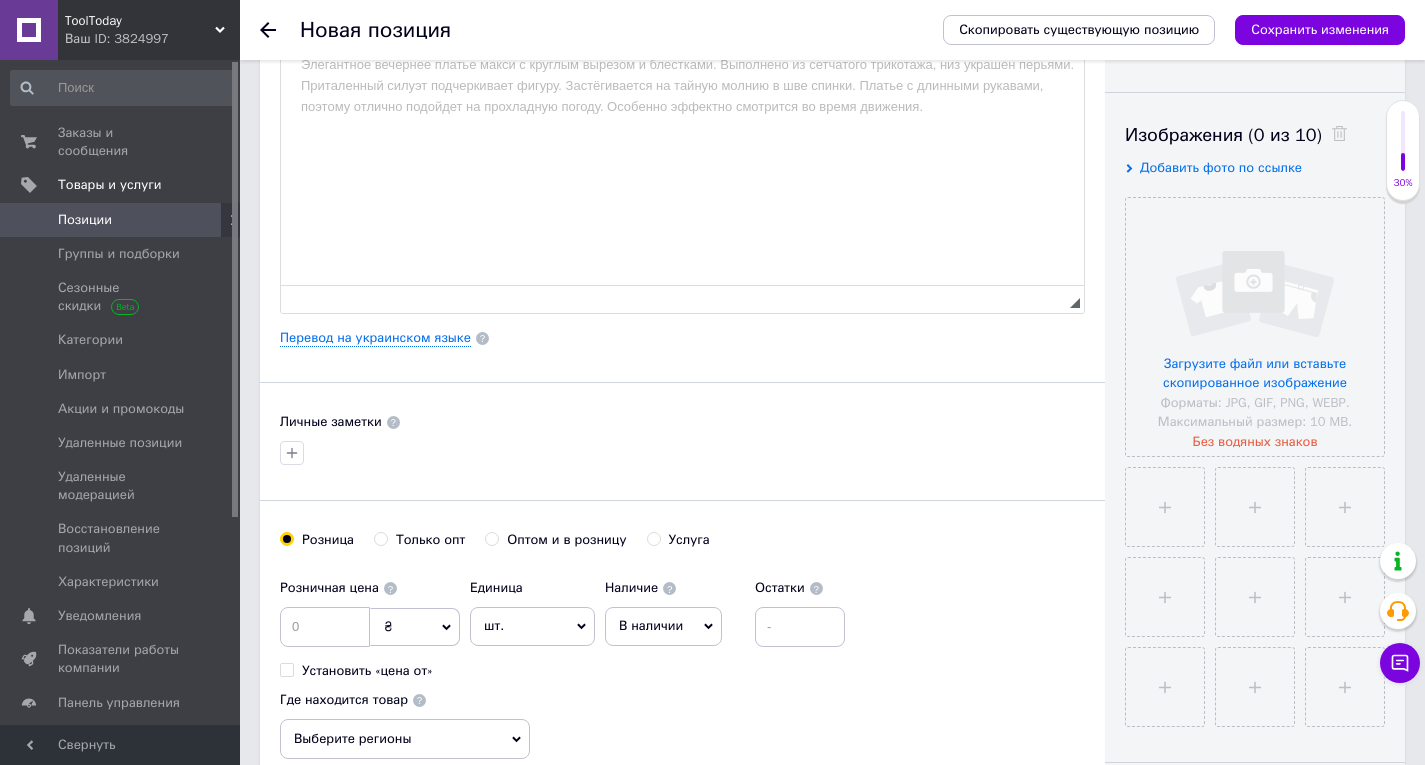 type on "Генератор бензиновый Vitals Master EST 8.0-3 bat (8,0 / 8,5 кВт, ручной стартер, электростартер, автозапуск)" 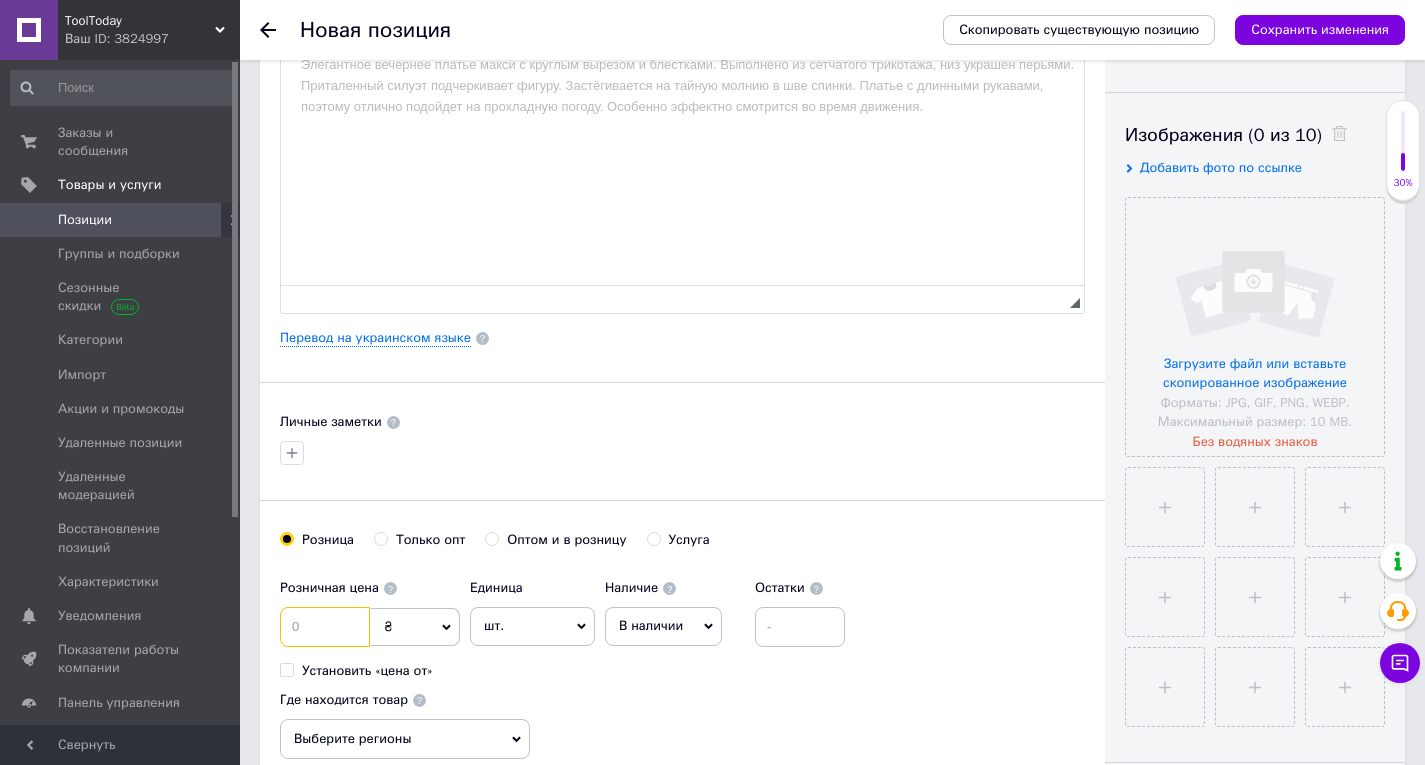 click at bounding box center [325, 627] 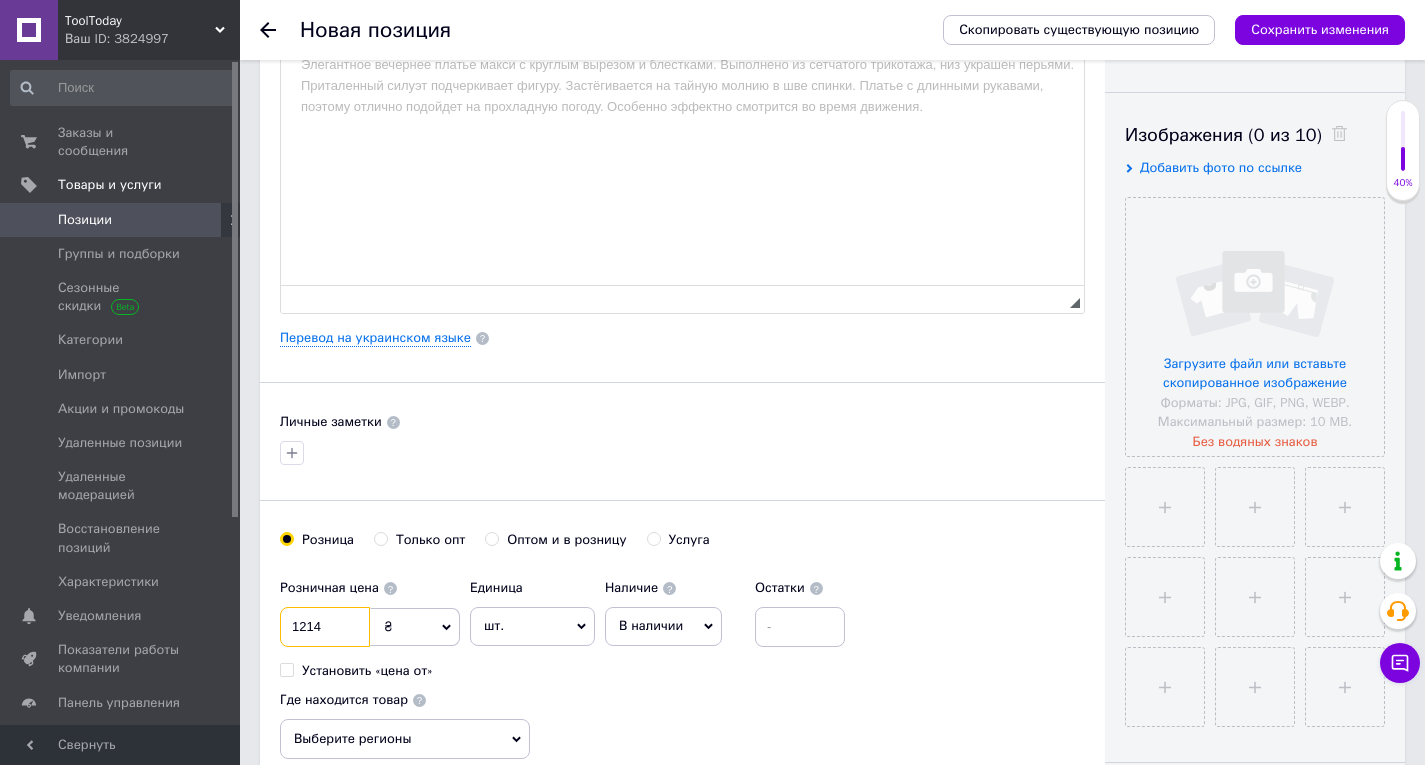 type on "1214" 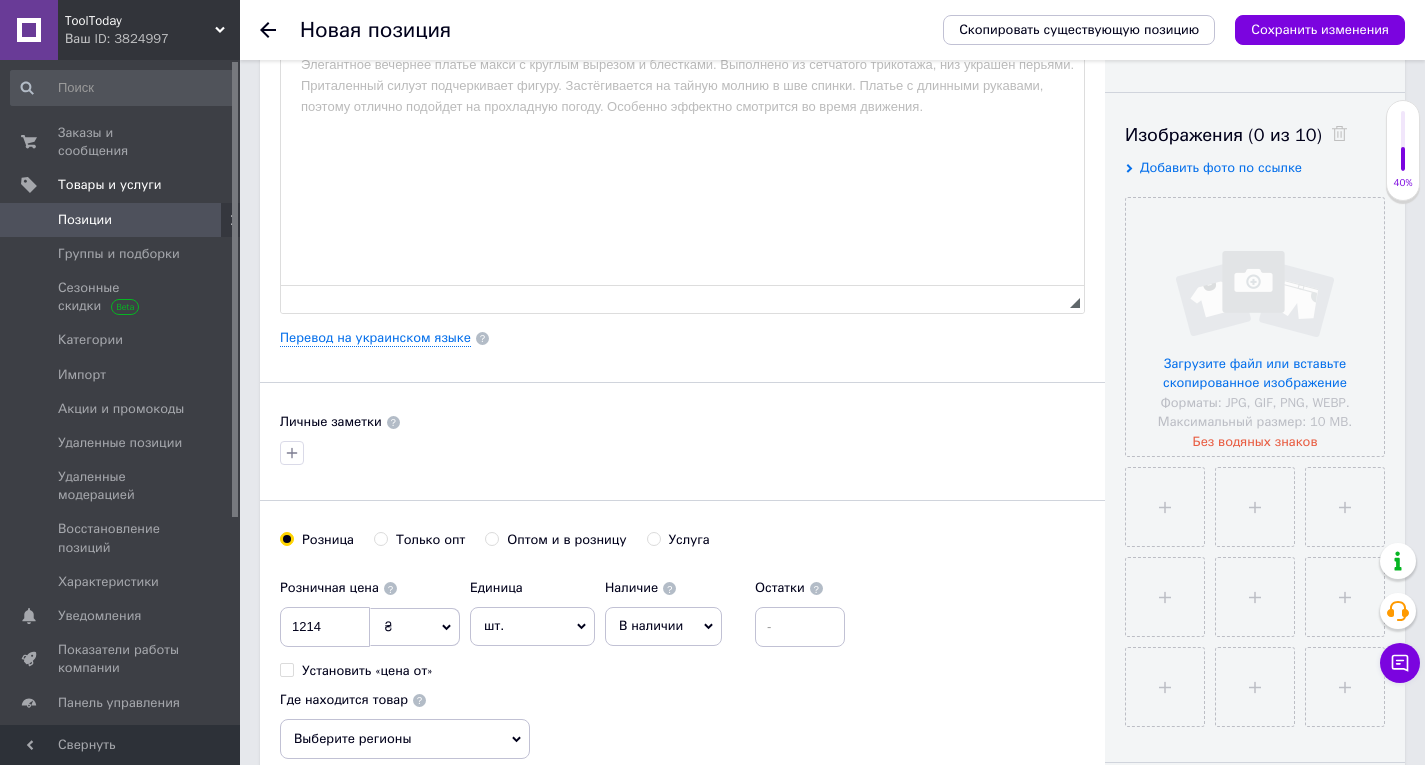 click on "₴" at bounding box center (415, 627) 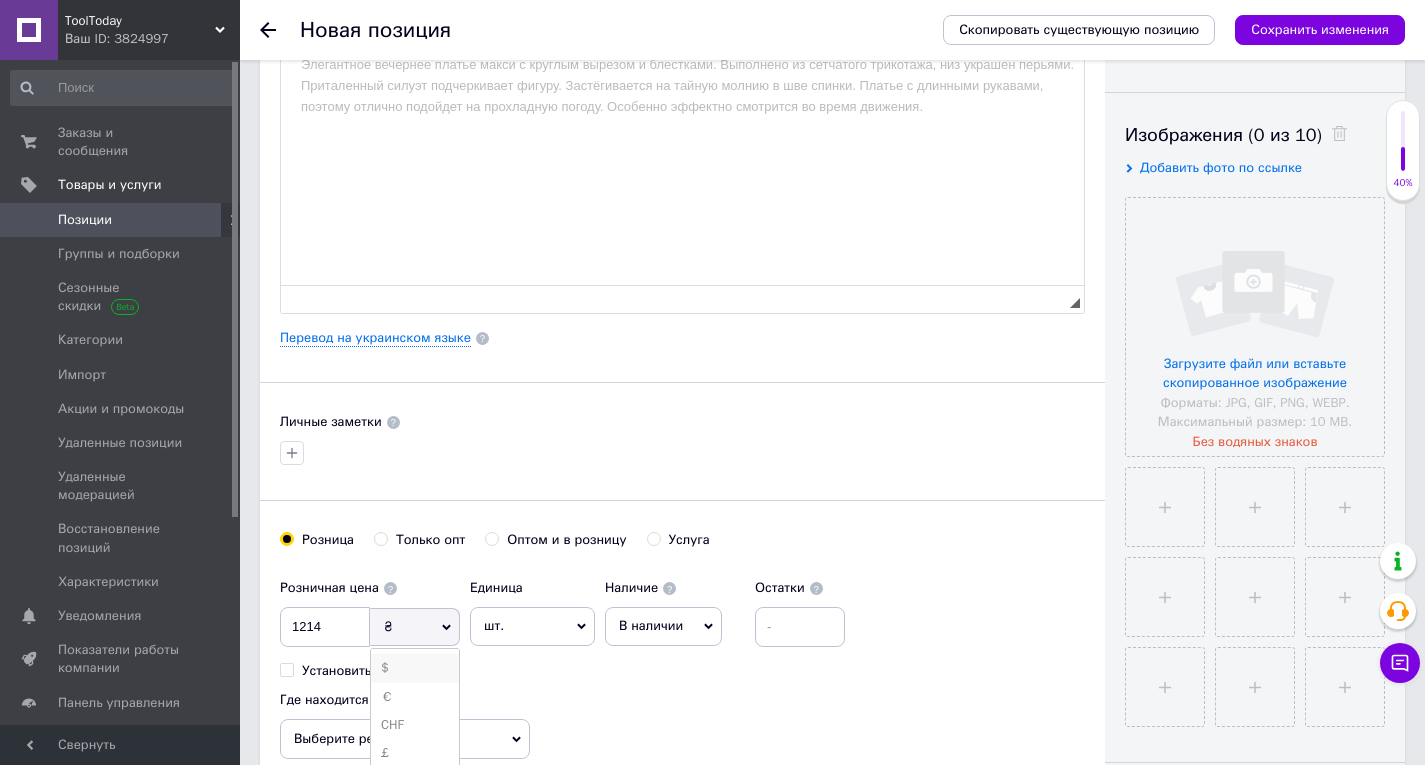 click on "$" at bounding box center (415, 668) 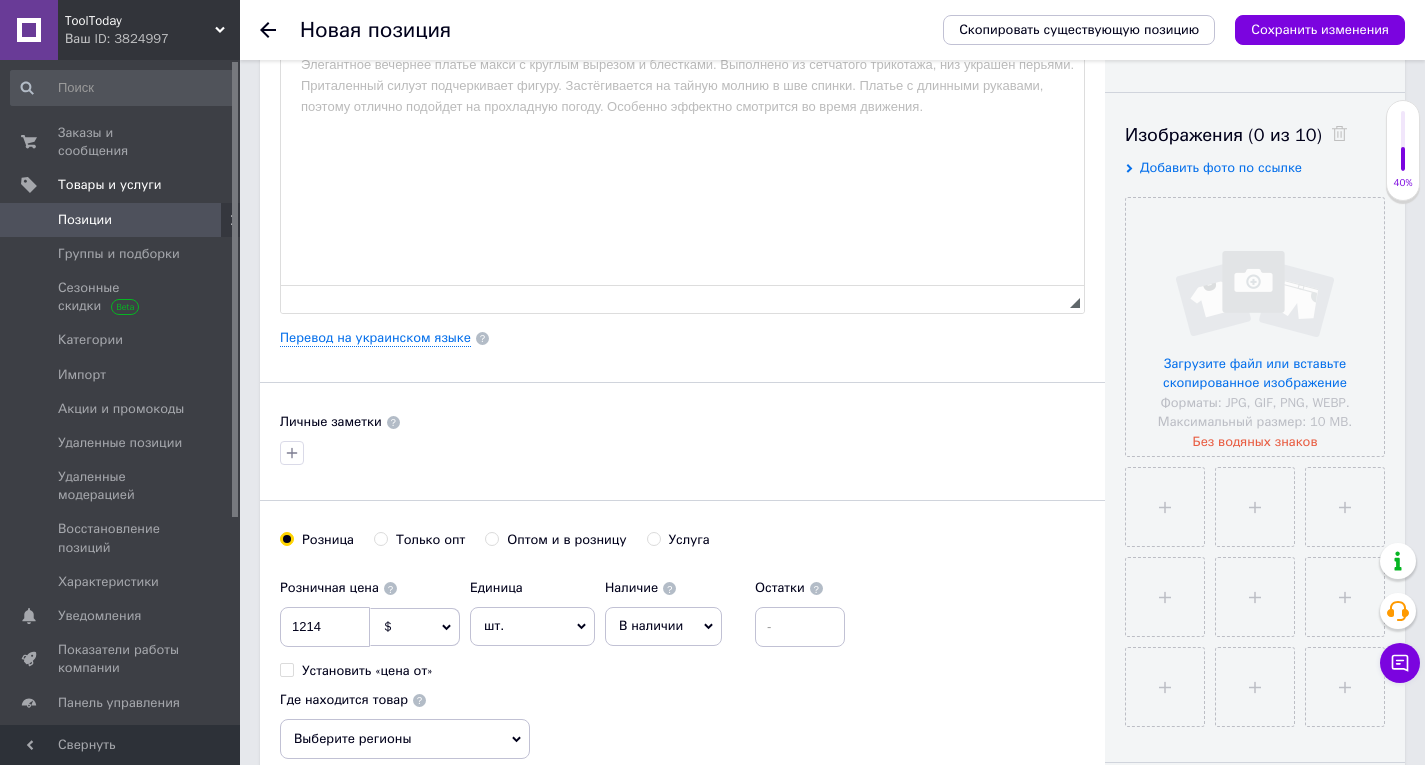 scroll, scrollTop: 0, scrollLeft: 0, axis: both 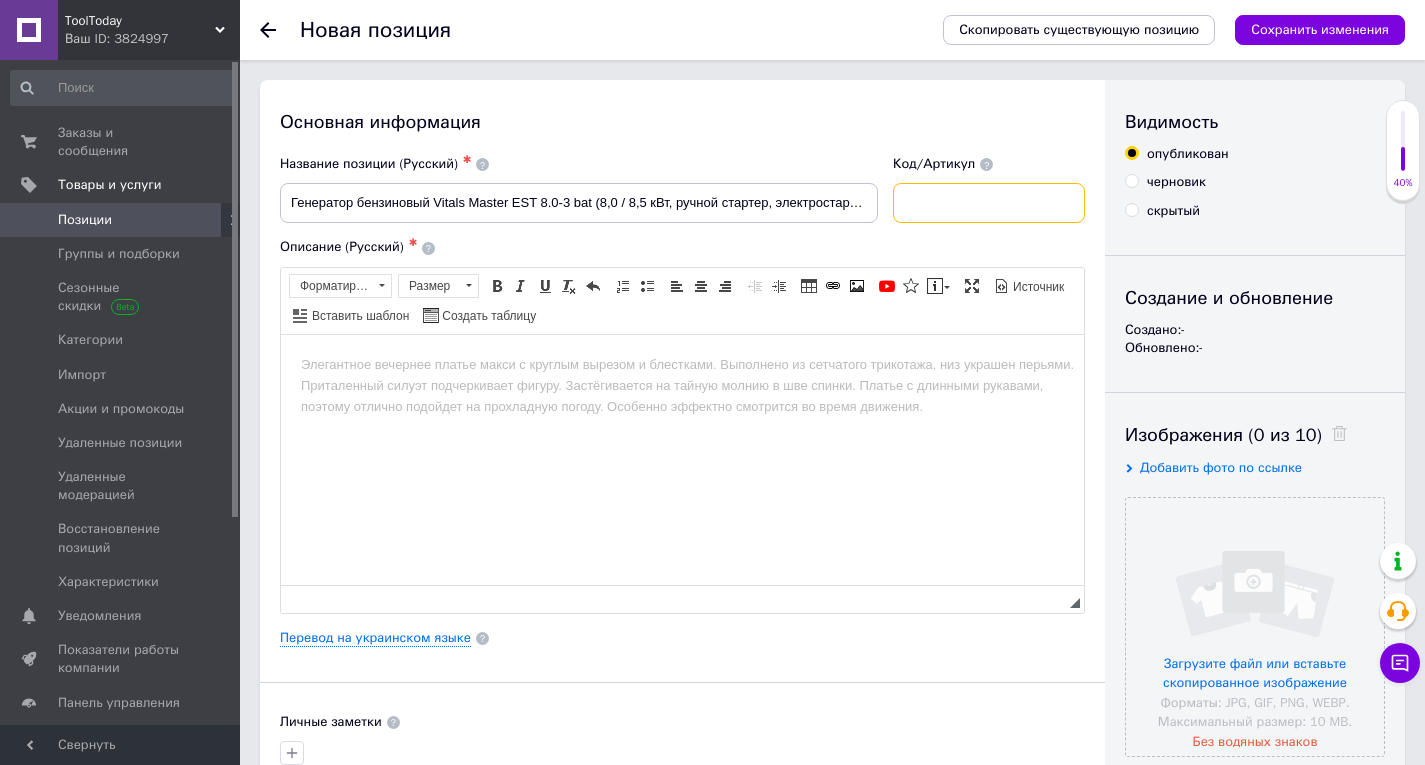 paste on "158100" 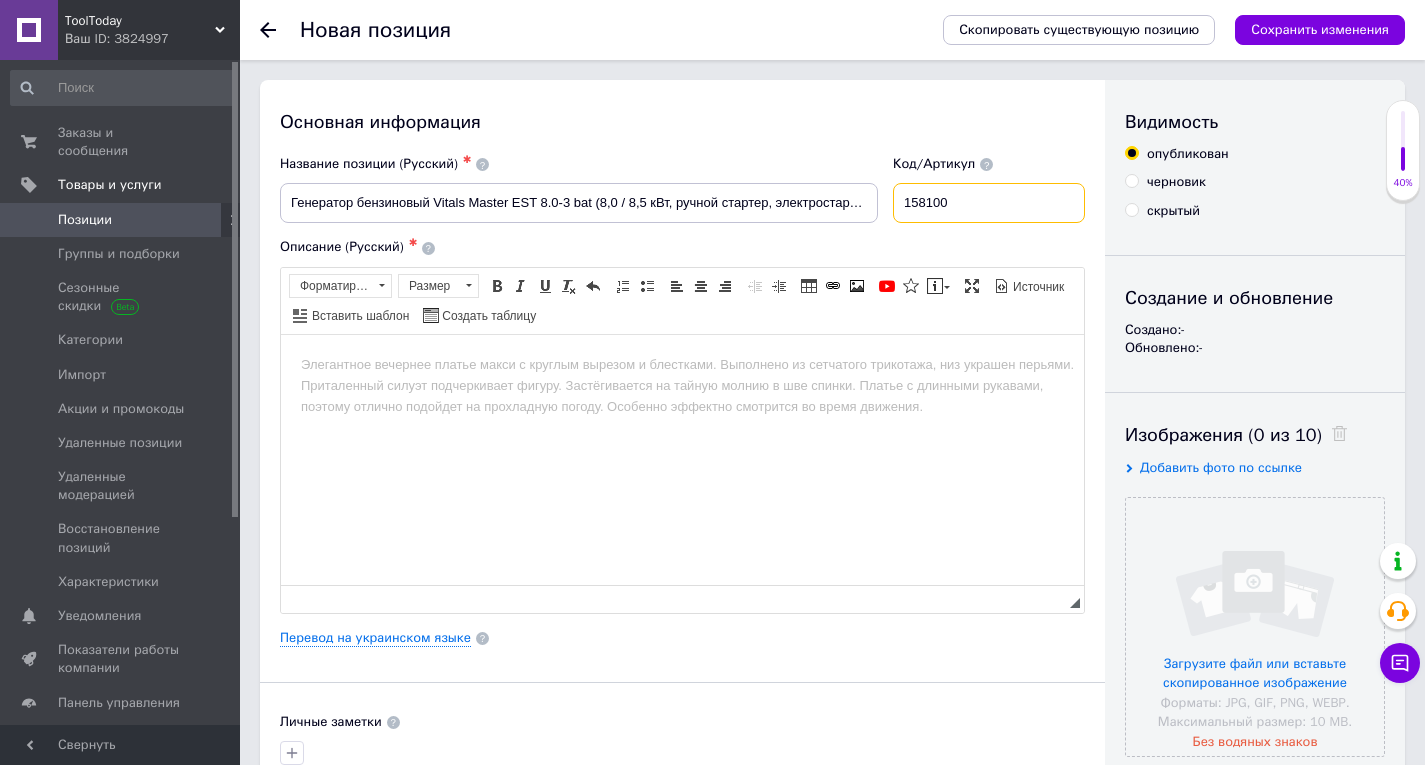 type on "158100" 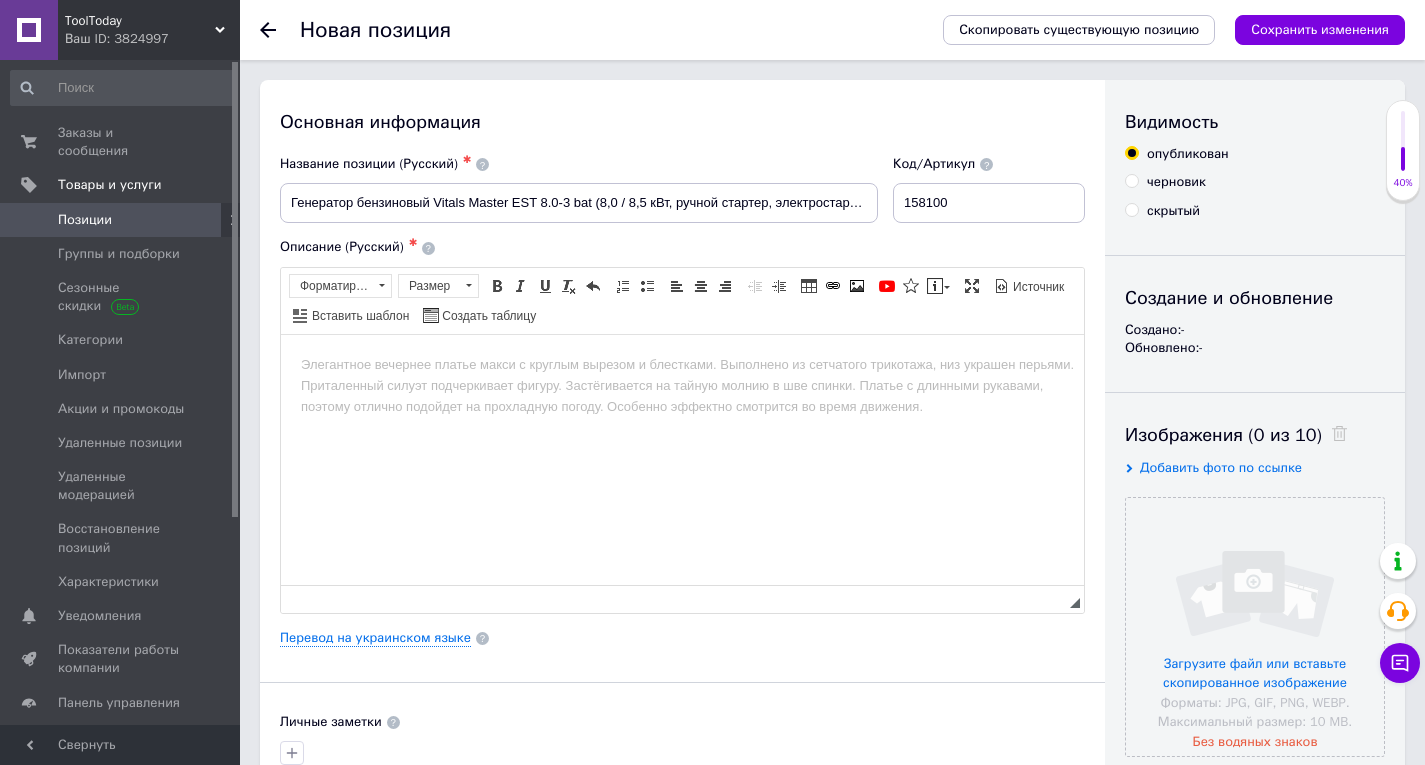click at bounding box center (682, 364) 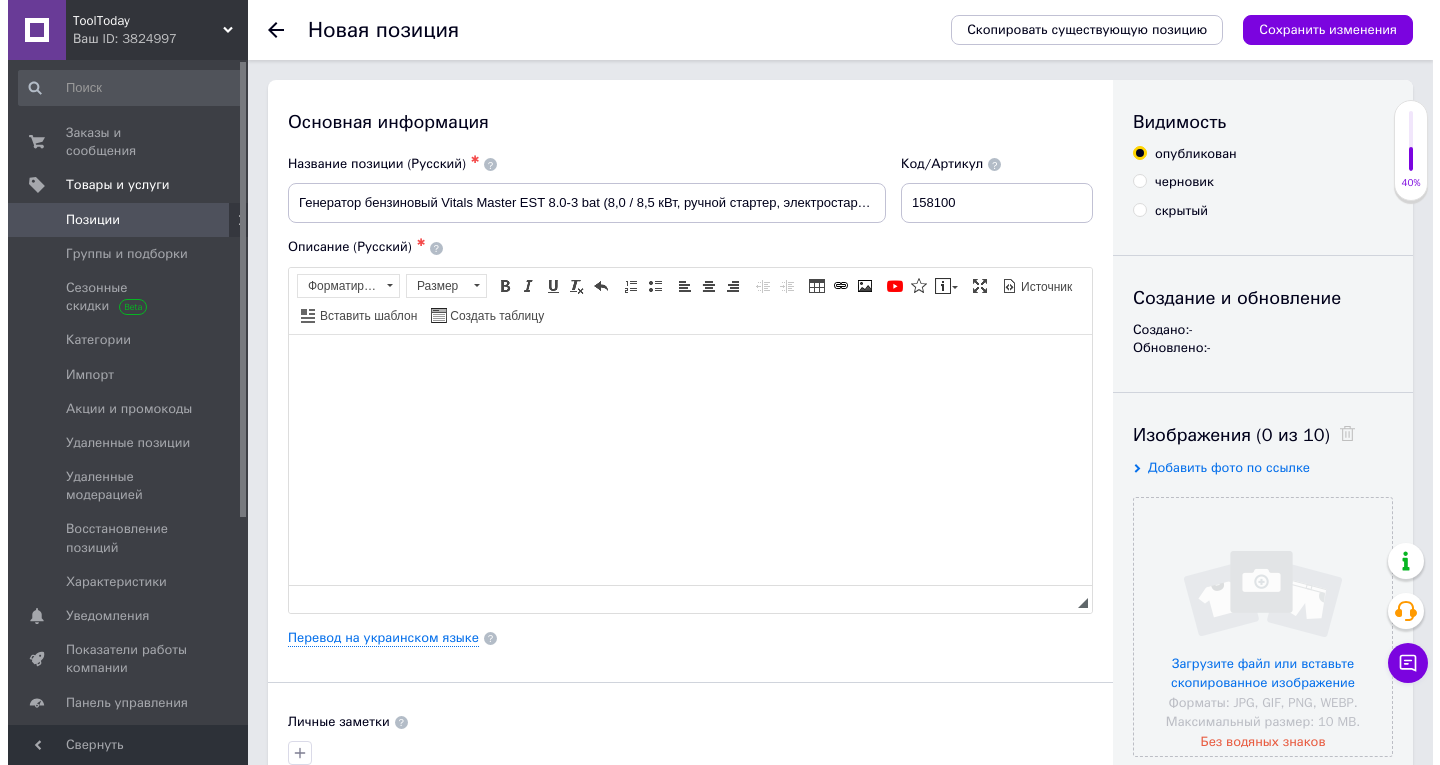 scroll, scrollTop: 1910, scrollLeft: 0, axis: vertical 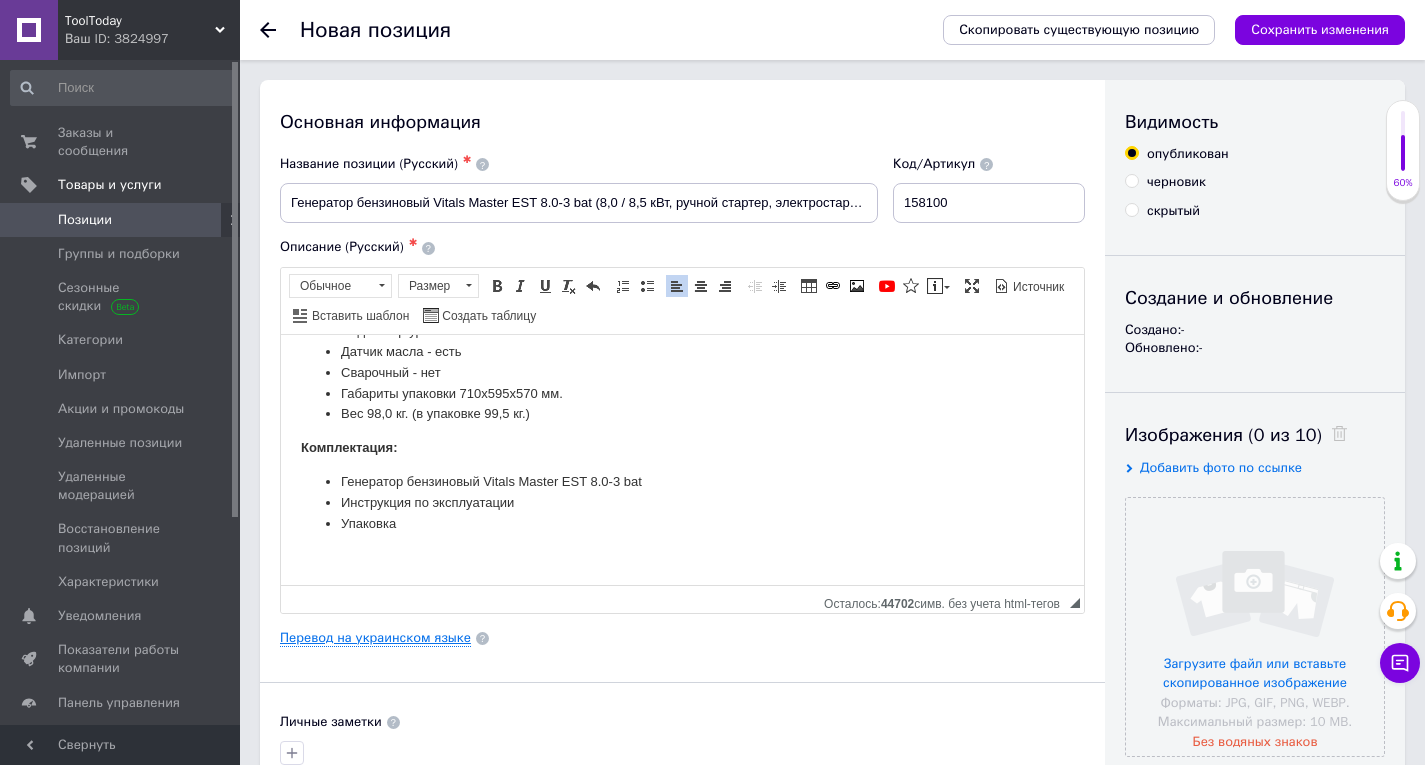 click on "Перевод на украинском языке" at bounding box center [375, 638] 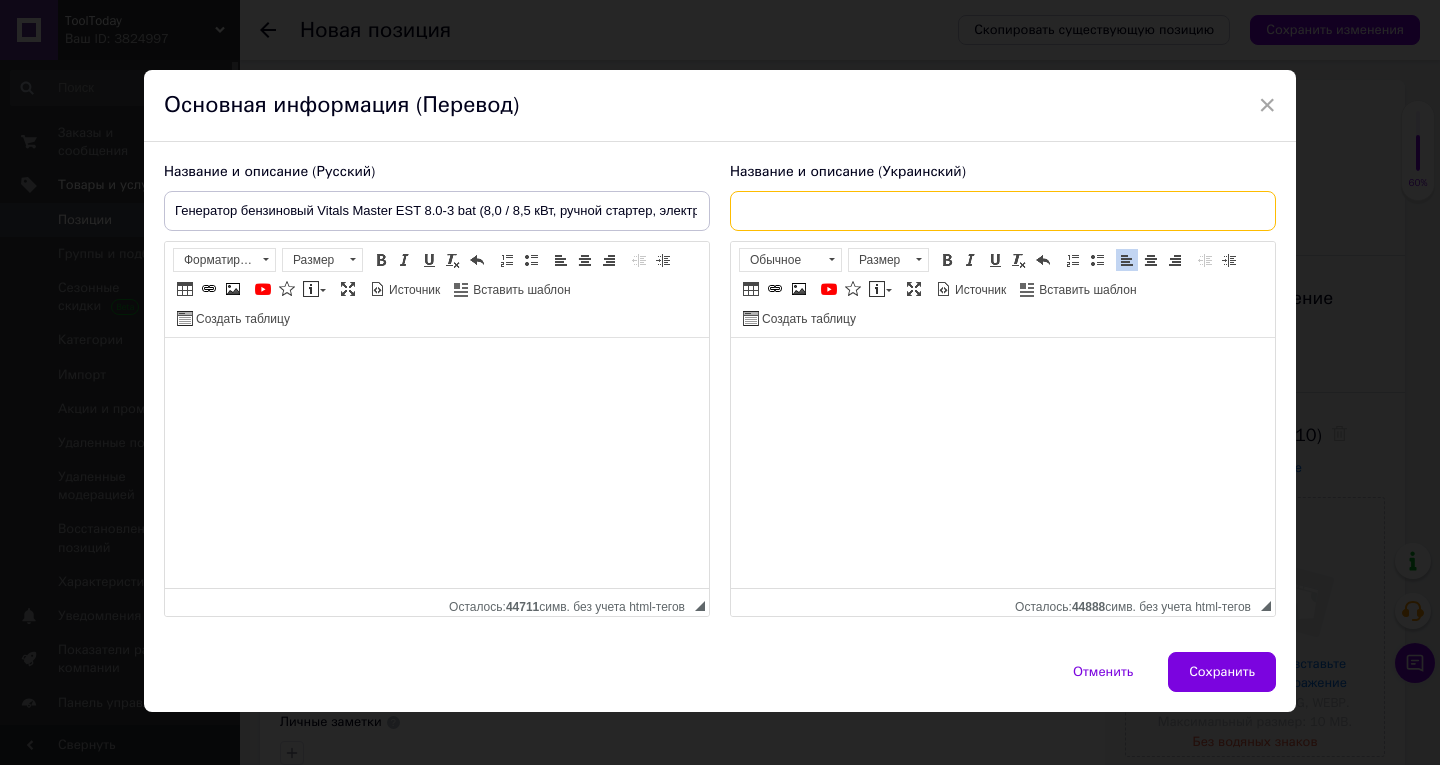 paste on "Генератор бензиновий Vitals Master EST 8.0-3 bat (8,0/8,5 кВт, ручний стартер, електростартер, автозапуск)" 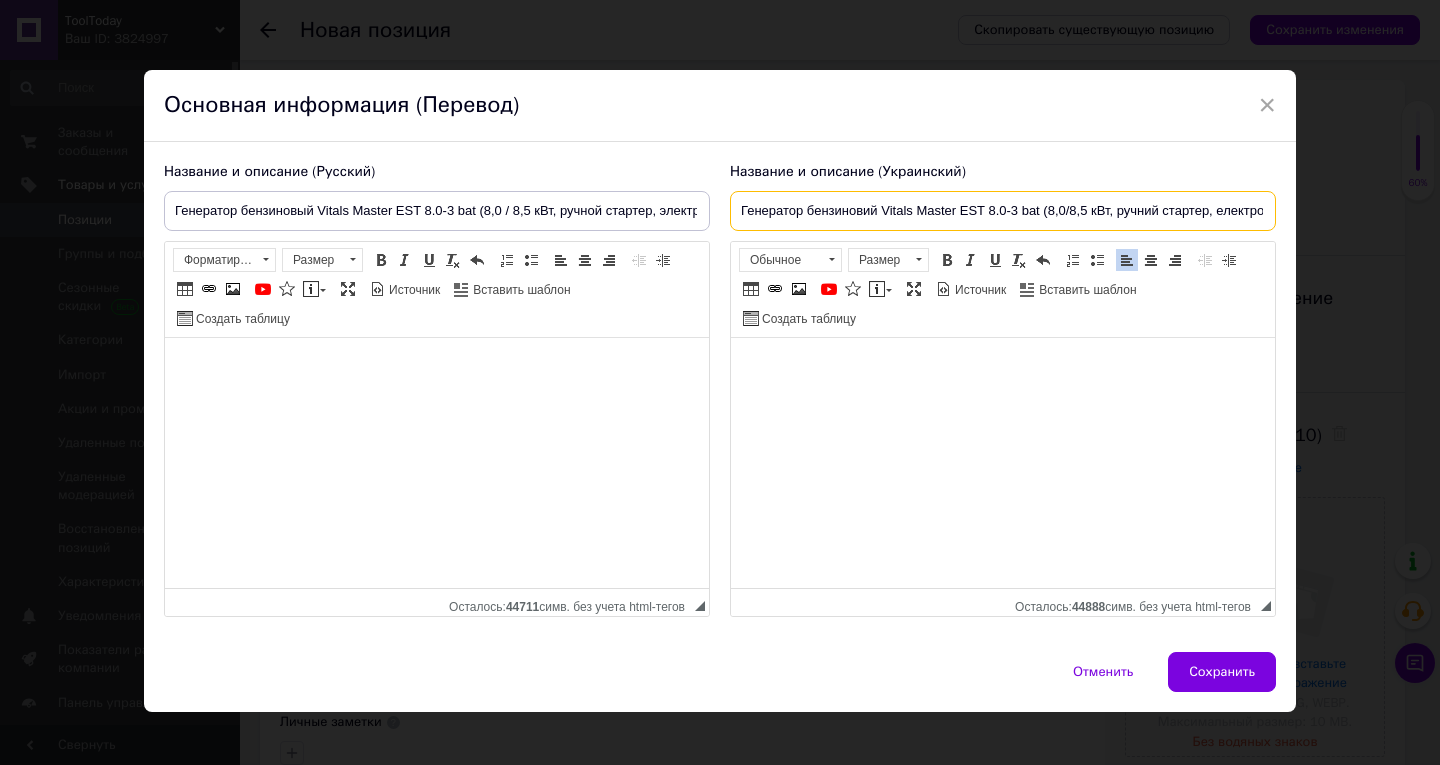 scroll, scrollTop: 0, scrollLeft: 127, axis: horizontal 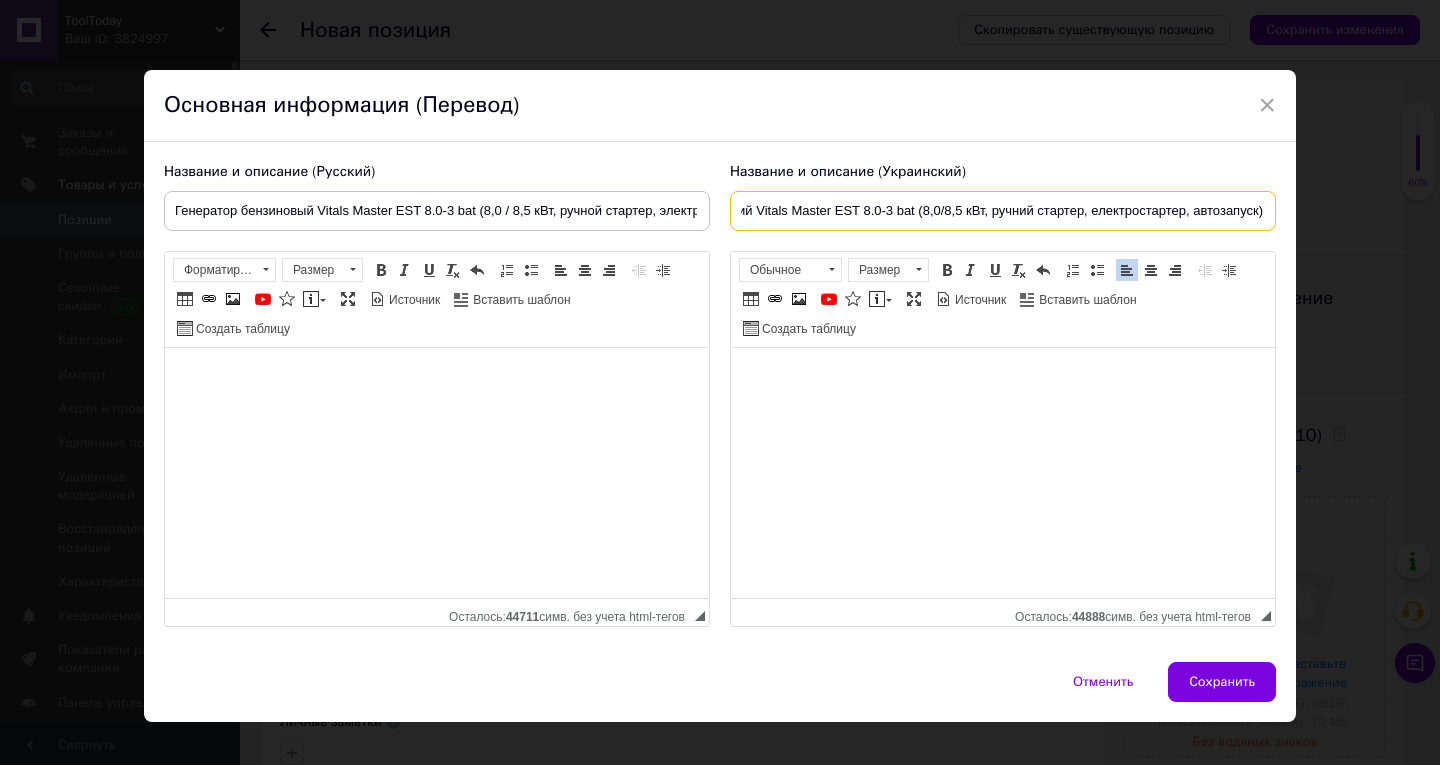 type on "Генератор бензиновий Vitals Master EST 8.0-3 bat (8,0/8,5 кВт, ручний стартер, електростартер, автозапуск)" 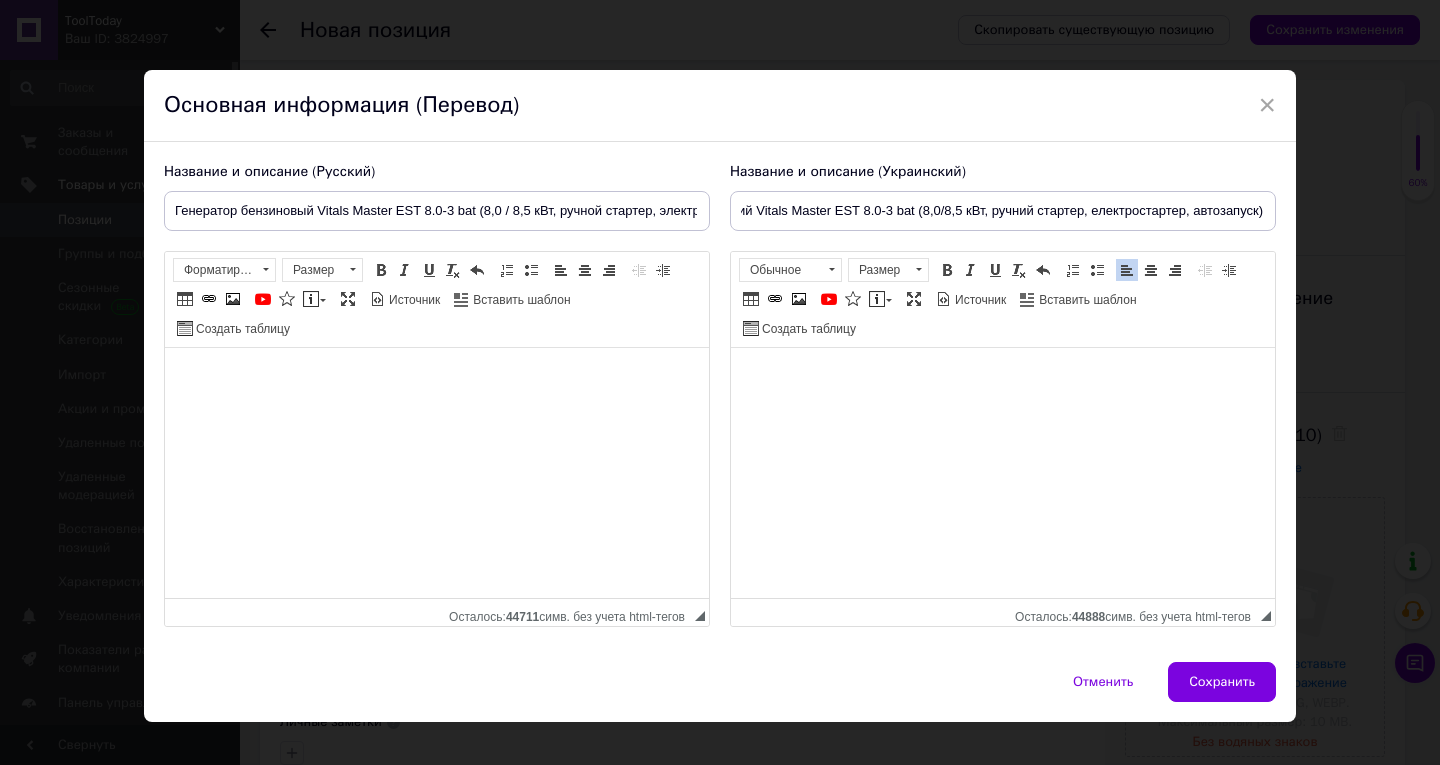 scroll, scrollTop: 0, scrollLeft: 0, axis: both 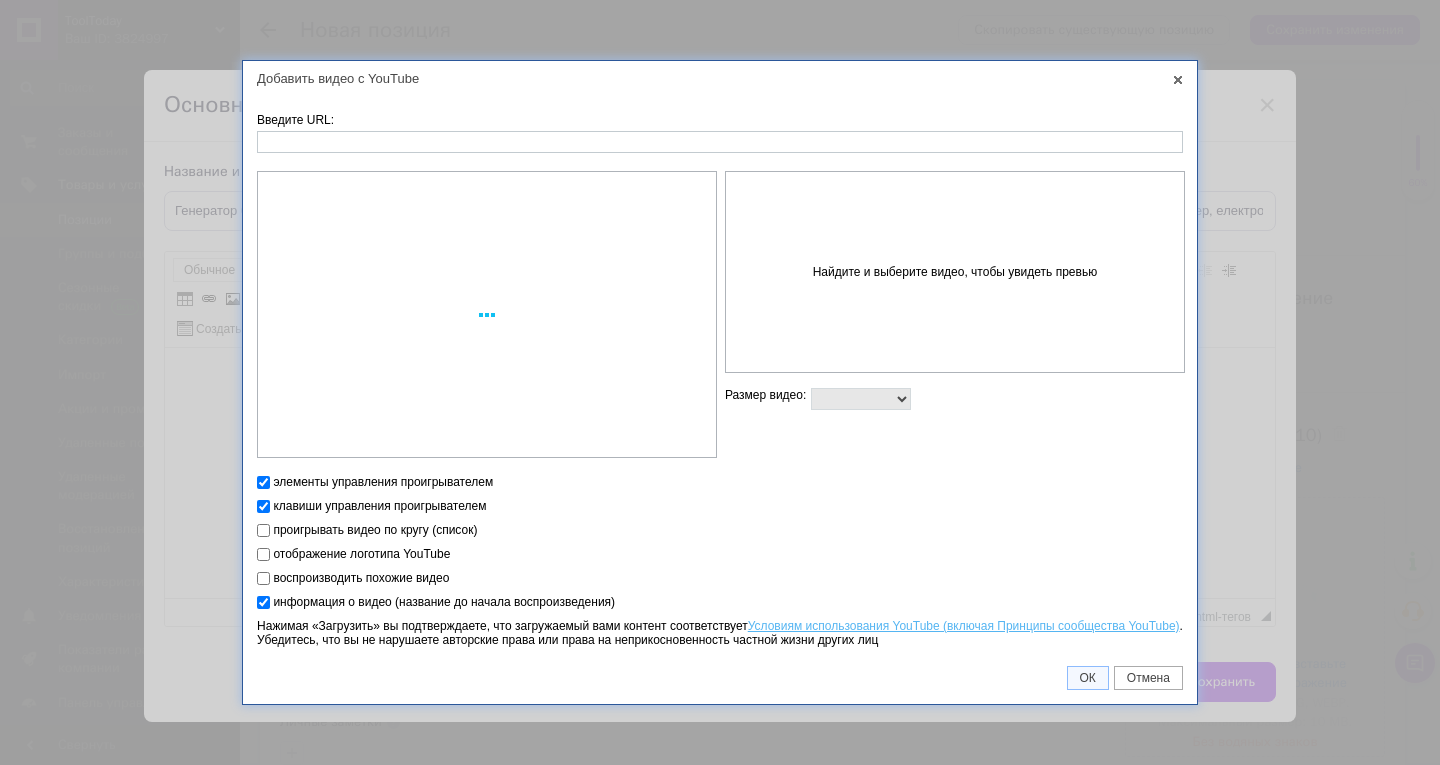 select on "560x315" 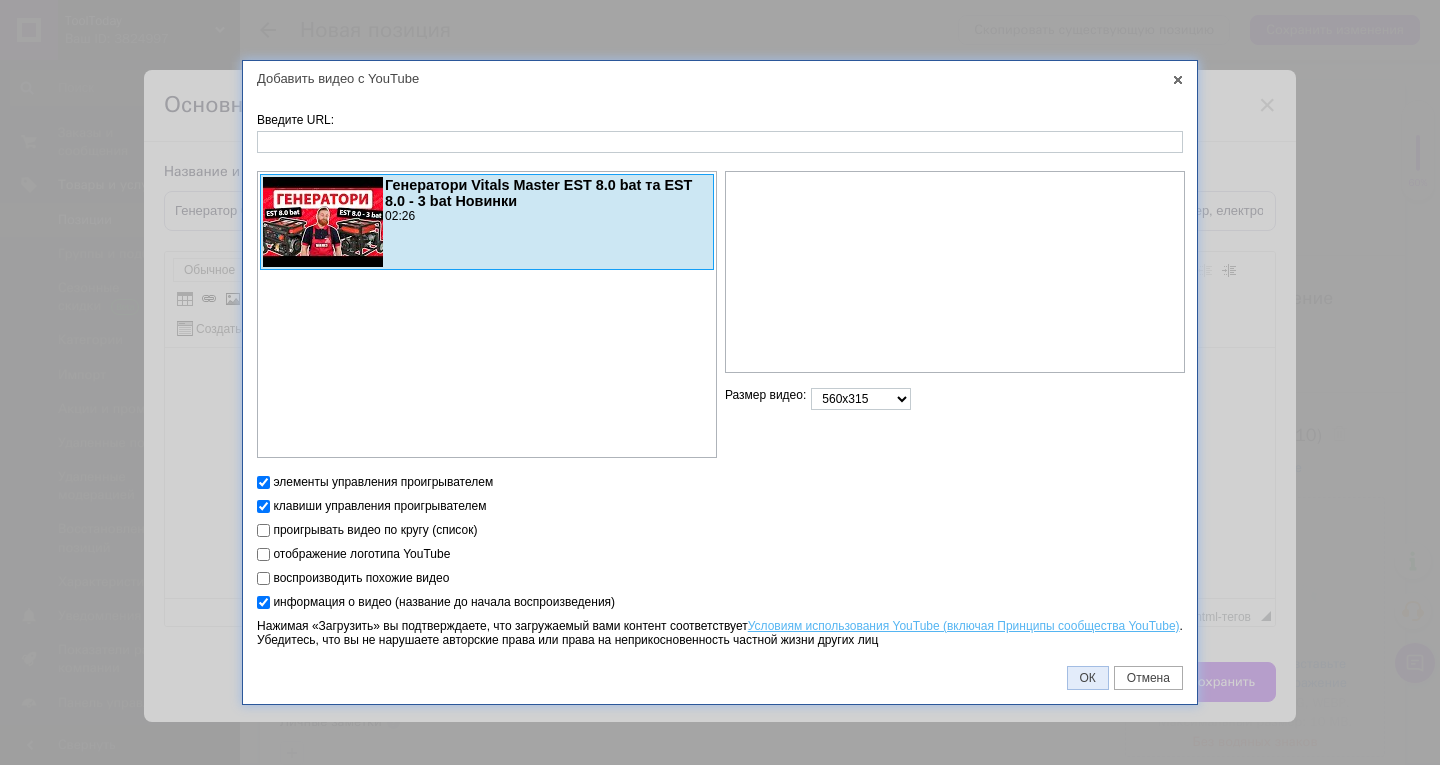 click on "ОК" at bounding box center [1088, 678] 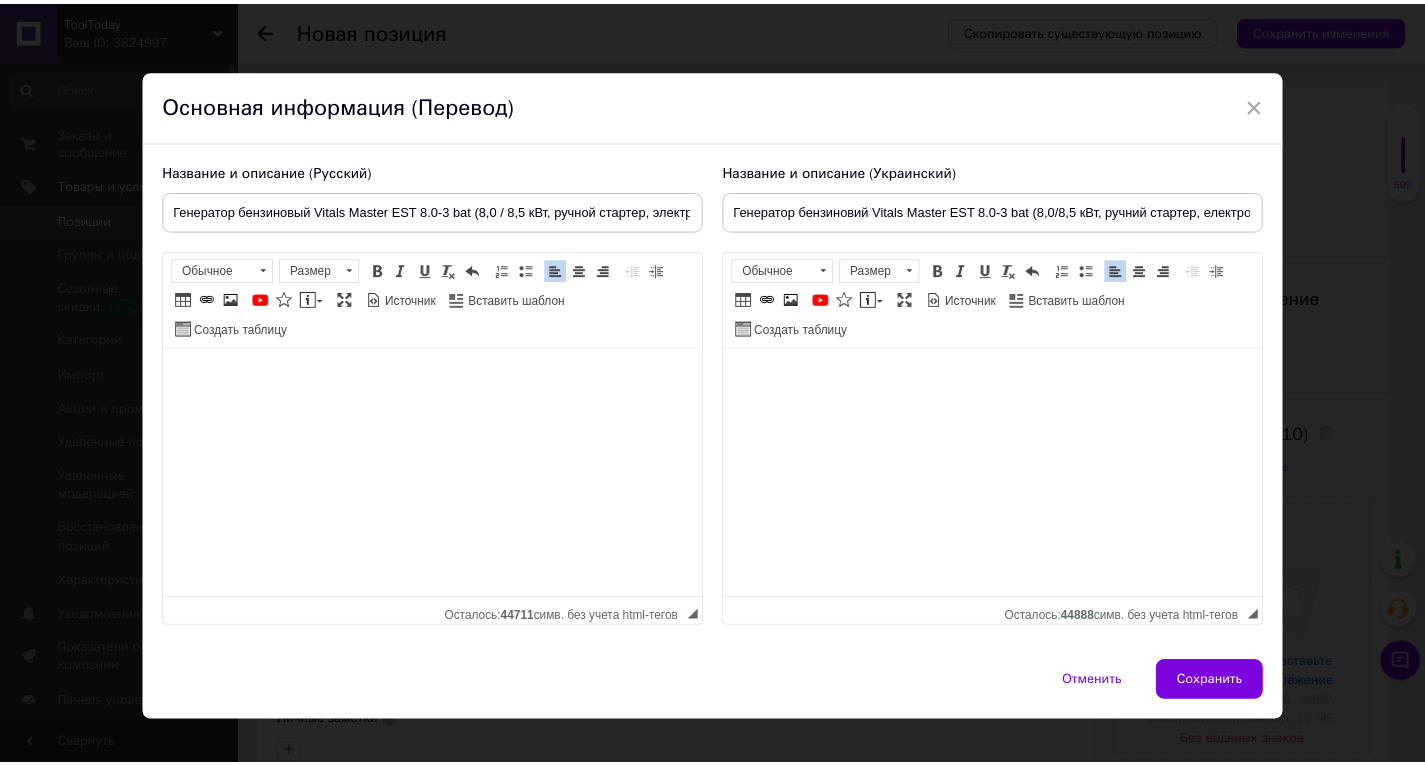 scroll, scrollTop: 27, scrollLeft: 0, axis: vertical 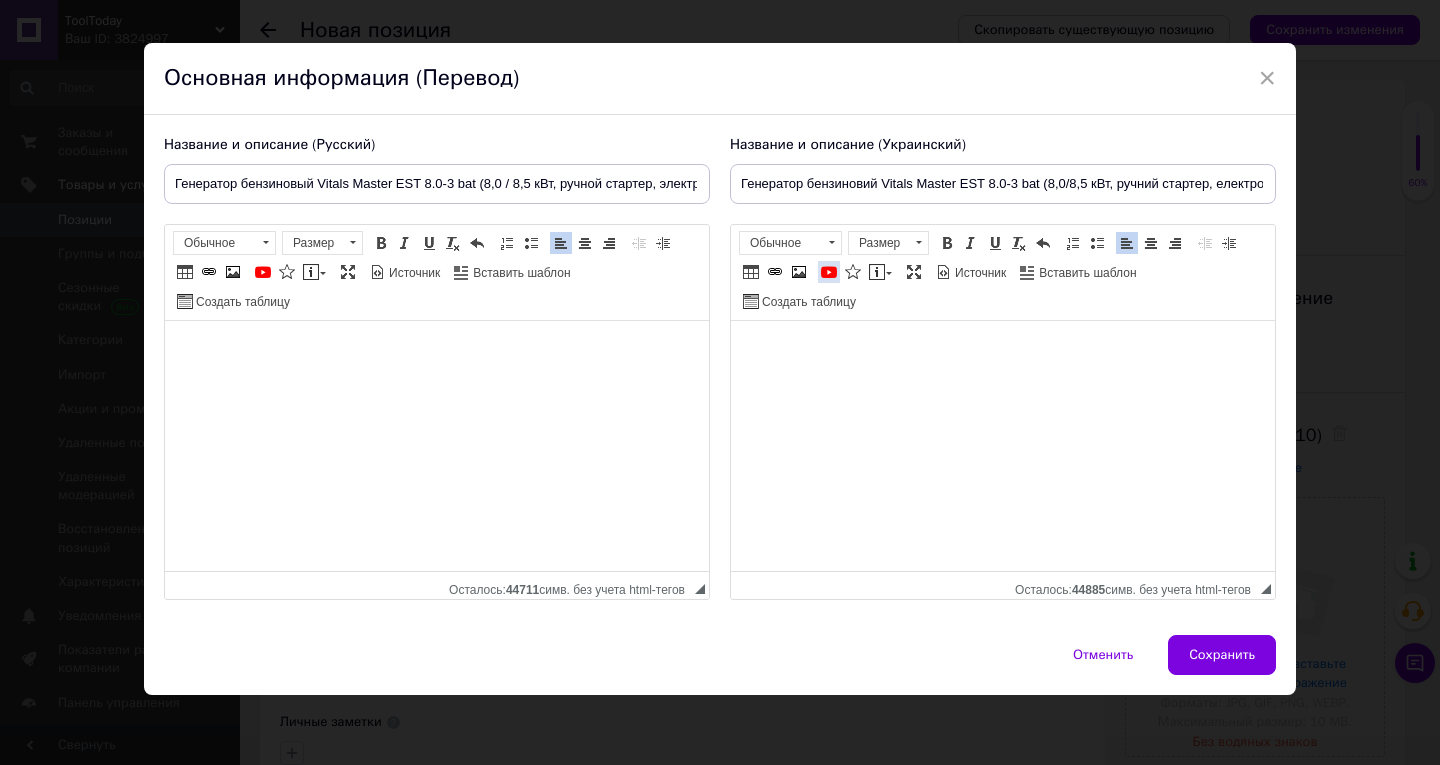 click on "YouTube" at bounding box center [829, 272] 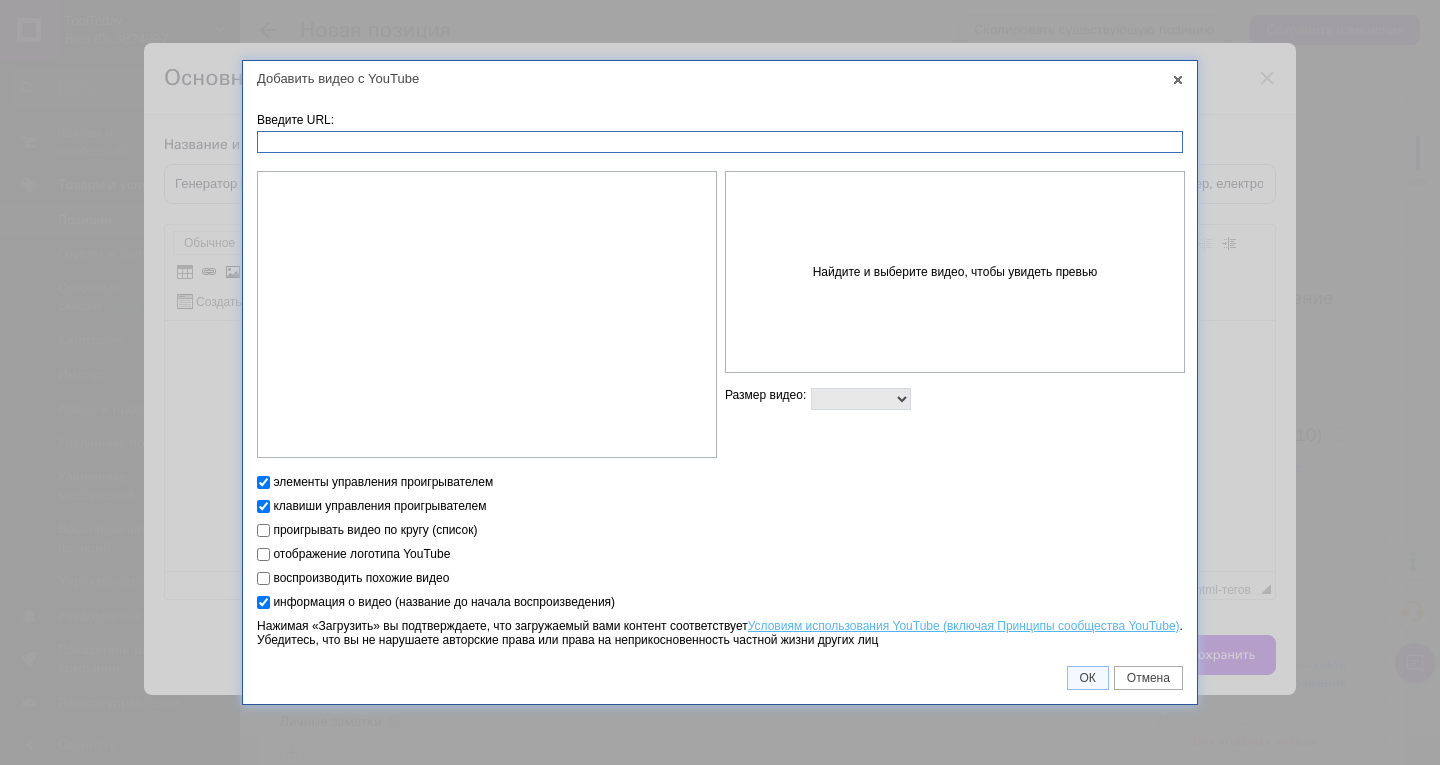 paste on "[URL][DOMAIN_NAME]" 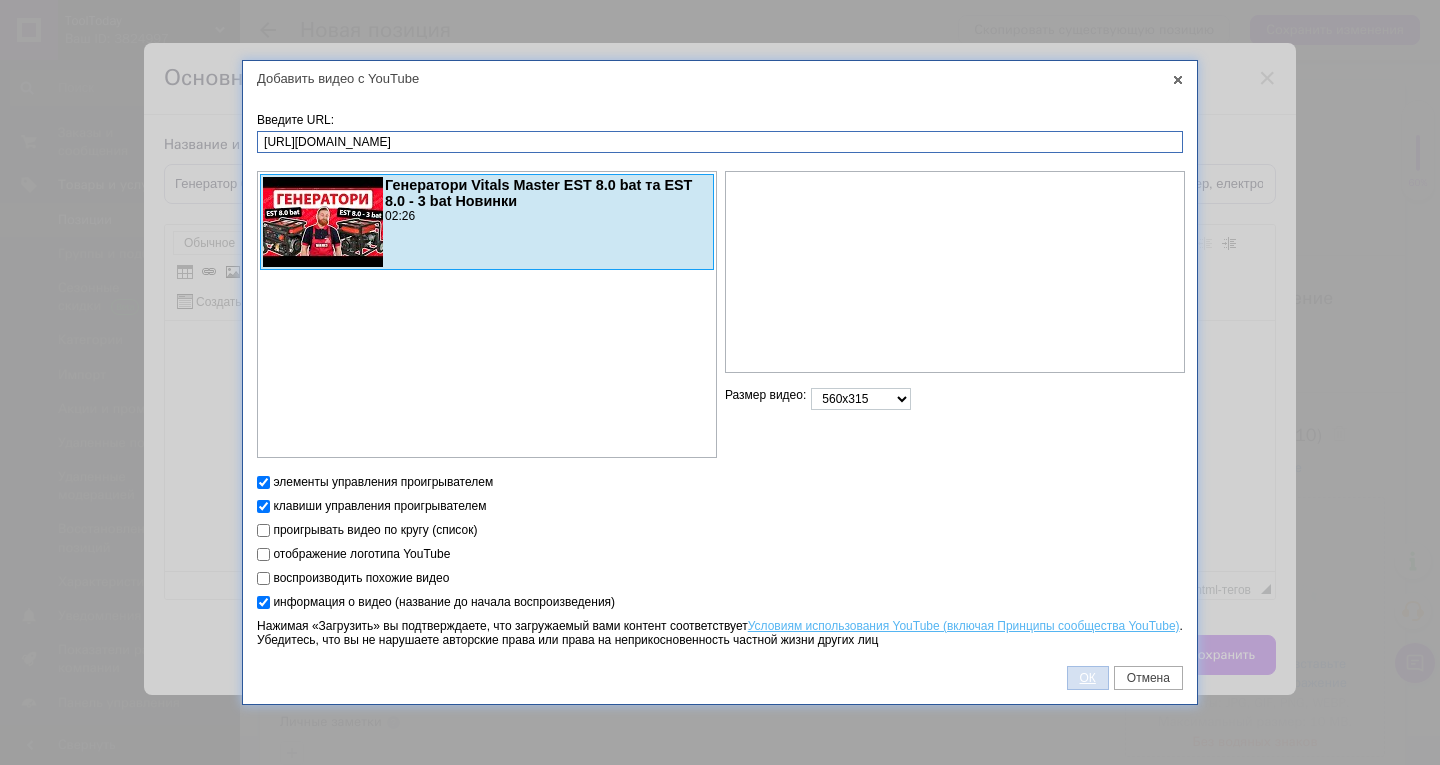 type on "[URL][DOMAIN_NAME]" 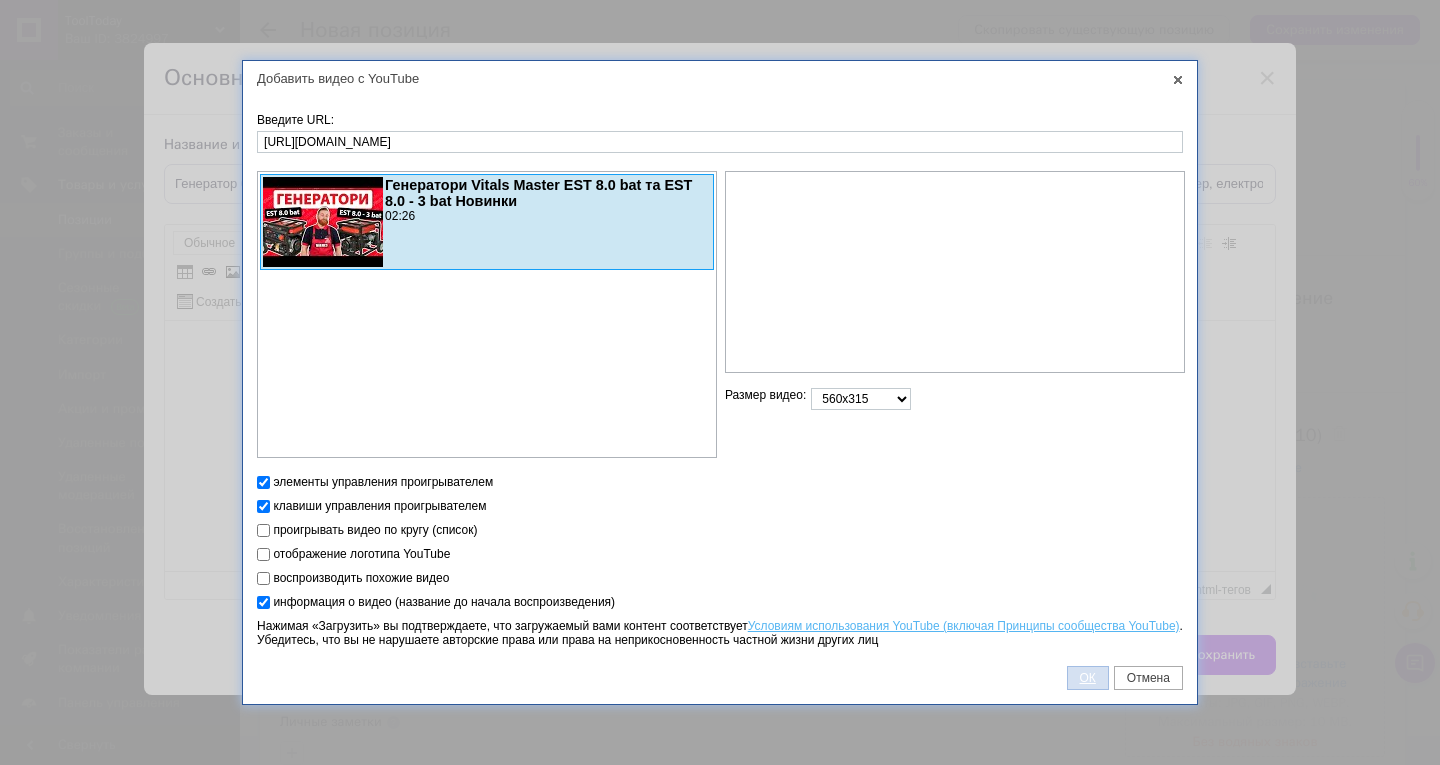 click on "ОК" at bounding box center (1088, 678) 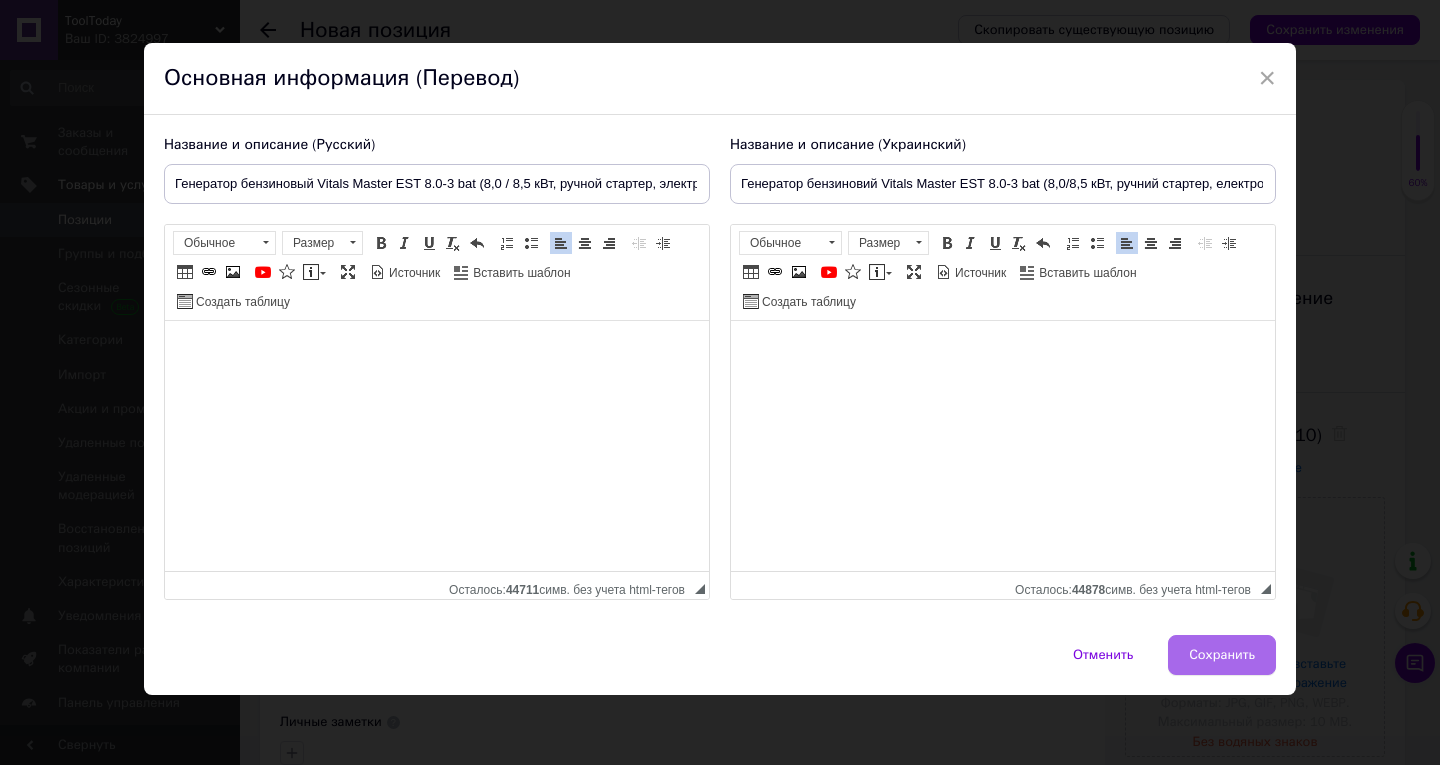 click on "Сохранить" at bounding box center [1222, 655] 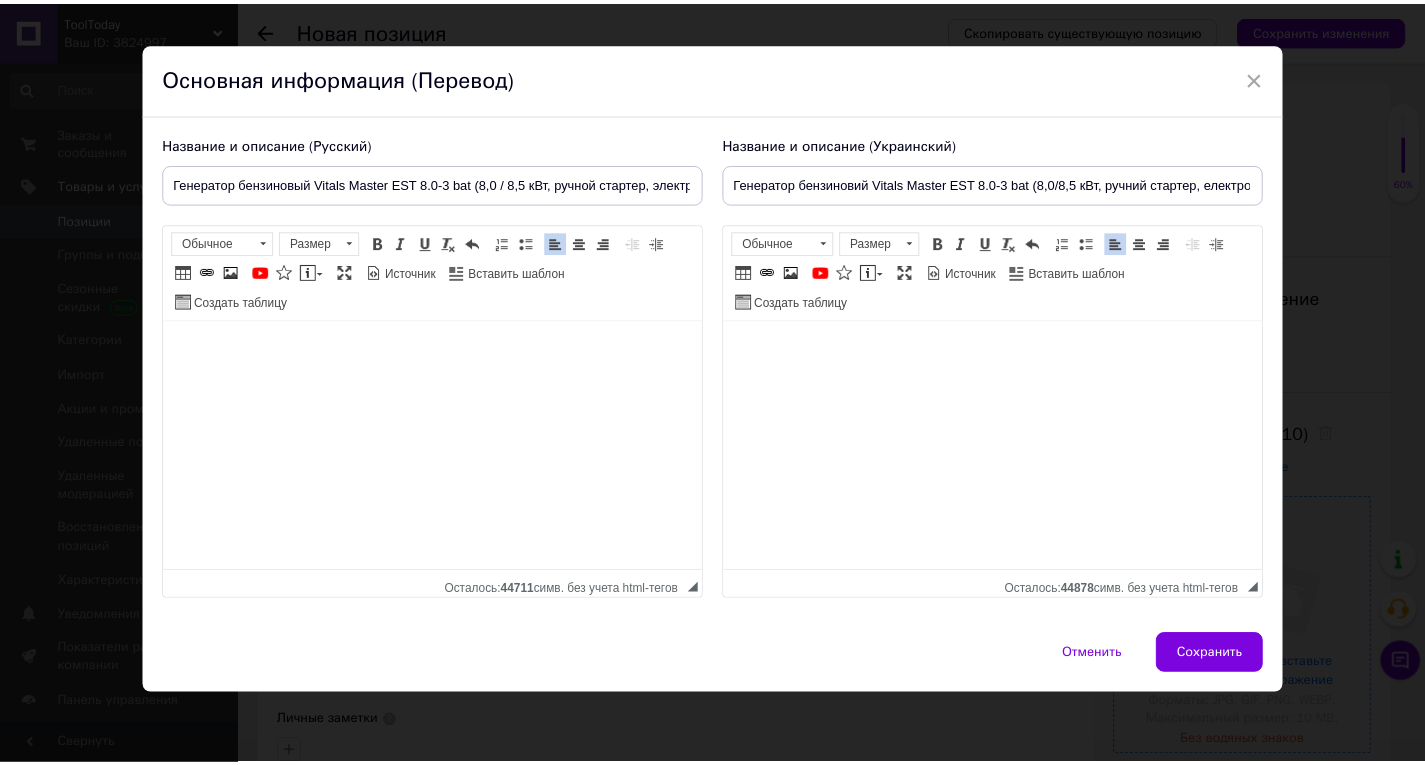 scroll, scrollTop: 1551, scrollLeft: 0, axis: vertical 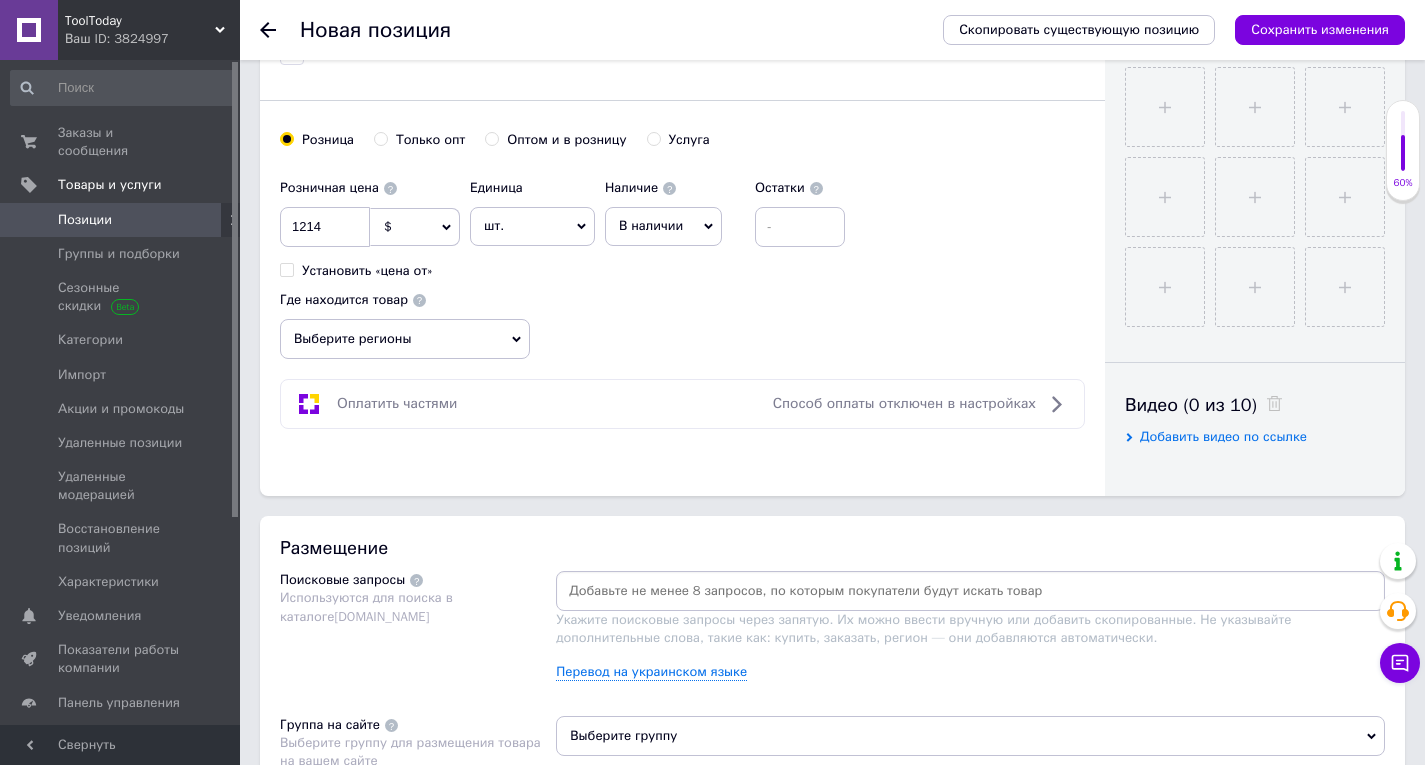click on "Добавить видео по ссылке" at bounding box center (1223, 436) 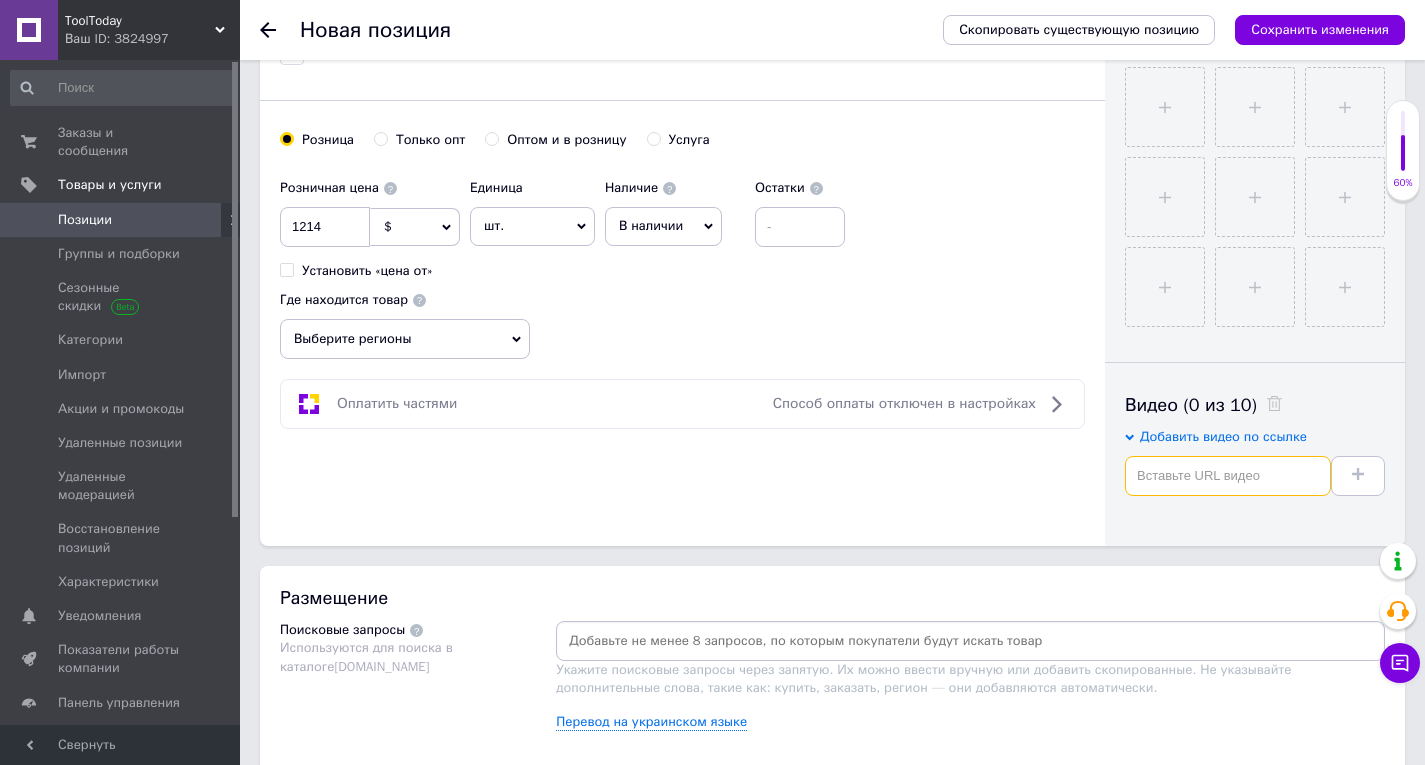 paste on "[URL][DOMAIN_NAME]" 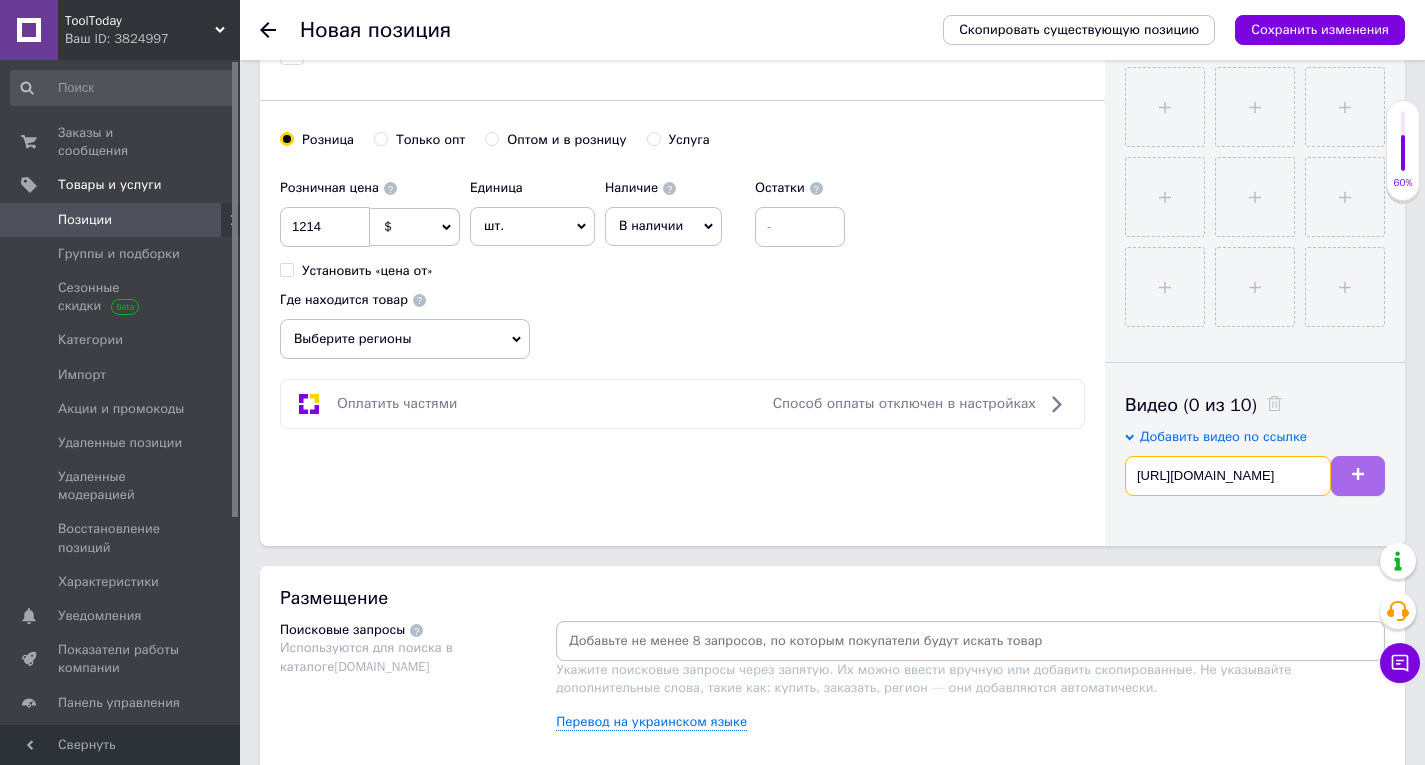 type on "[URL][DOMAIN_NAME]" 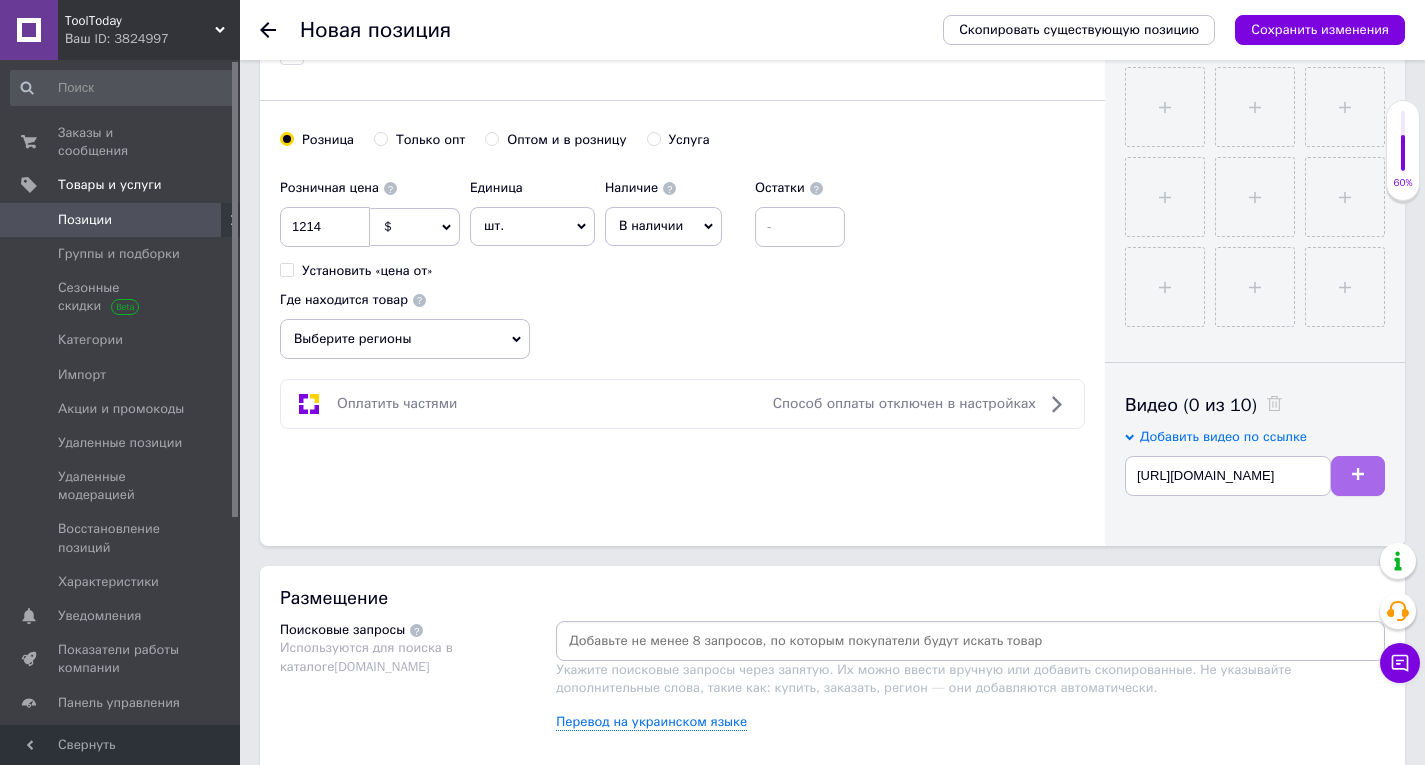 click at bounding box center [1358, 476] 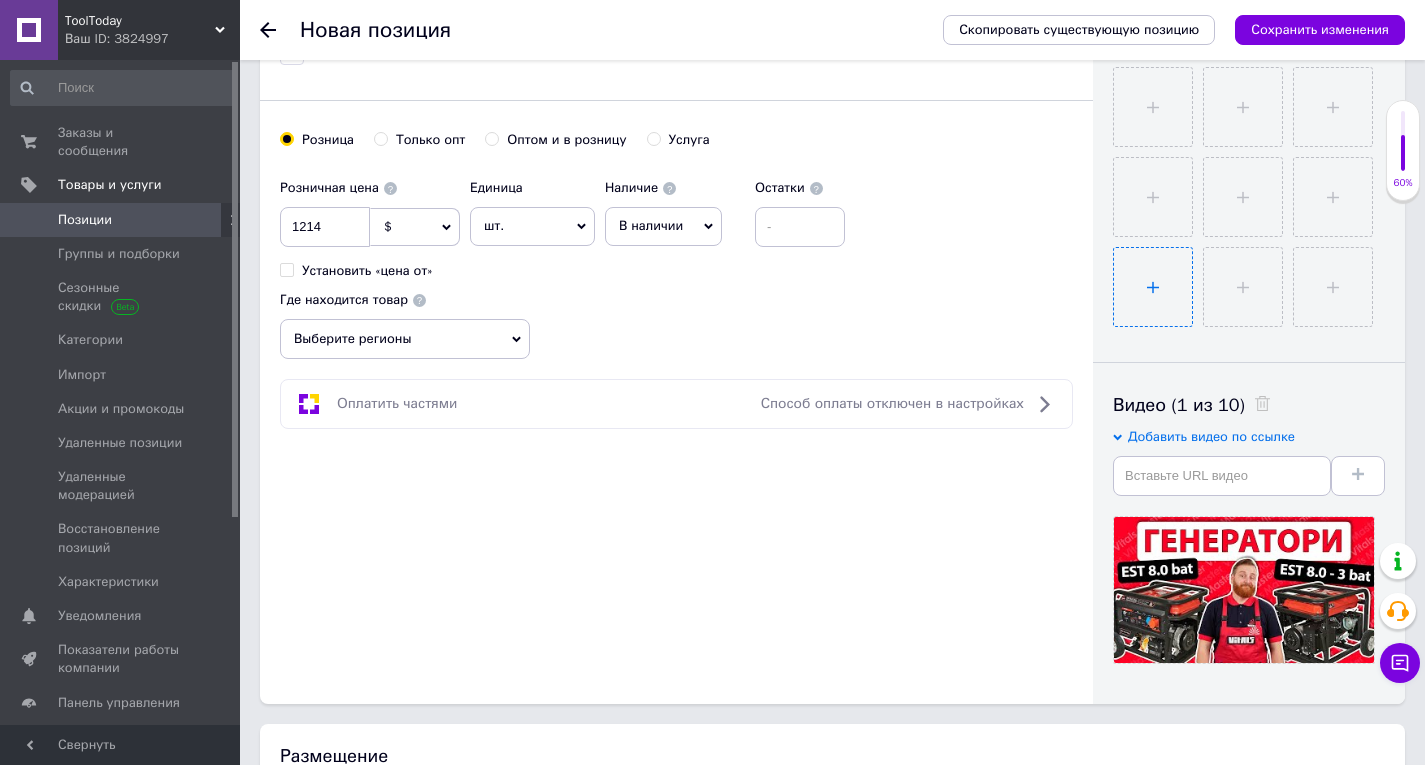 click at bounding box center (1153, 287) 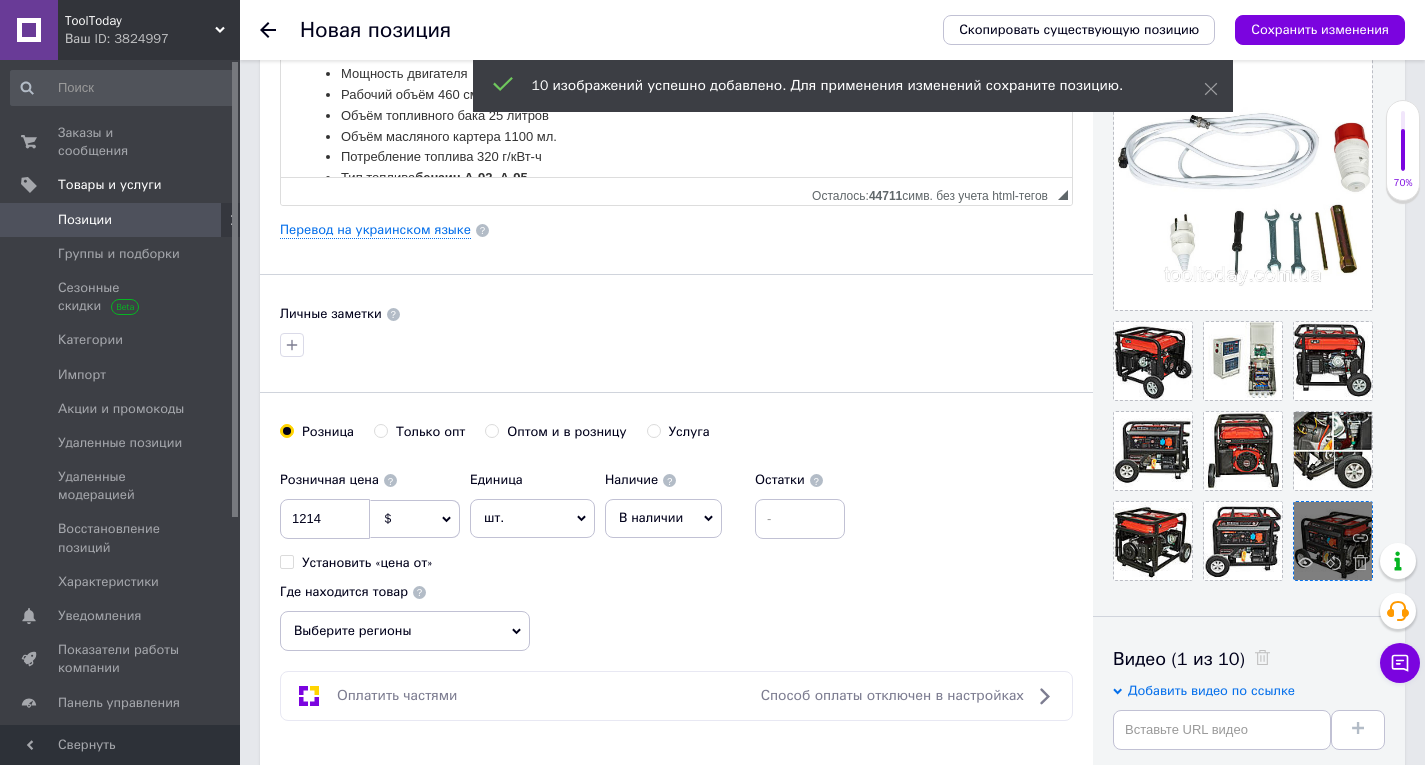 scroll, scrollTop: 400, scrollLeft: 0, axis: vertical 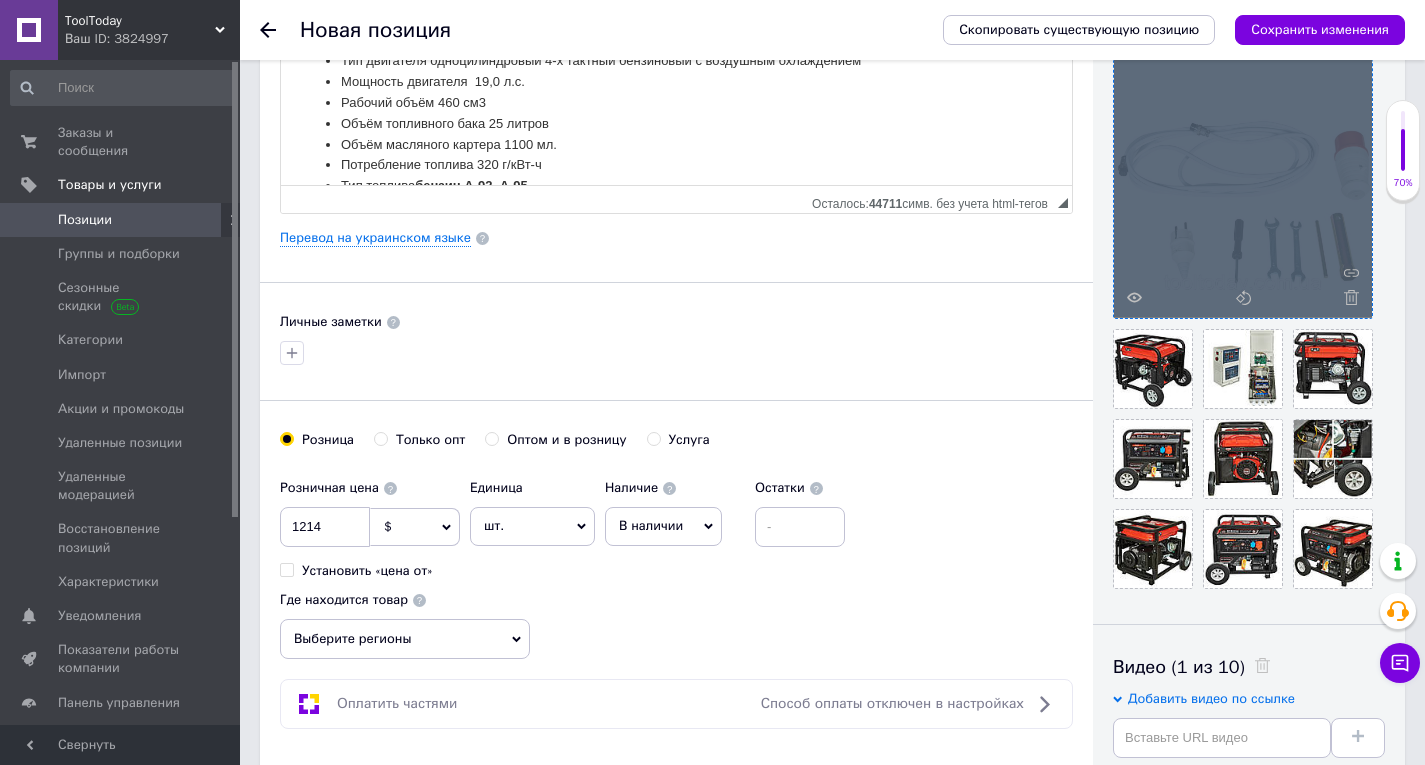 drag, startPoint x: 1320, startPoint y: 469, endPoint x: 1247, endPoint y: 243, distance: 237.49738 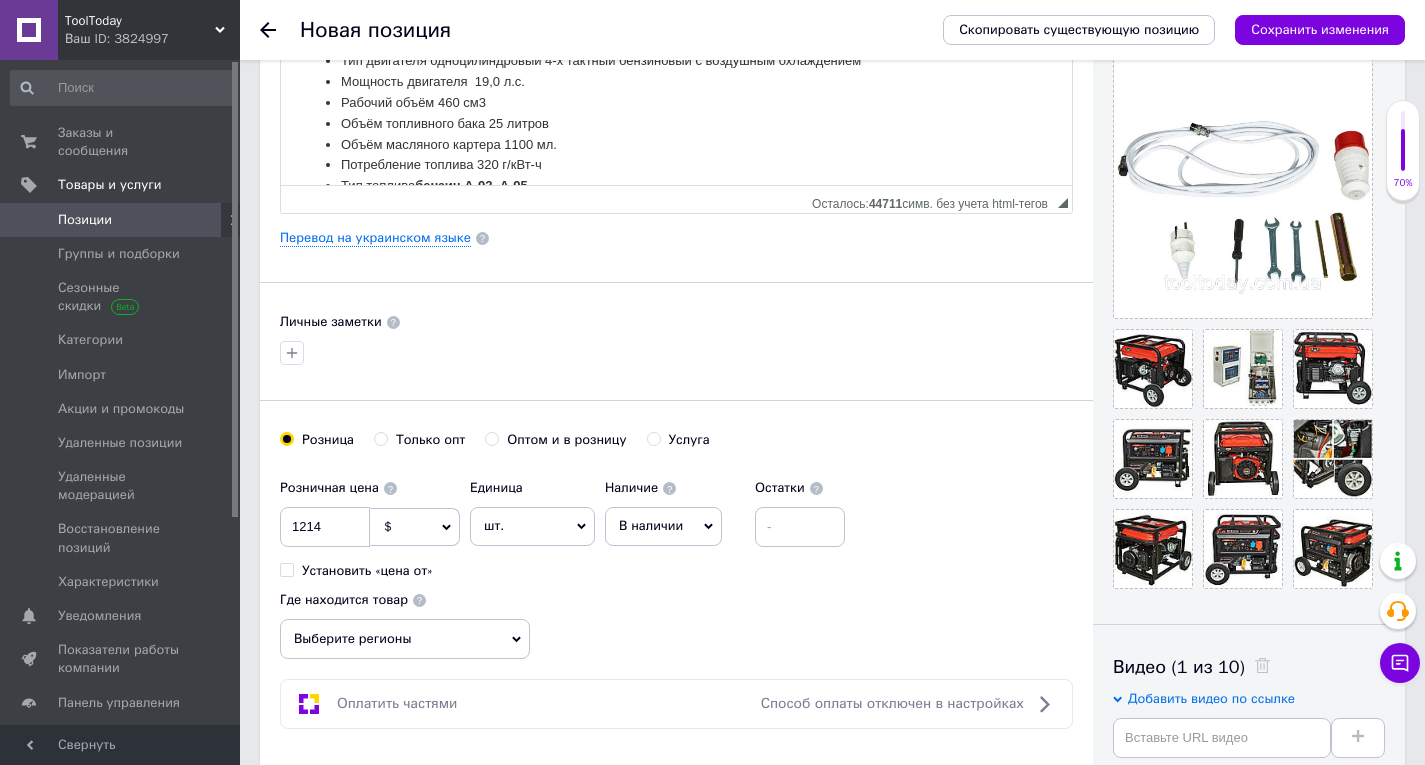 click on "Розничная цена 1214 $ € CHF ₴ £ ¥ PLN ₸ MDL HUF KGS CN¥ TRY ₩ lei Установить «цена от» Единица шт. Популярное комплект упаковка кв.м пара м кг пог.м услуга т а автоцистерна ампула б баллон банка блистер бобина бочка бут бухта в ватт ведро выезд г г га гигакалория год гр/кв.м д дал два месяца день доза е еврокуб ед. к кВт канистра карат кв.дм кв.м кв.см кв.фут квартал кг кг/кв.м км колесо комплект коробка куб.дм куб.м л л лист м м мВт месяц мешок минута мл мм моток н набор неделя номер о объект п паллетоместо пара партия пач пог.м полгода посевная единица птицеместо р рейс рулон с 1" at bounding box center [676, 564] 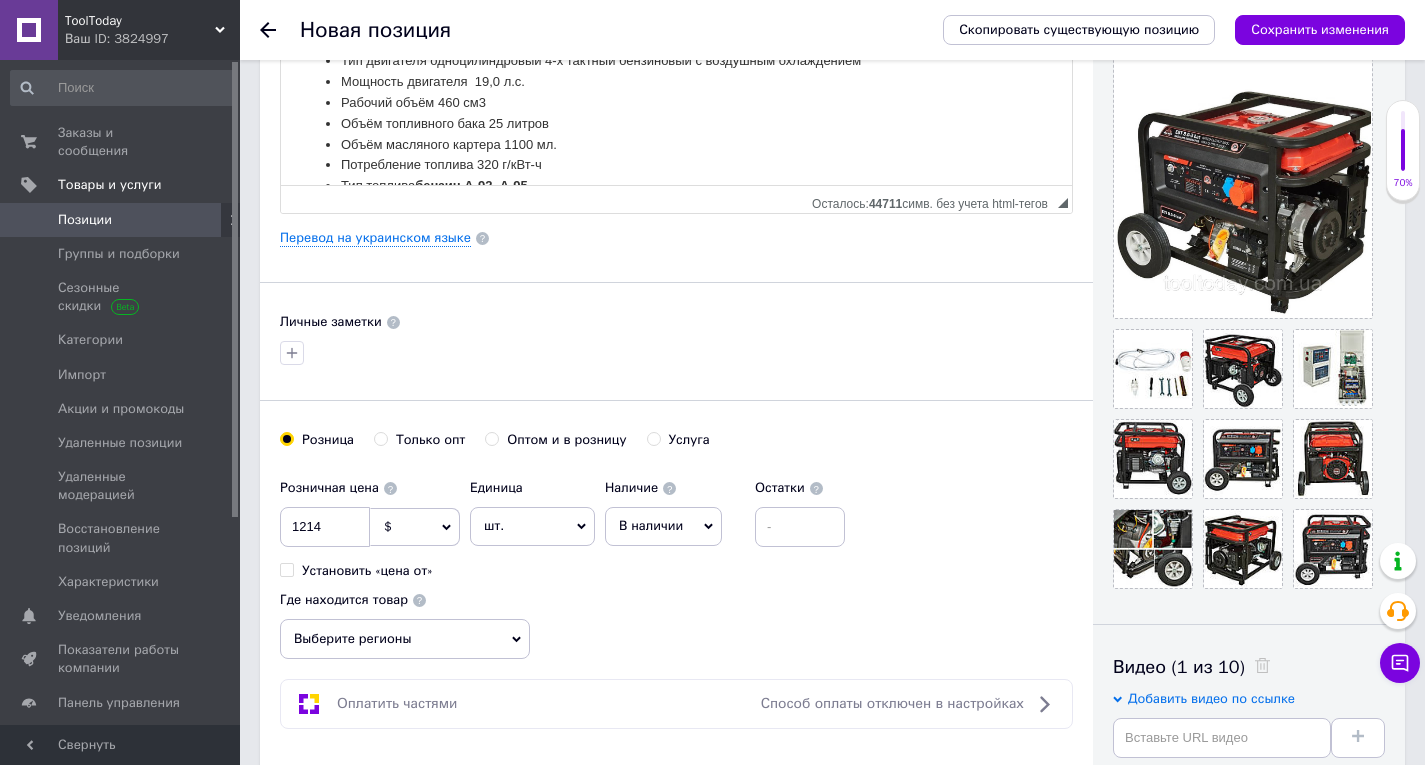 click on "Розничная цена 1214 $ € CHF ₴ £ ¥ PLN ₸ MDL HUF KGS CN¥ TRY ₩ lei Установить «цена от» Единица шт. Популярное комплект упаковка кв.м пара м кг пог.м услуга т а автоцистерна ампула б баллон банка блистер бобина бочка бут бухта в ватт ведро выезд г г га гигакалория год гр/кв.м д дал два месяца день доза е еврокуб ед. к кВт канистра карат кв.дм кв.м кв.см кв.фут квартал кг кг/кв.м км колесо комплект коробка куб.дм куб.м л л лист м м мВт месяц мешок минута мл мм моток н набор неделя номер о объект п паллетоместо пара партия пач пог.м полгода посевная единица птицеместо р рейс рулон с 1" at bounding box center [676, 564] 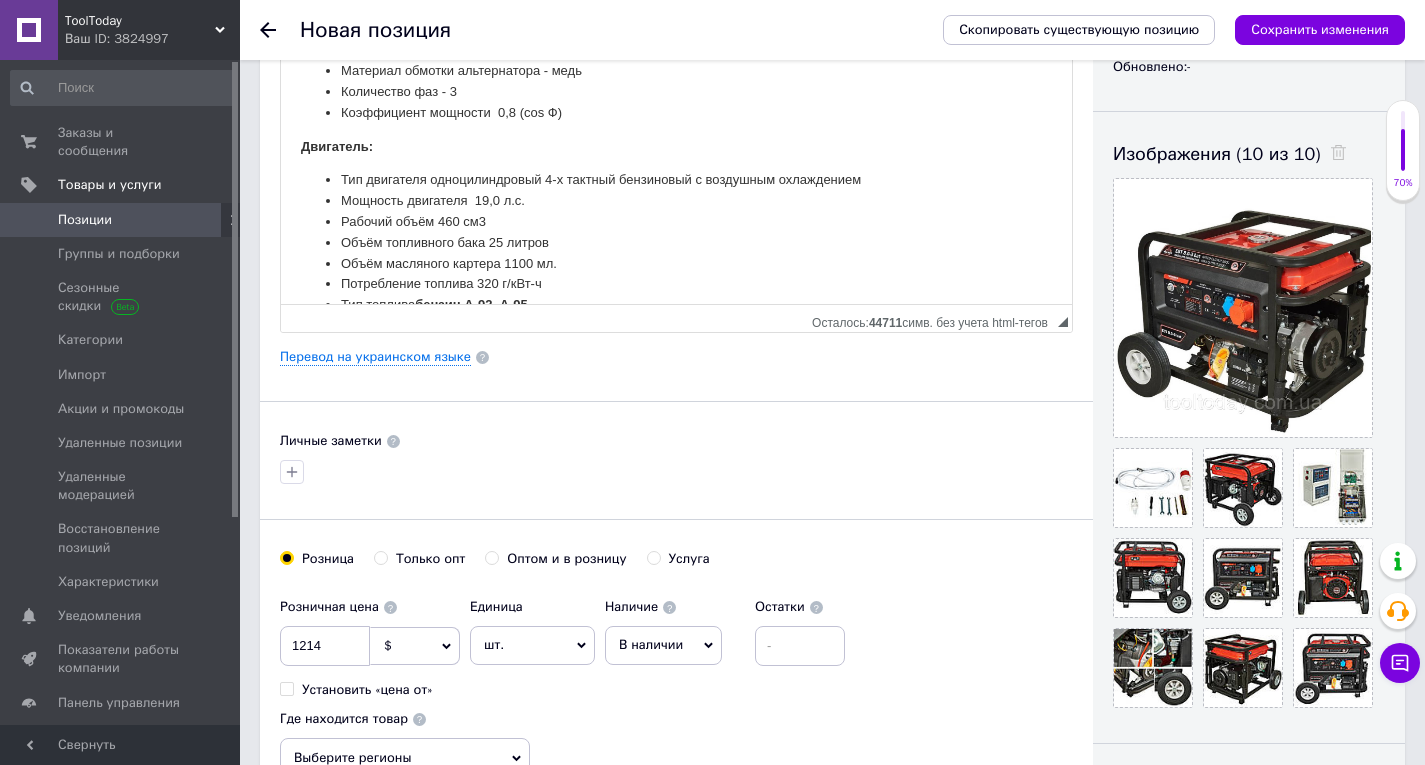 scroll, scrollTop: 100, scrollLeft: 0, axis: vertical 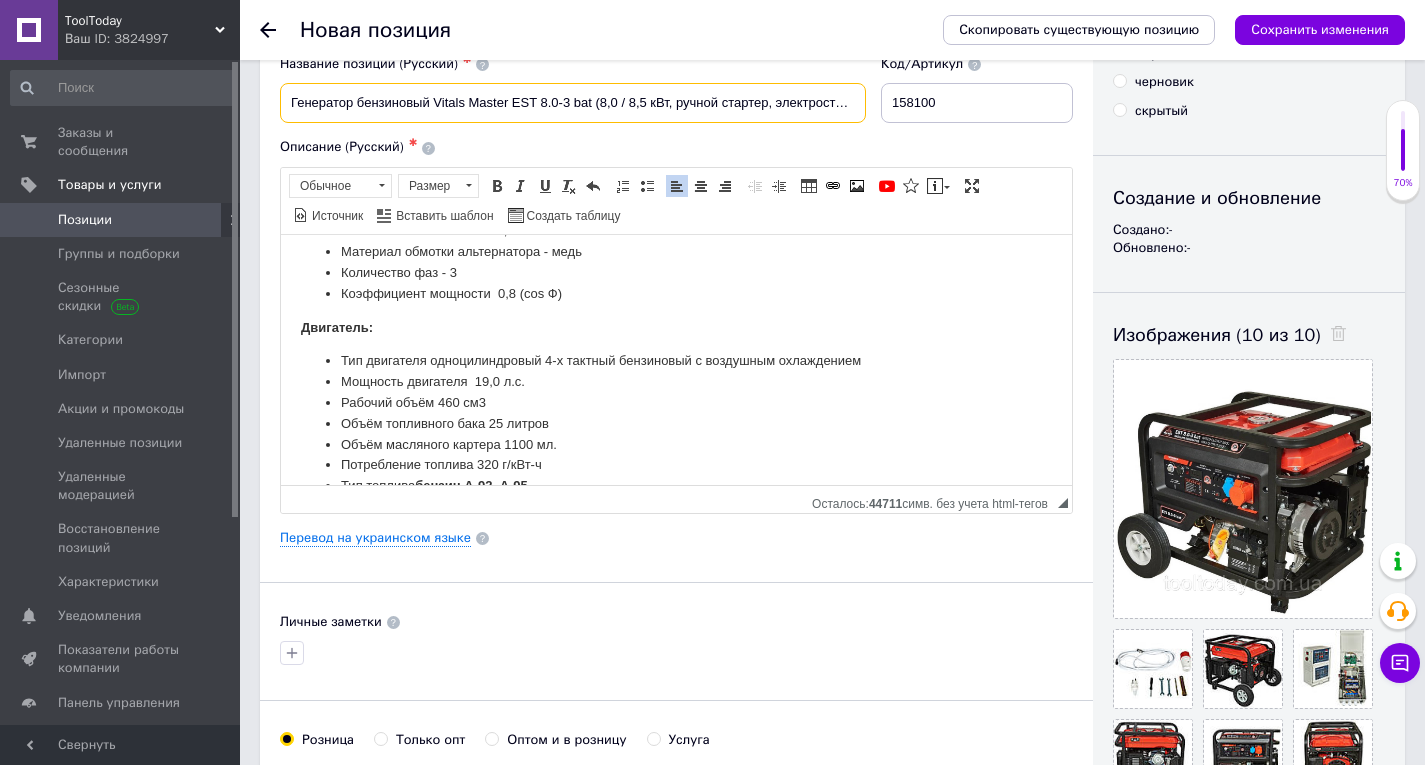 click on "Генератор бензиновый Vitals Master EST 8.0-3 bat (8,0 / 8,5 кВт, ручной стартер, электростартер, автозапуск)" at bounding box center (573, 103) 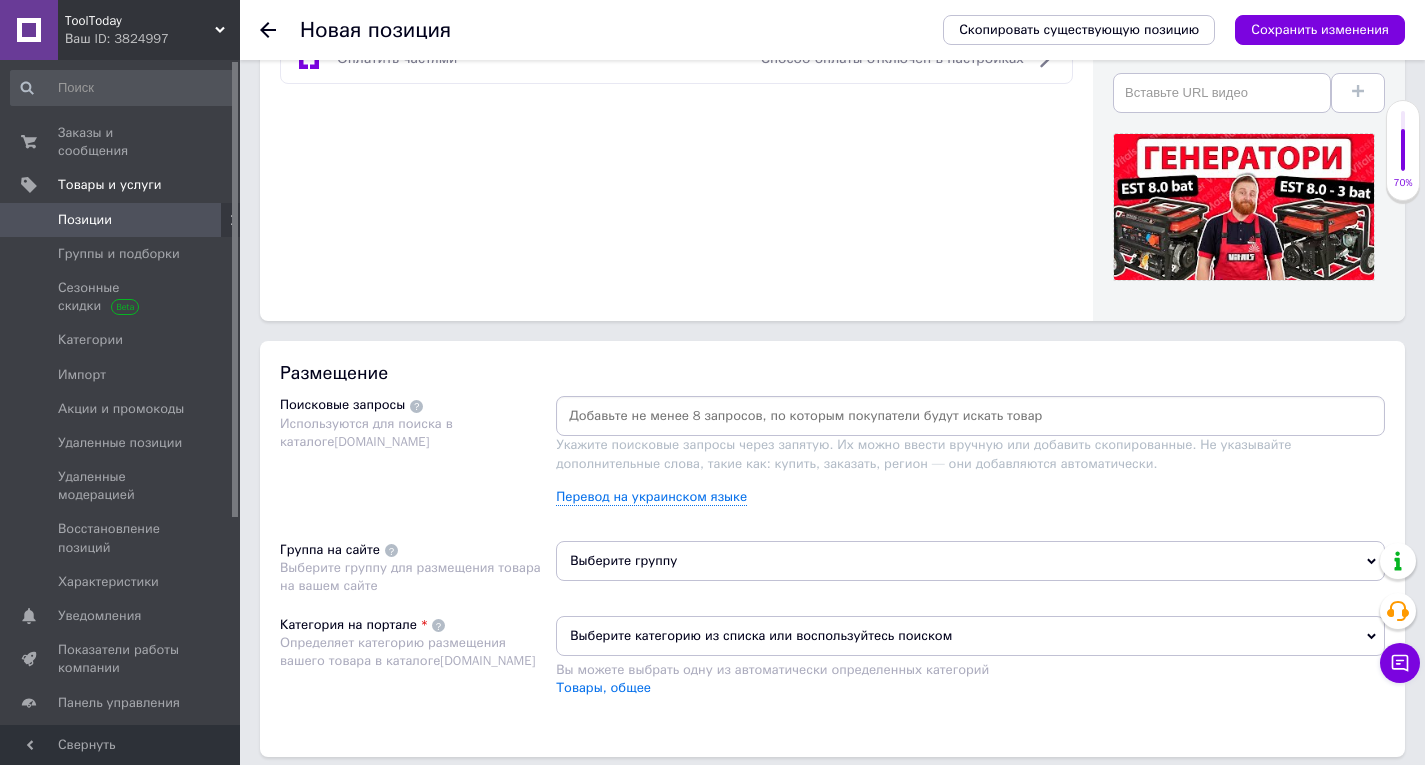 scroll, scrollTop: 1200, scrollLeft: 0, axis: vertical 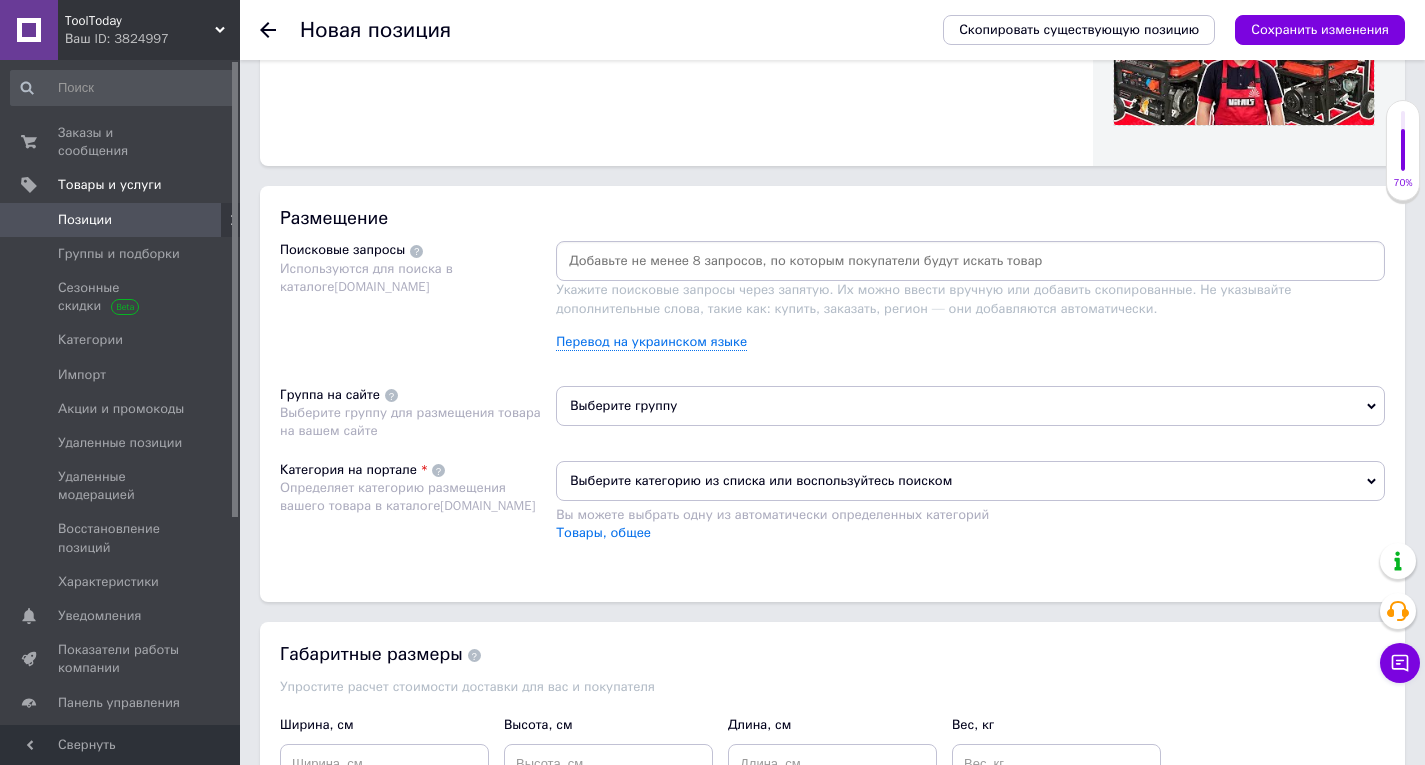 paste on "Генератор бензиновый Vitals Master EST 8.0-3 bat" 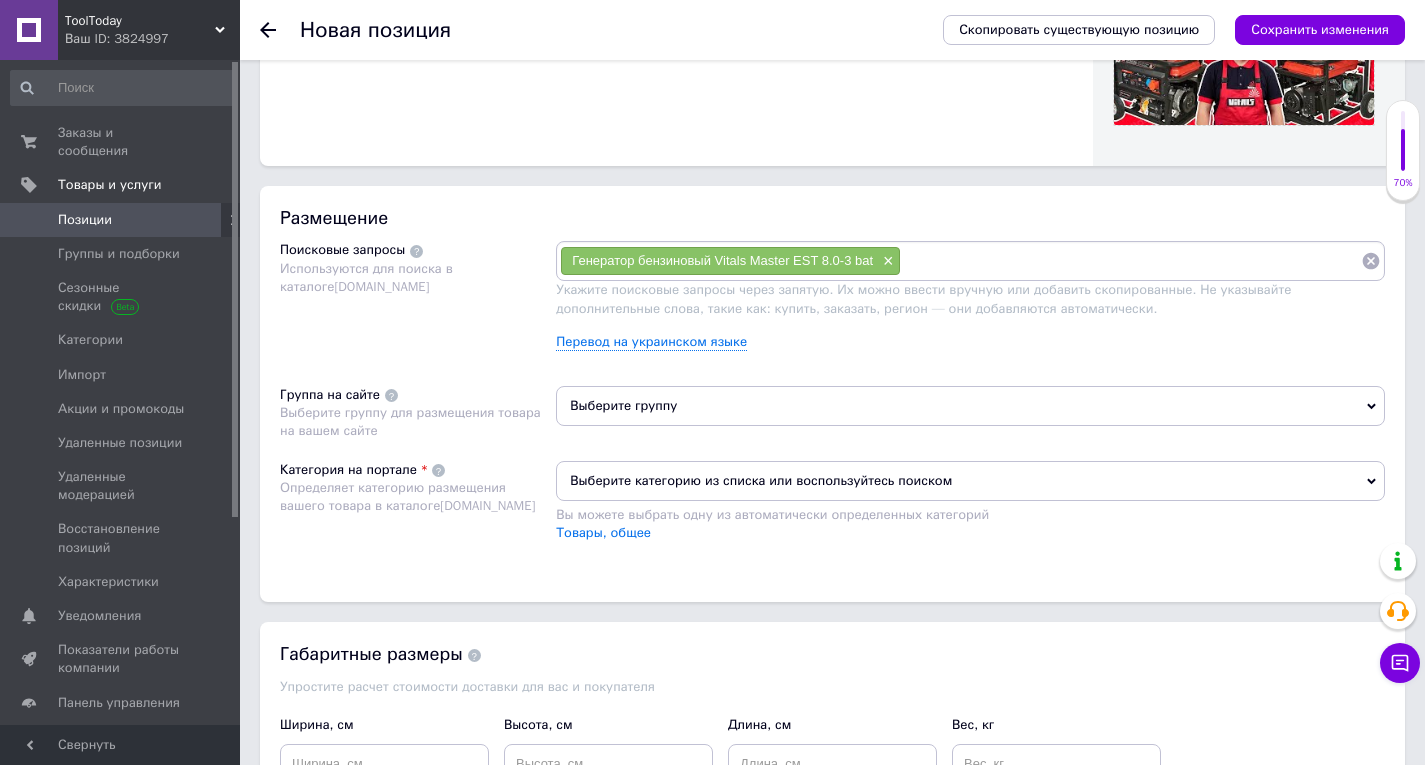 paste on "Генератор бензиновый Vitals Master EST 8.0-3 bat" 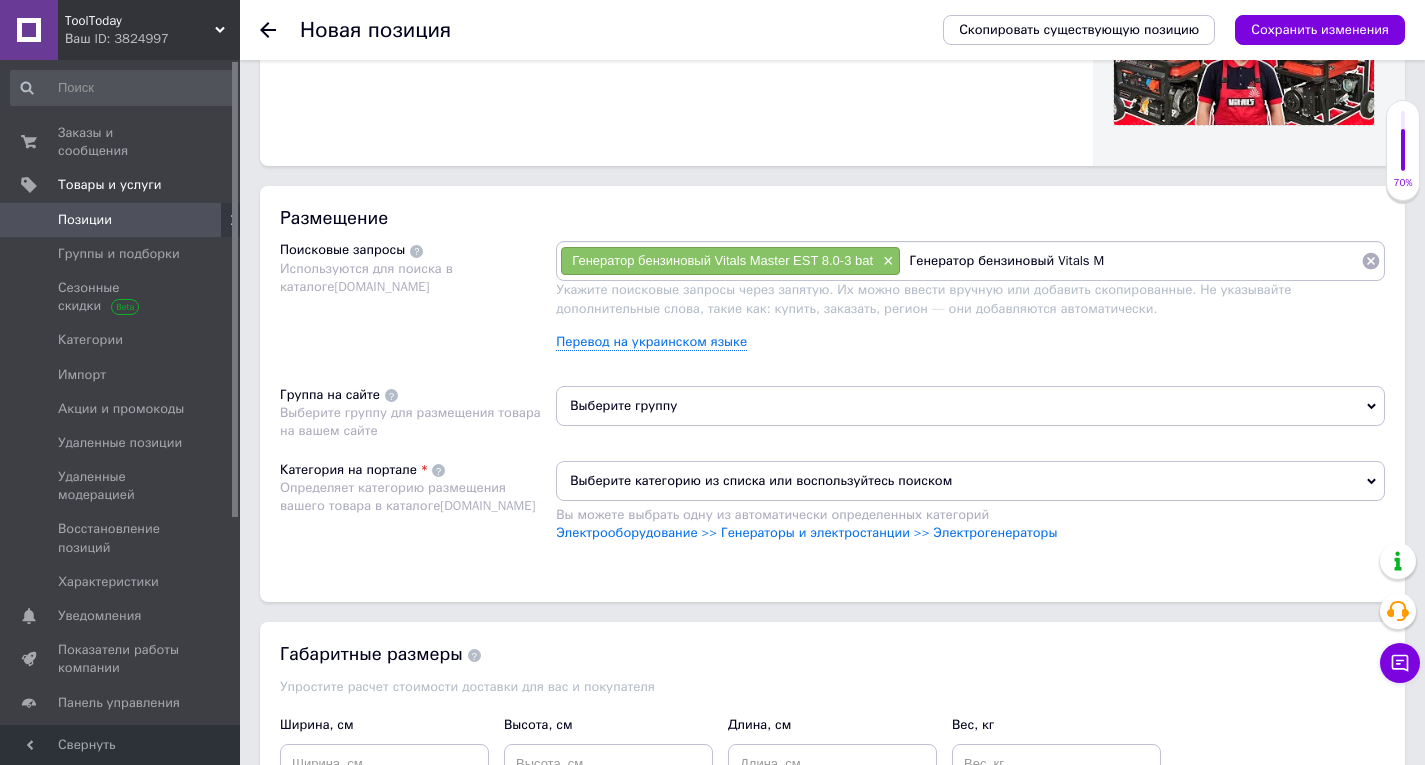 type on "Генератор бензиновый Vitals" 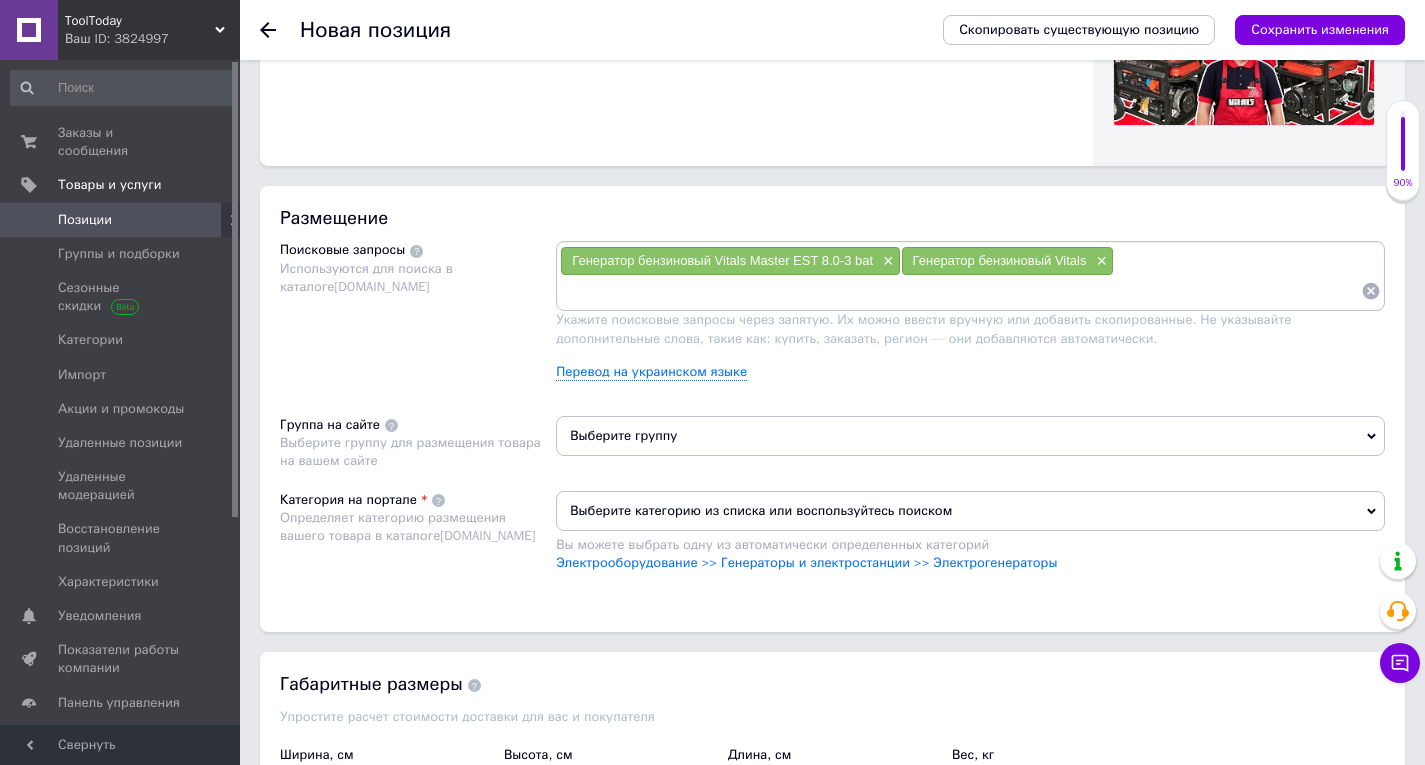 paste on "Генератор бензиновый Vitals Master EST 8.0-3 bat" 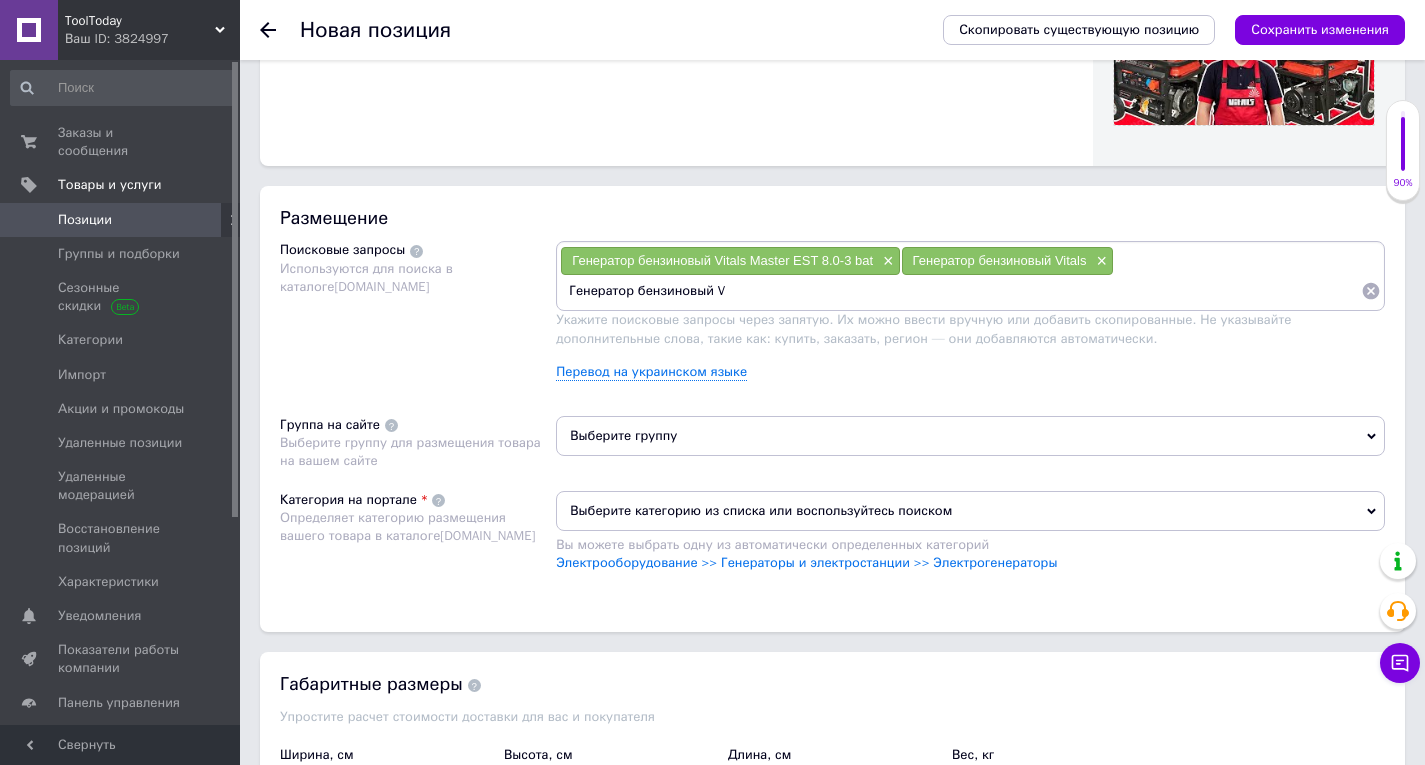 type on "Генератор бензиновый" 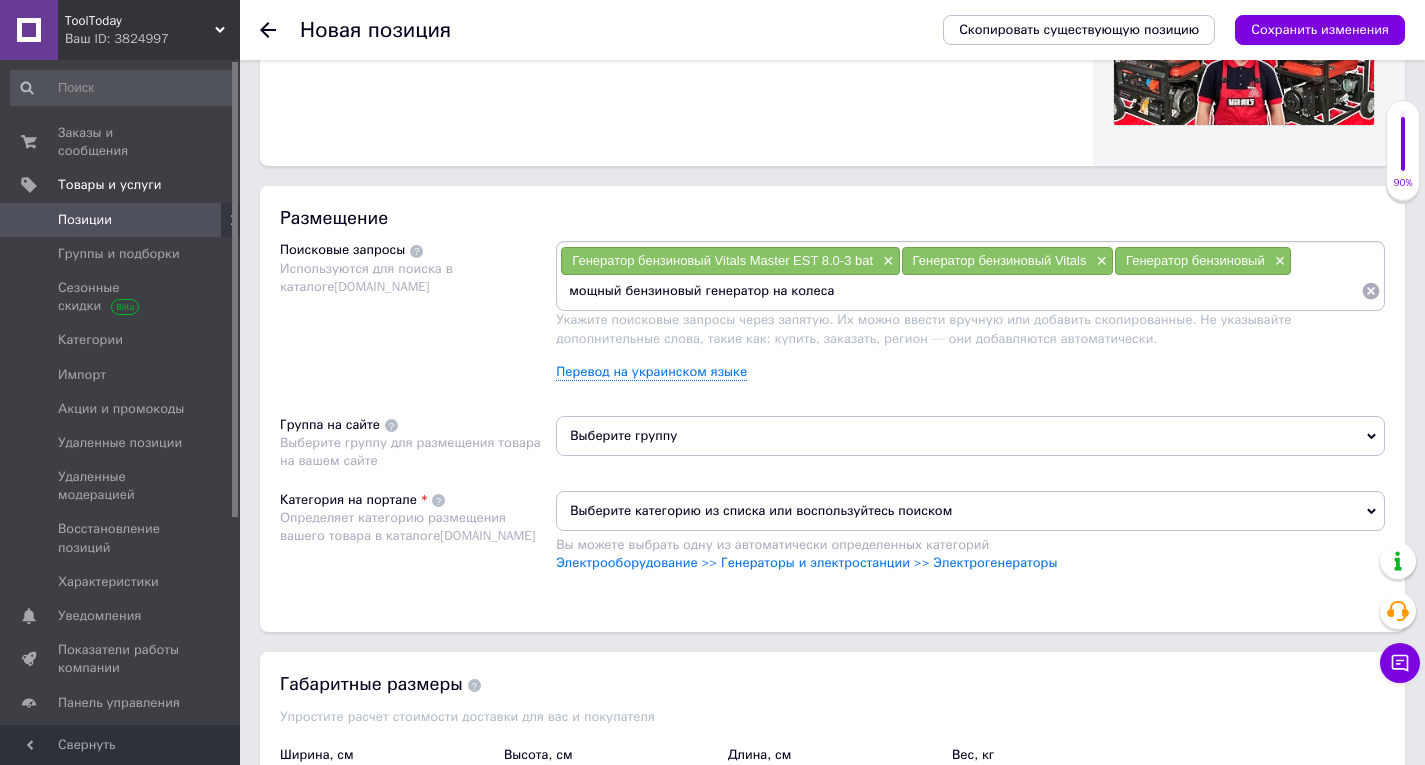 type on "мощный бензиновый генератор на колесах" 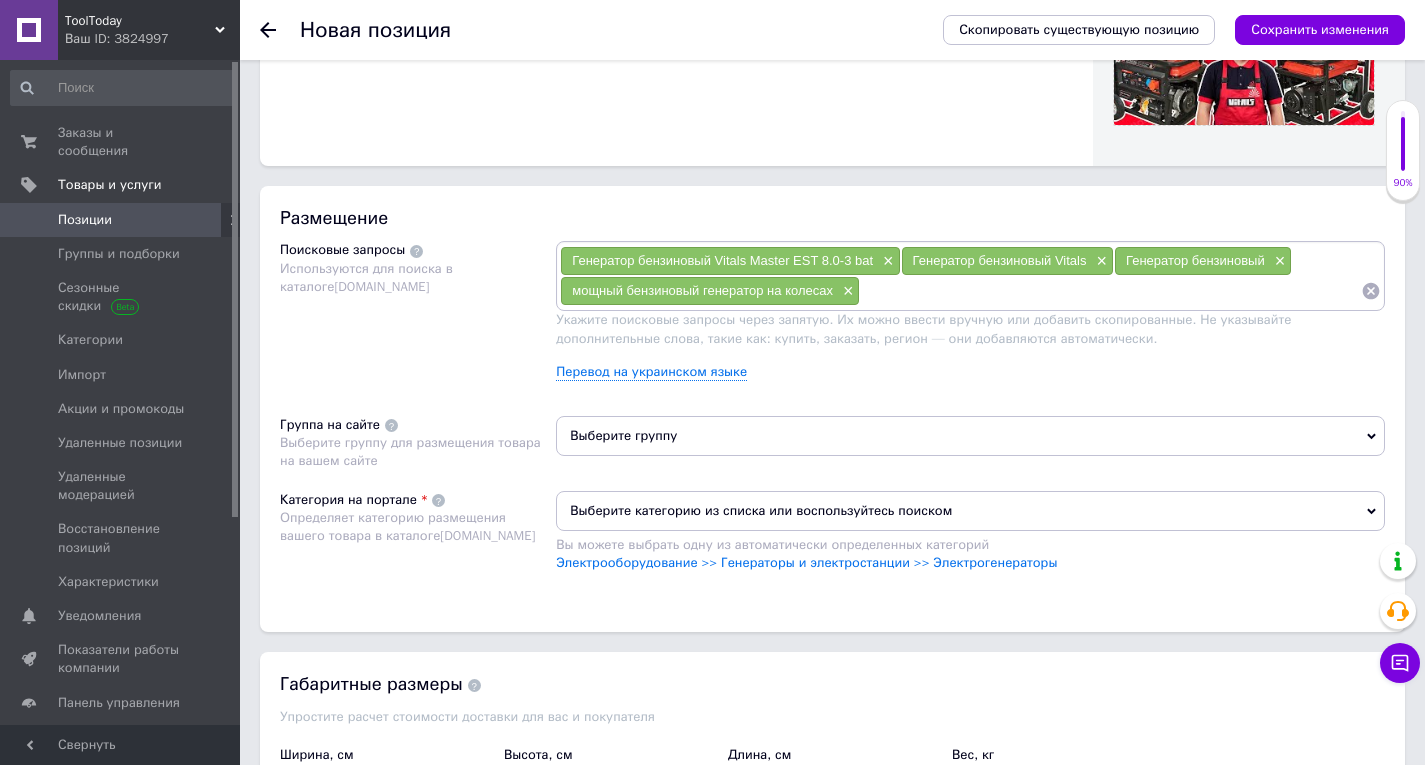paste on "компактный переносной электрический агрегат" 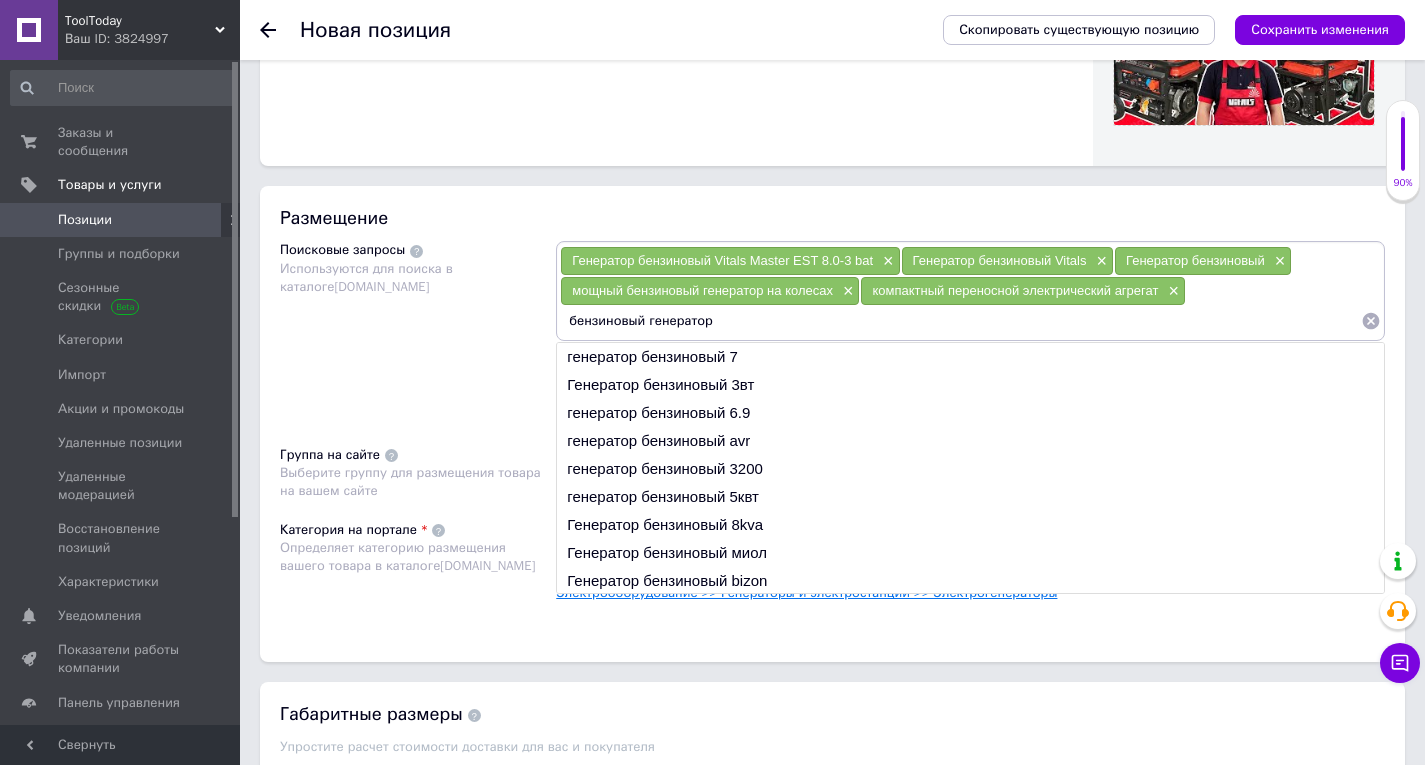 paste on "для резервного или аварийного питания бытовых потребителей" 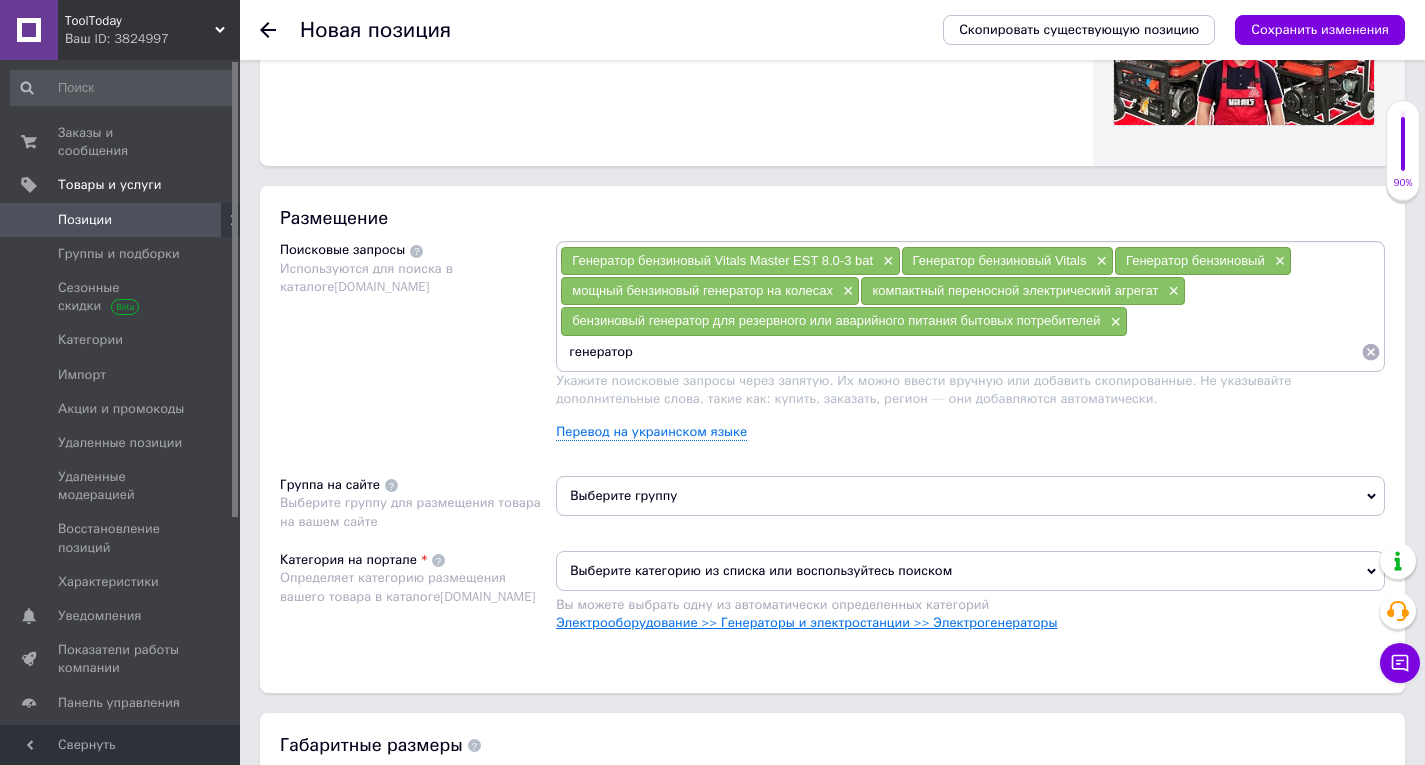 paste on "для резервного или аварийного питания бытовых потребителей" 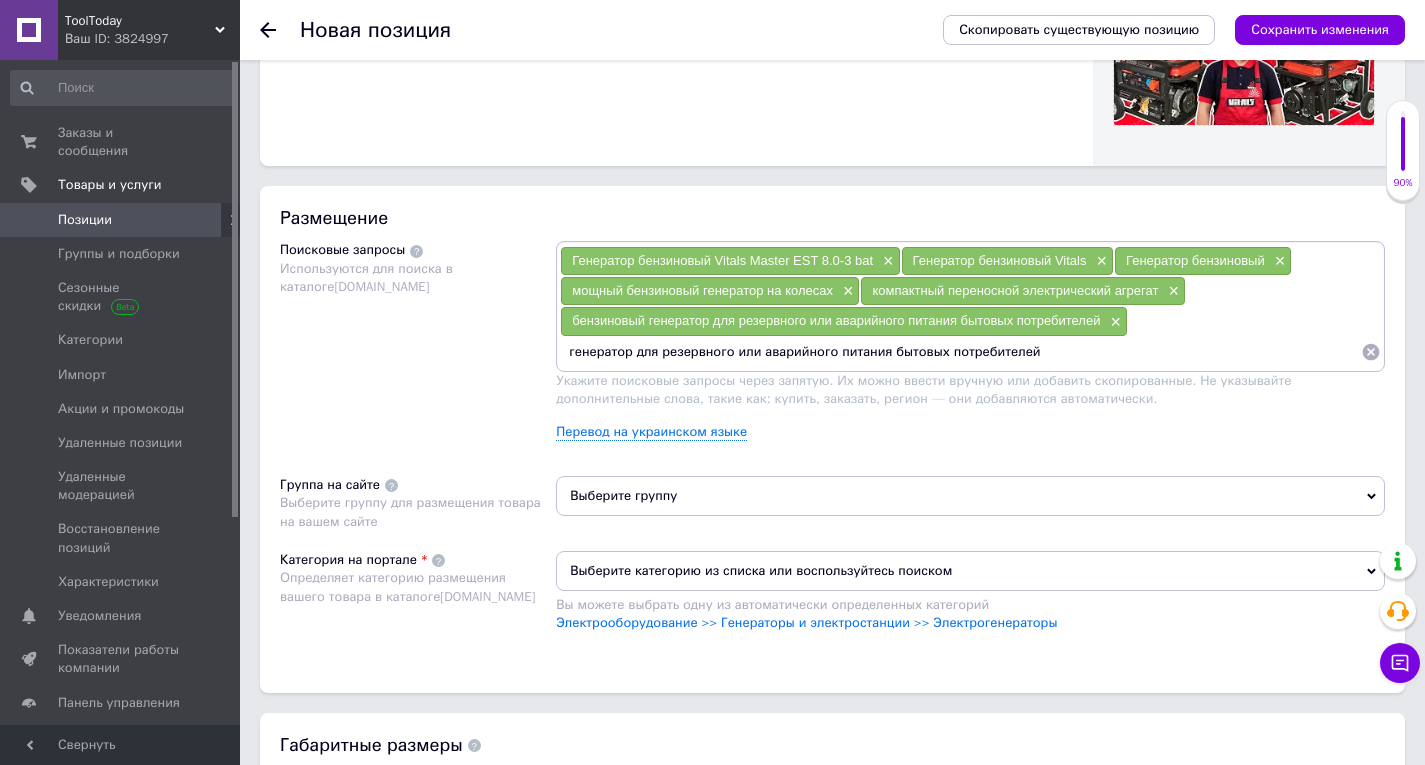 click on "генератор для резервного или аварийного питания бытовых потребителей" at bounding box center [960, 352] 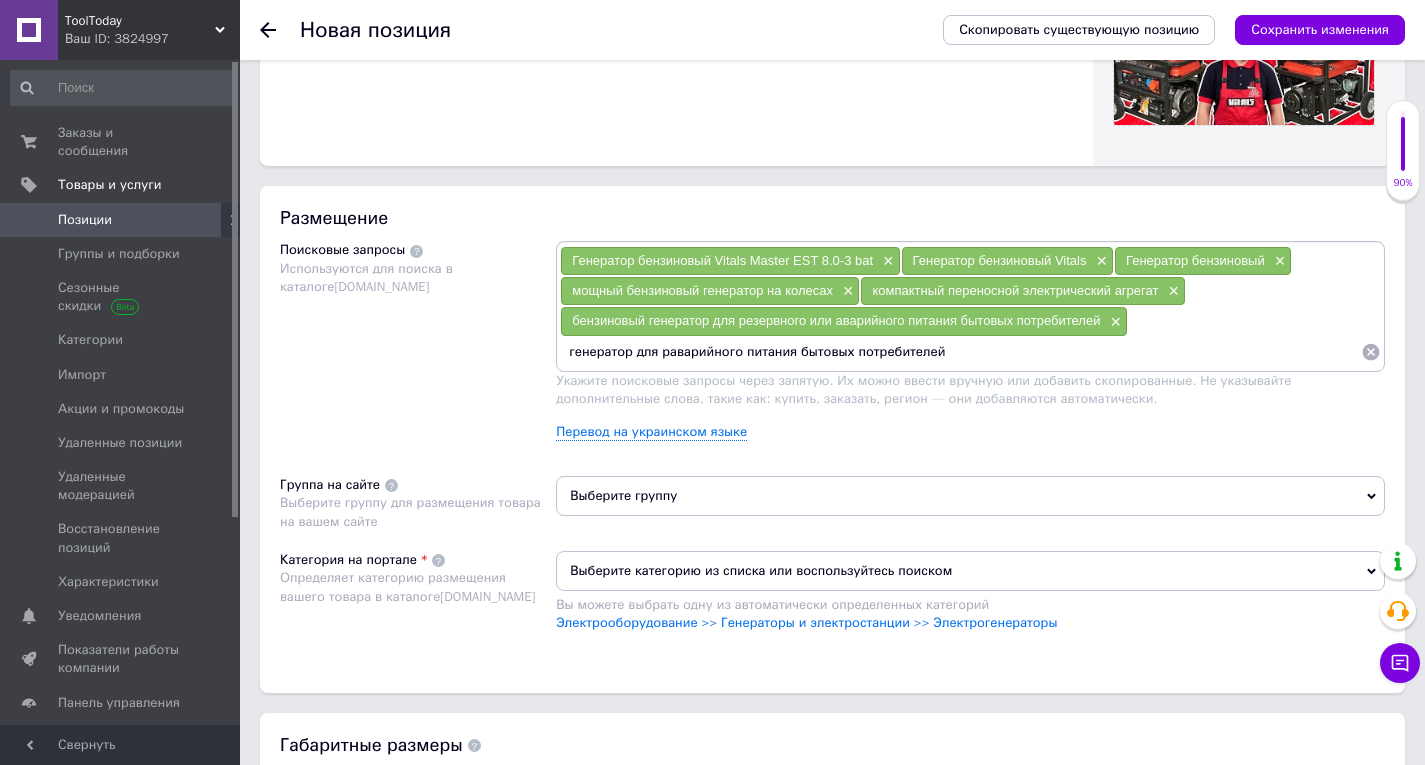 type on "генератор для аварийного питания бытовых потребителей" 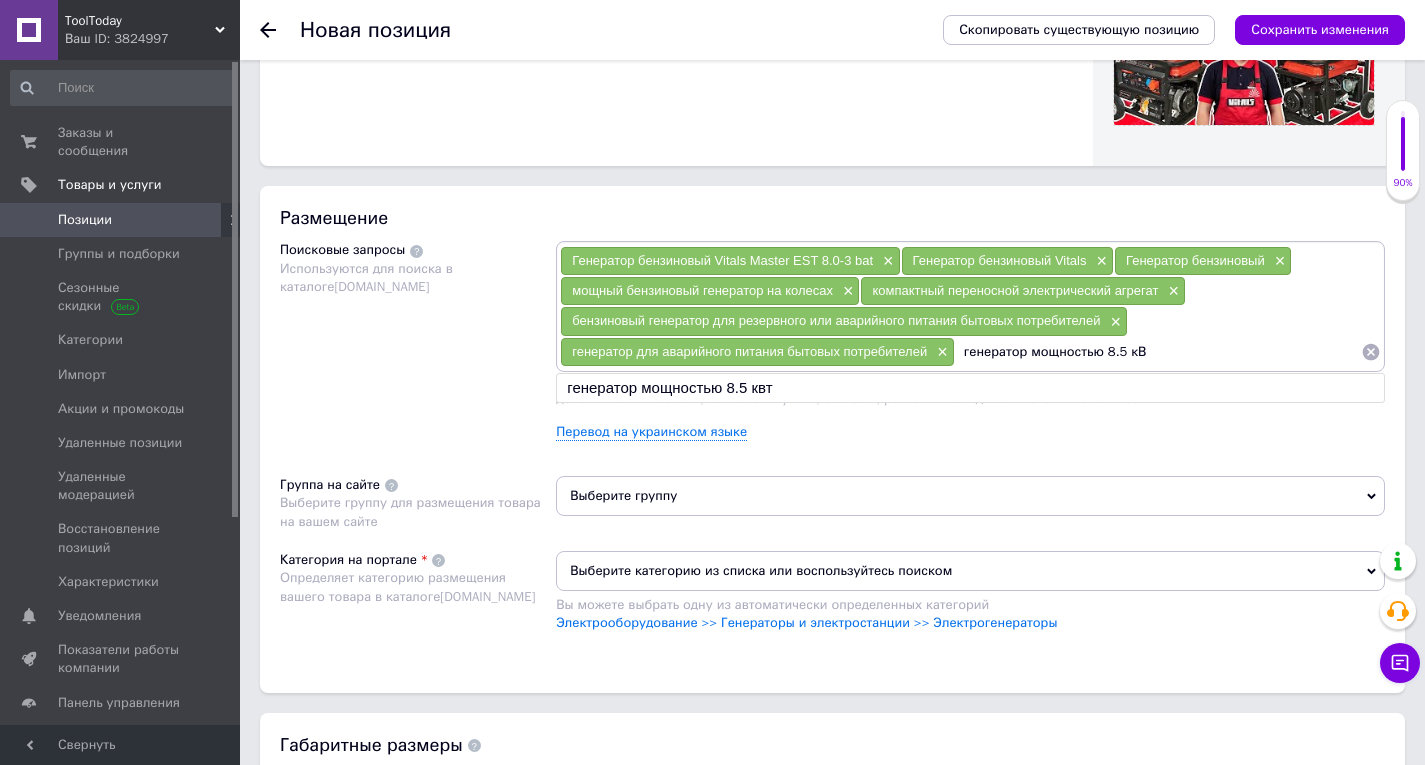 type on "генератор мощностью 8.5 кВт" 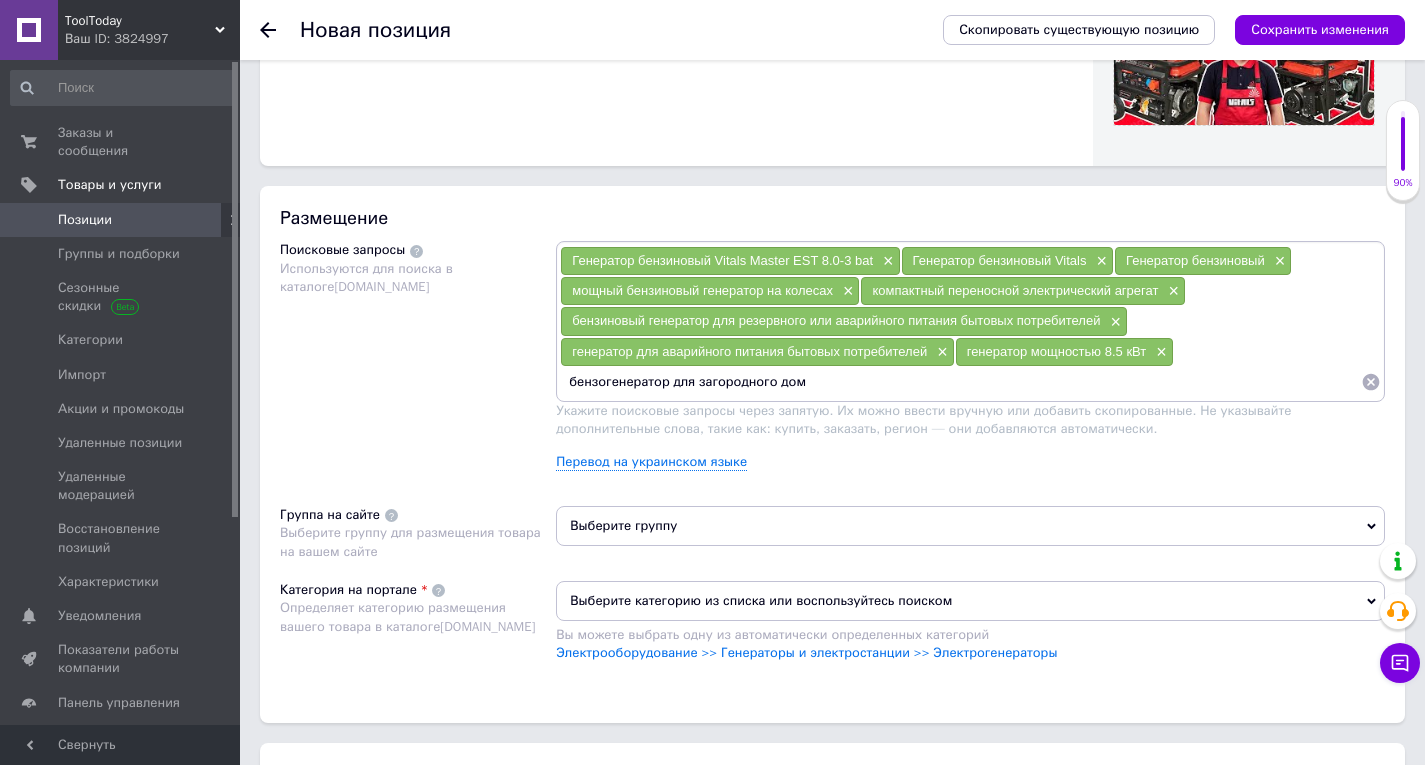 type on "бензогенератор для загородного дома" 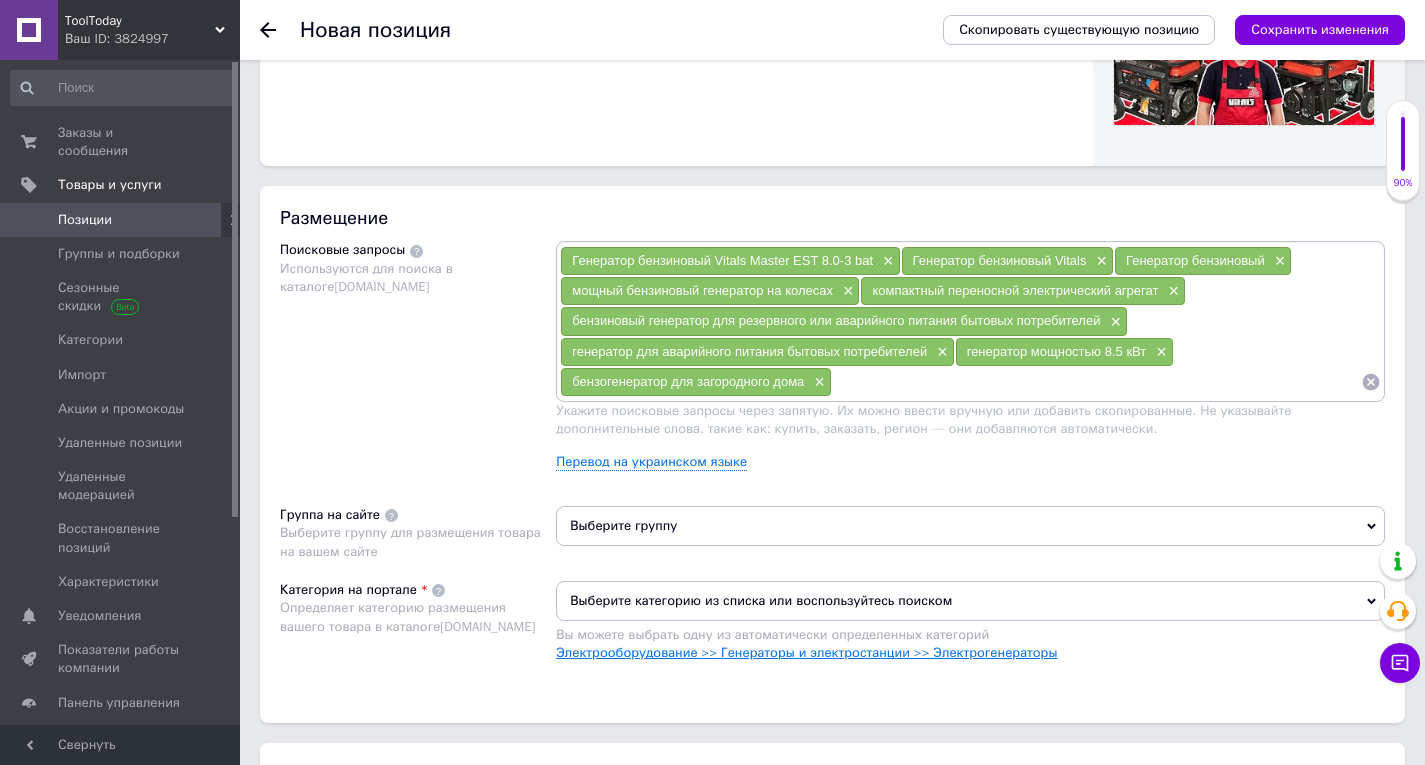 click on "Электрооборудование >> Генераторы и электростанции >> Электрогенераторы" at bounding box center (806, 652) 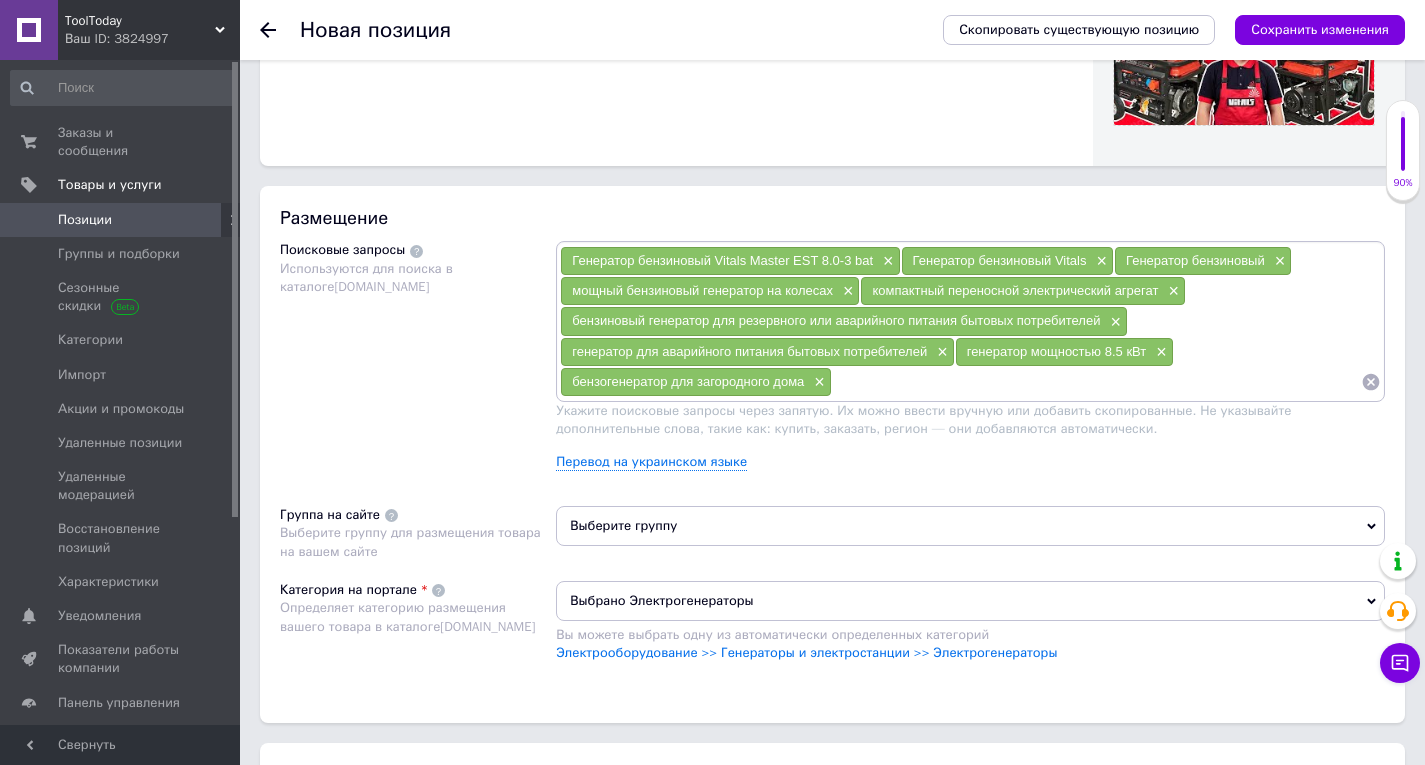 click at bounding box center (1096, 382) 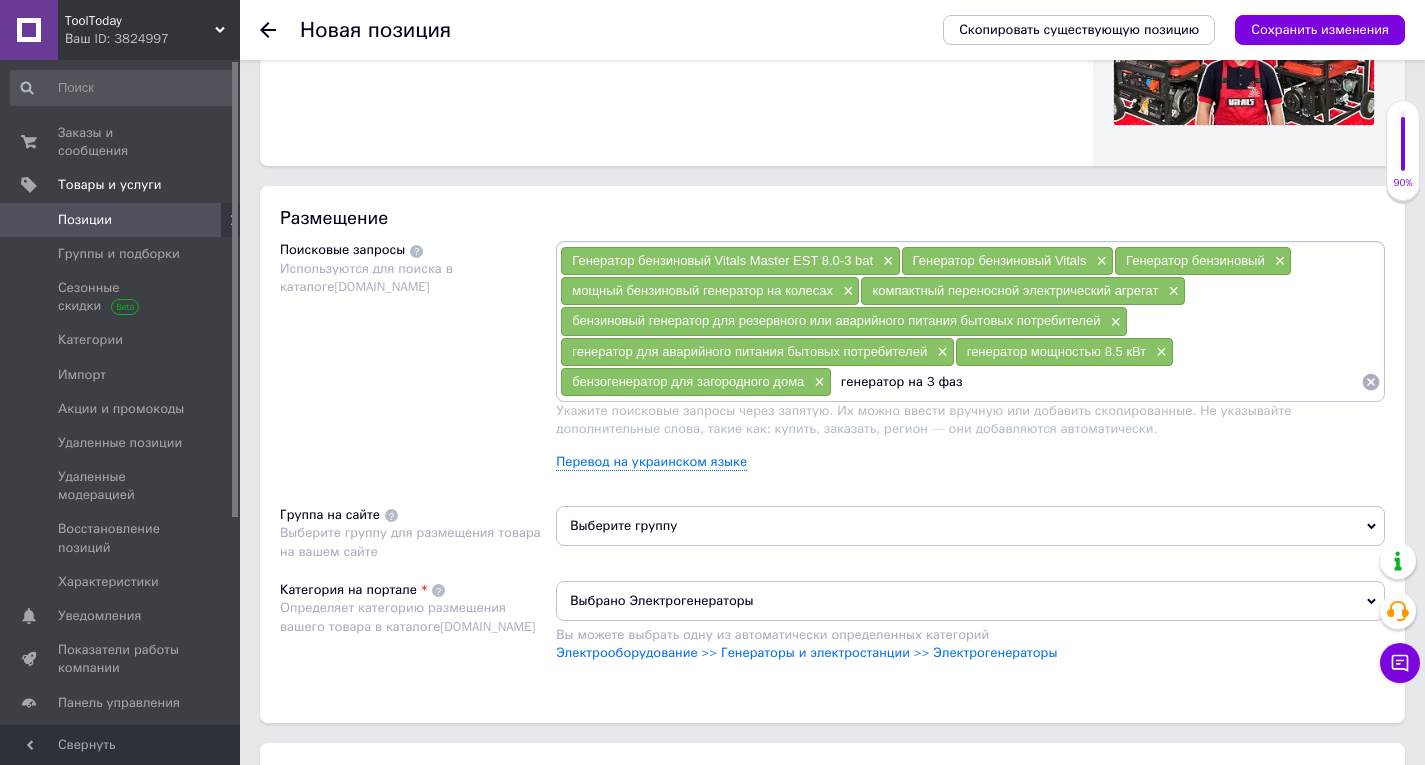 type on "генератор на 3 фазы" 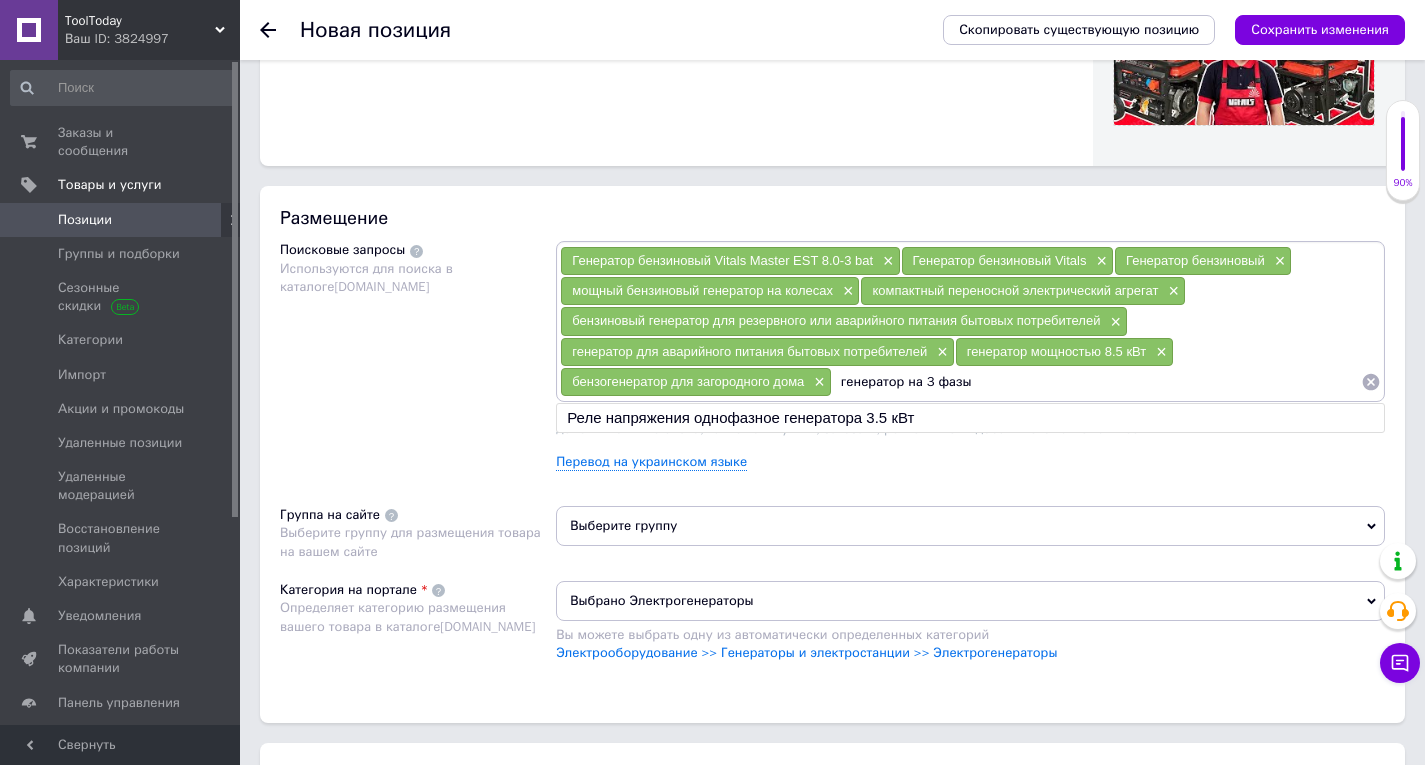 type 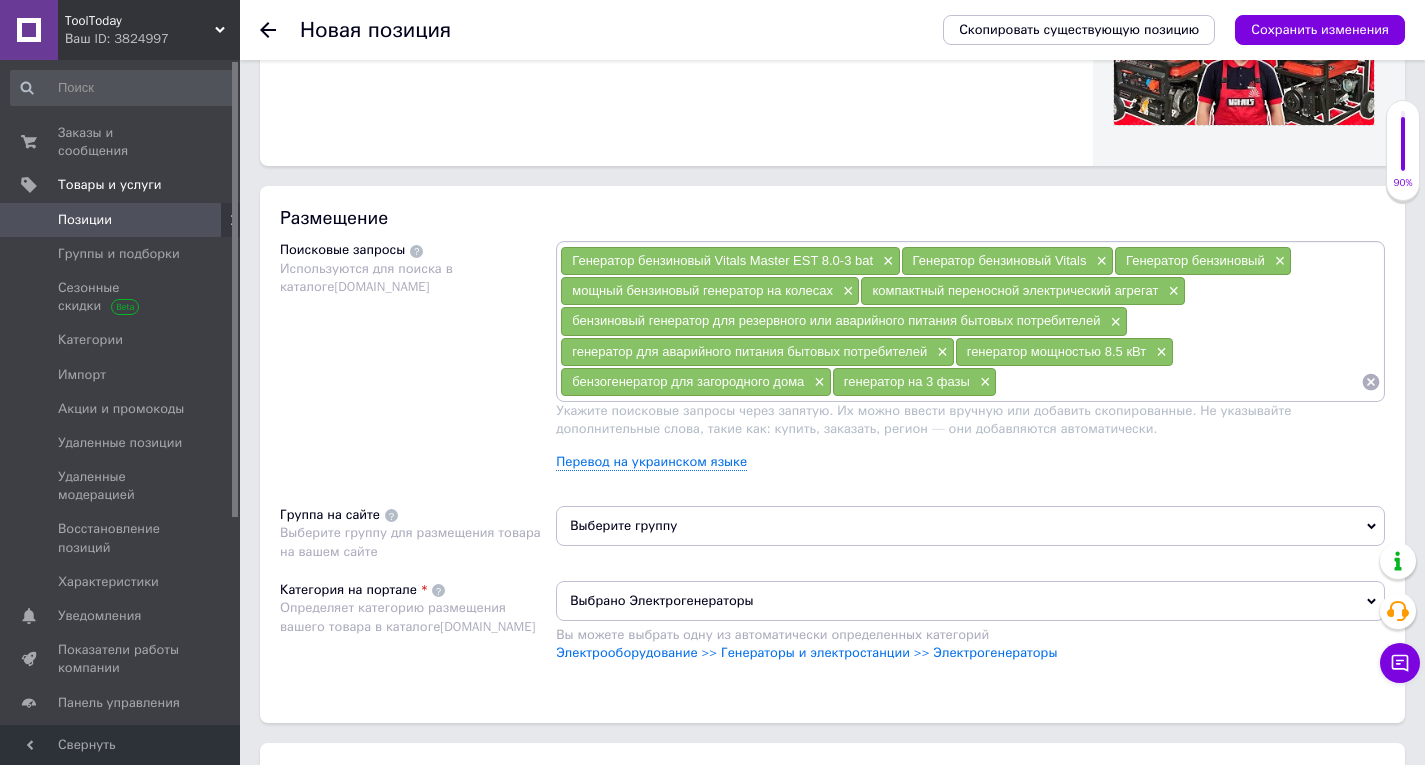 click on "Выберите группу" at bounding box center [970, 526] 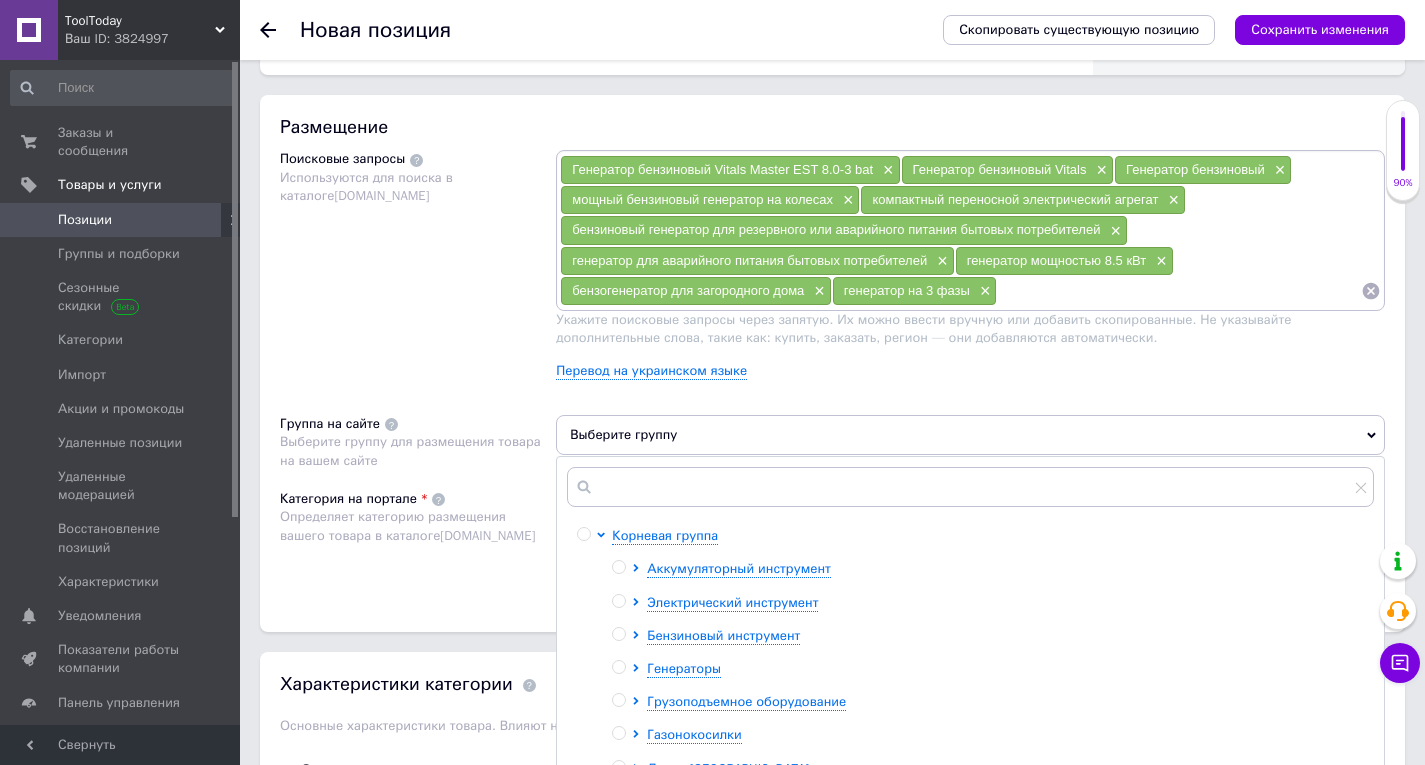 scroll, scrollTop: 1400, scrollLeft: 0, axis: vertical 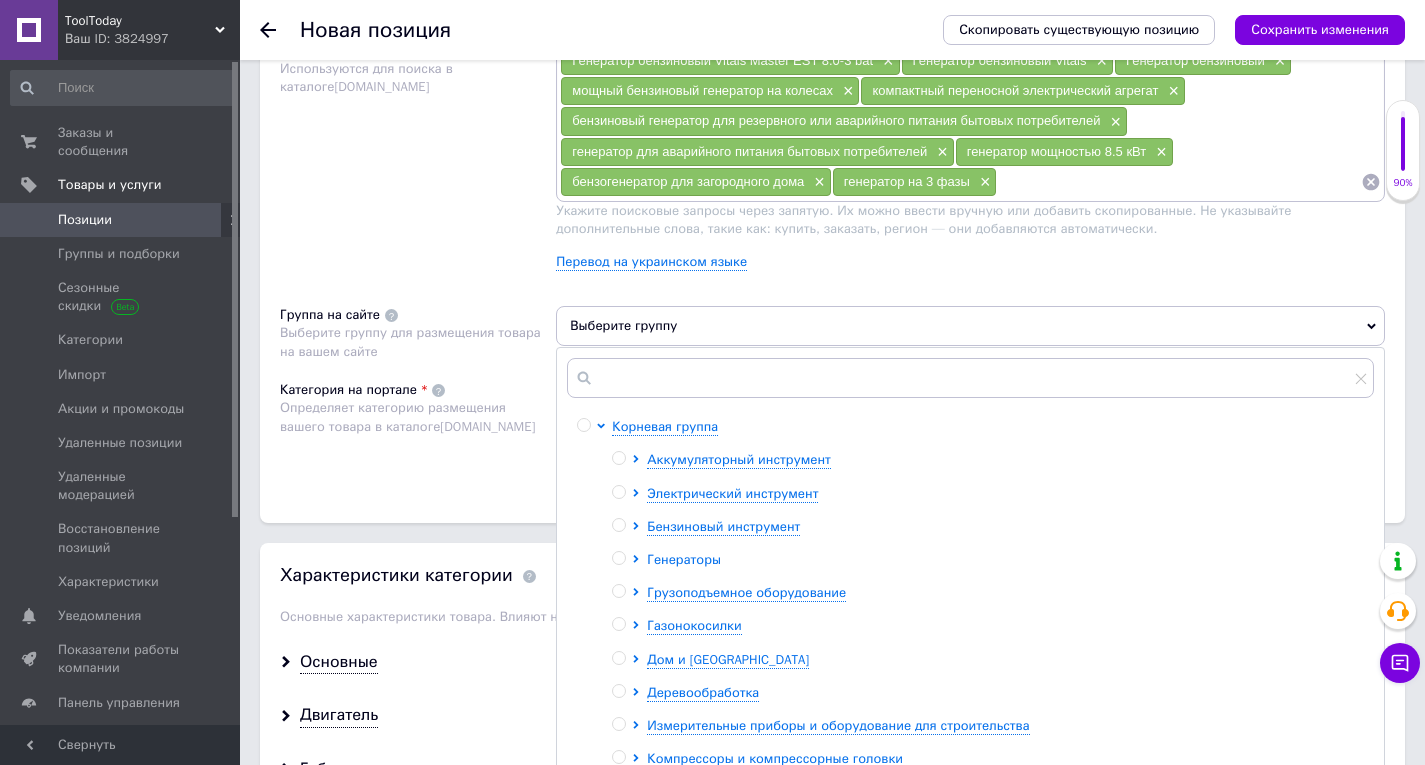 click 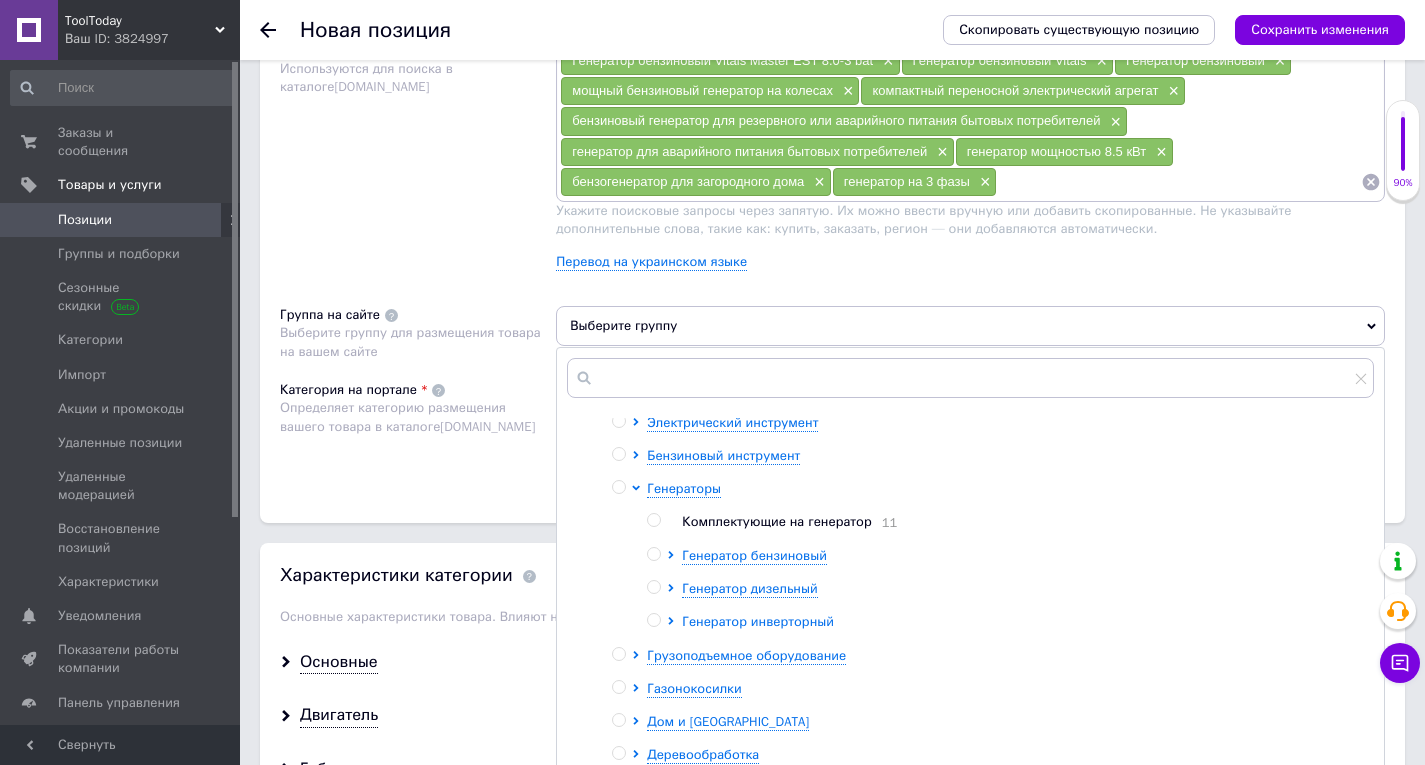 scroll, scrollTop: 100, scrollLeft: 0, axis: vertical 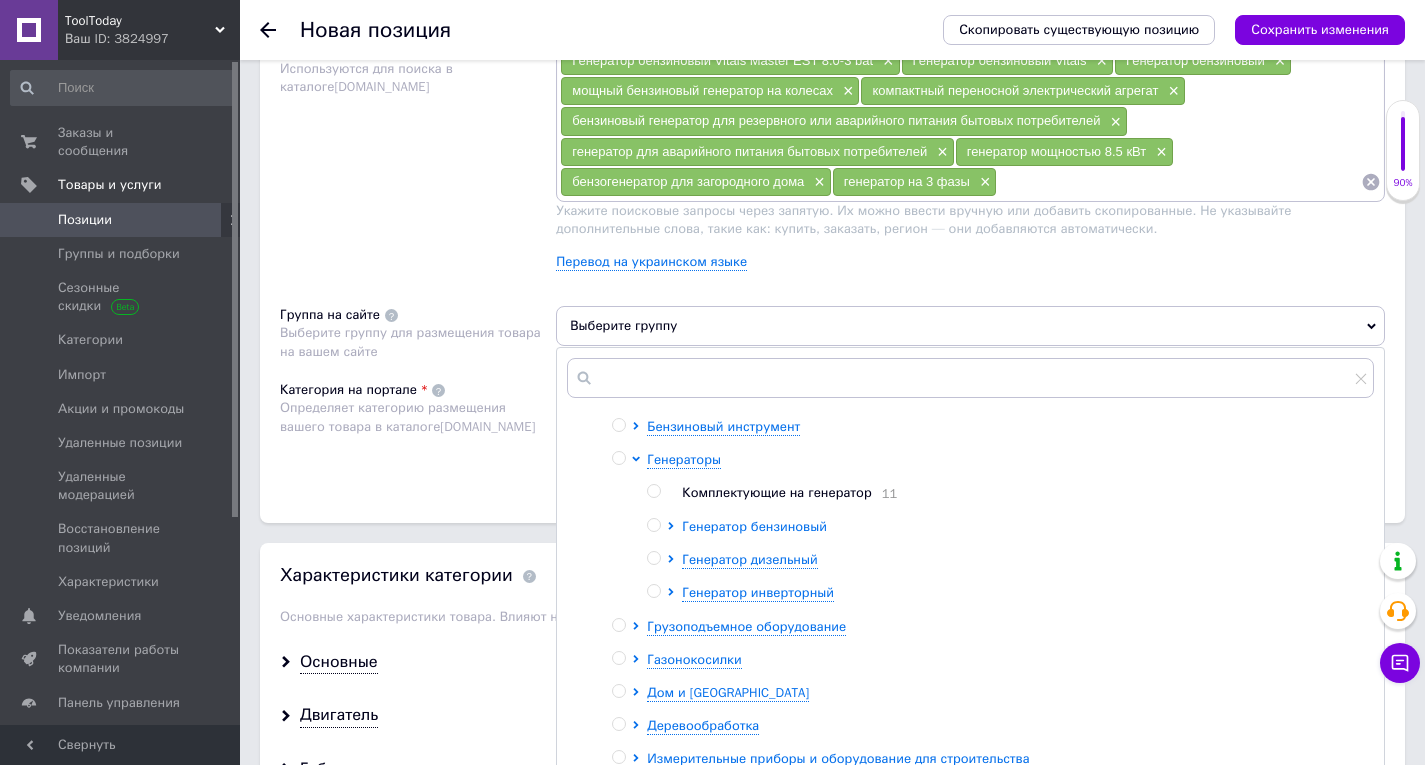click on "Генератор бензиновый" at bounding box center [754, 526] 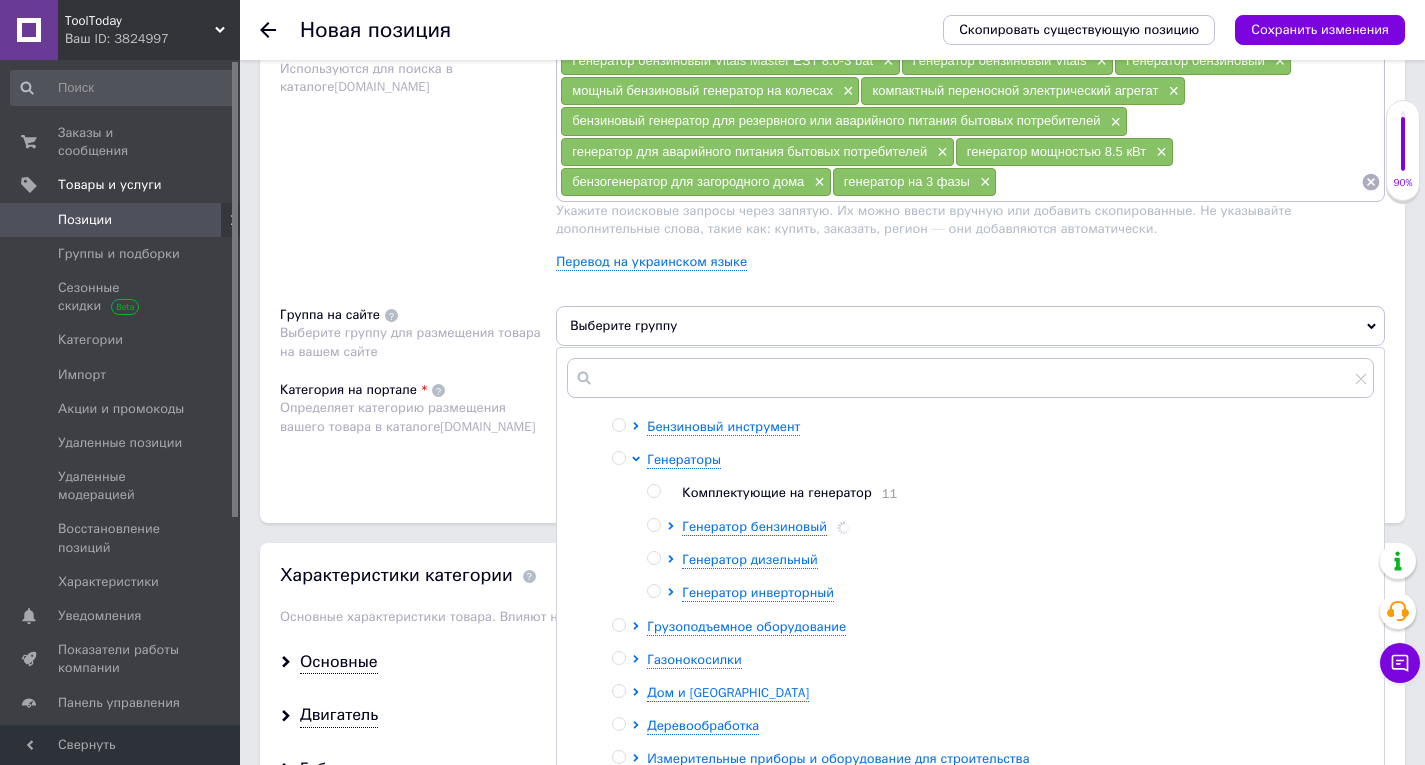 scroll, scrollTop: 1500, scrollLeft: 0, axis: vertical 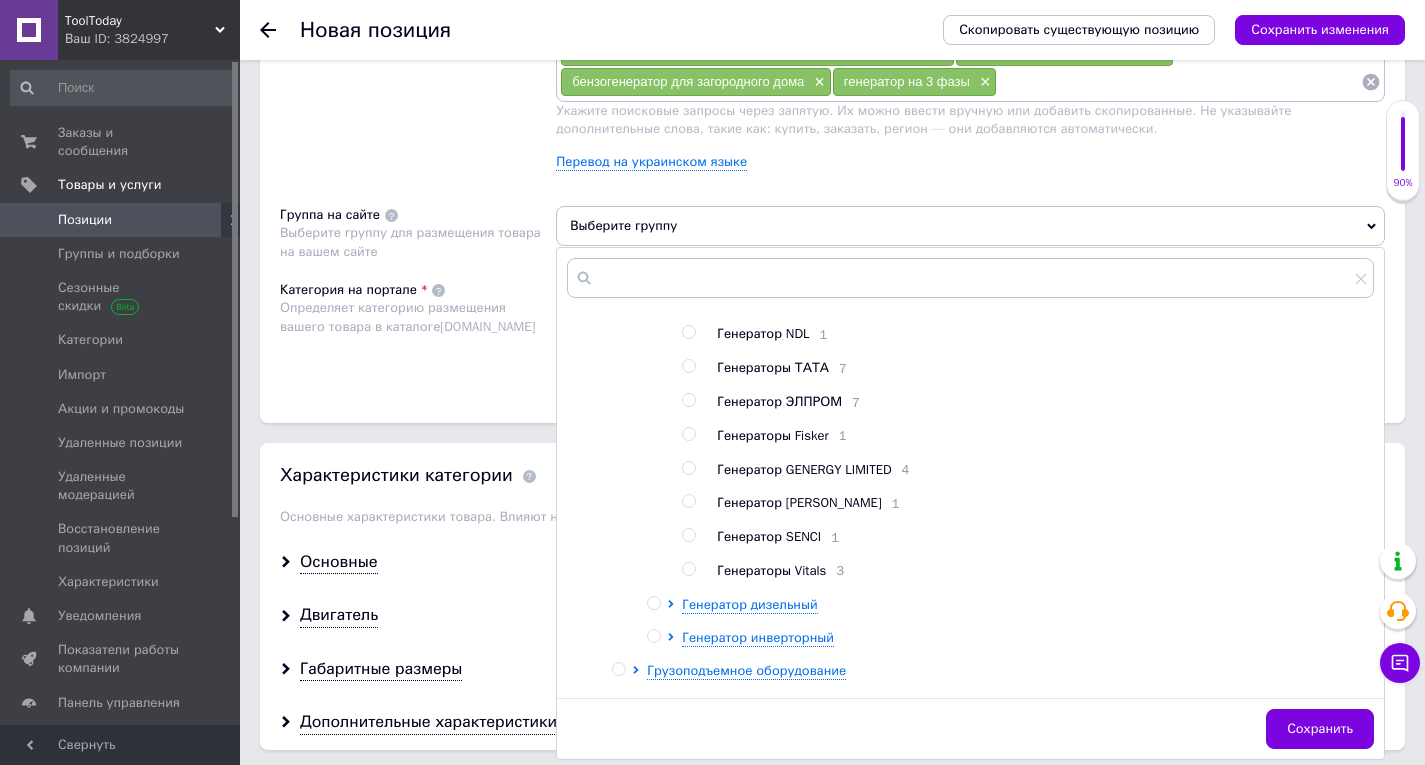 click on "Генераторы Vitals" at bounding box center [771, 570] 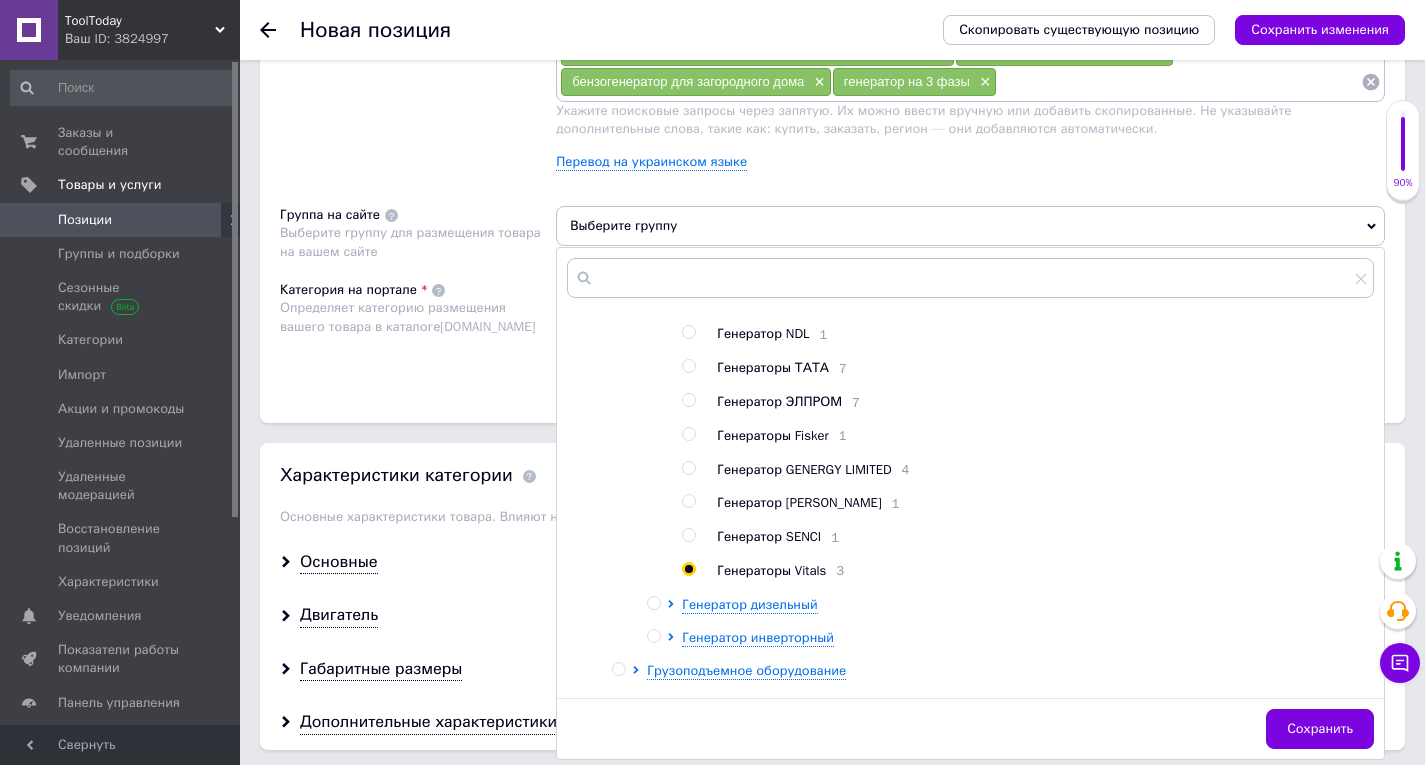 radio on "true" 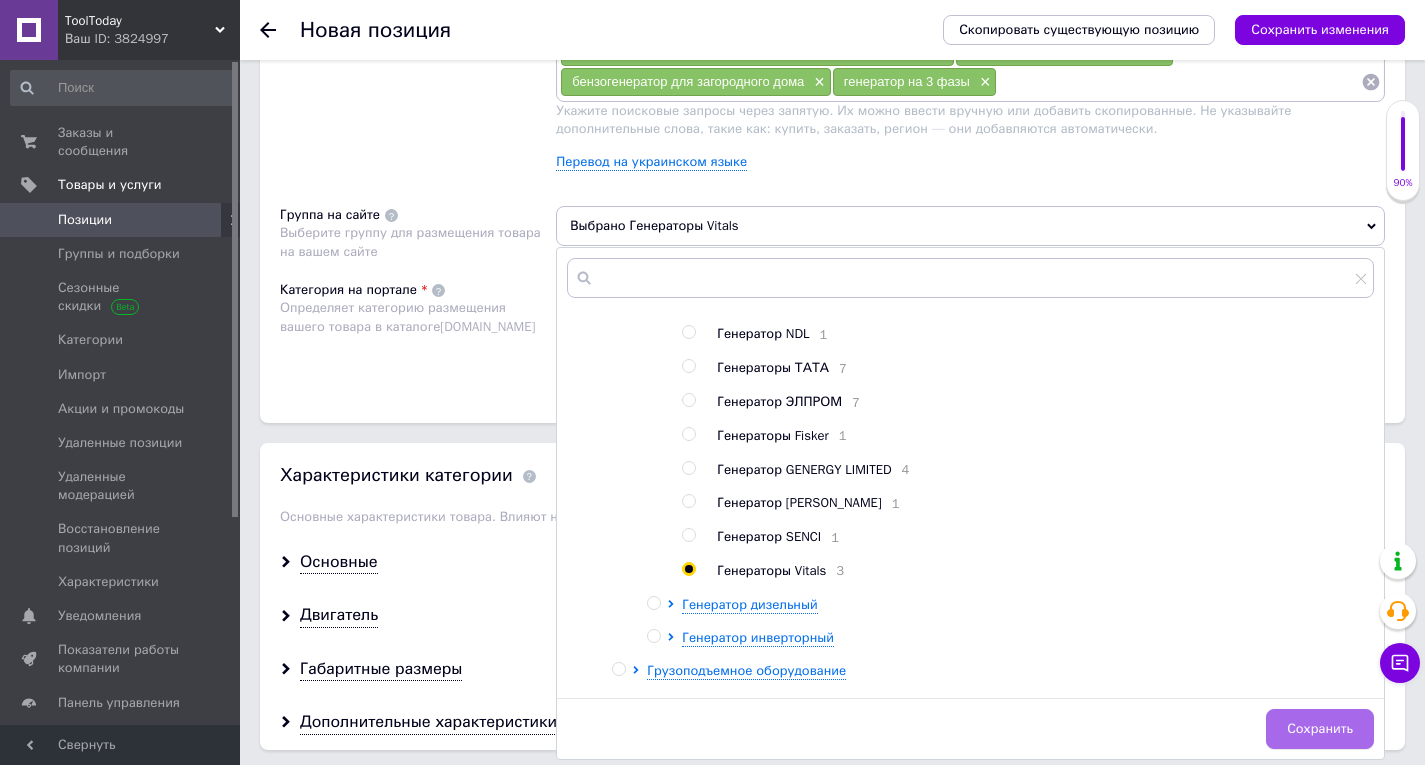 click on "Сохранить" at bounding box center [1320, 729] 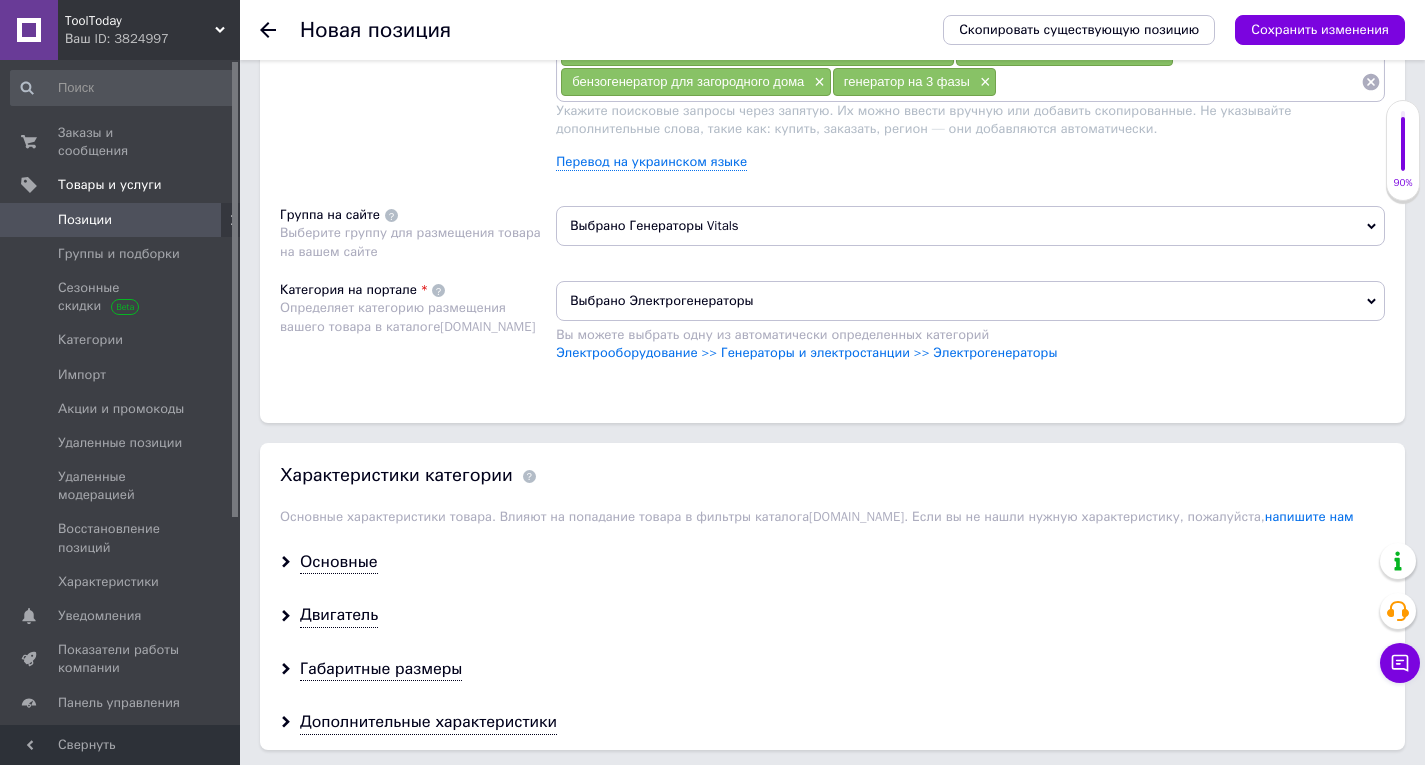 click on "Основные" at bounding box center (339, 562) 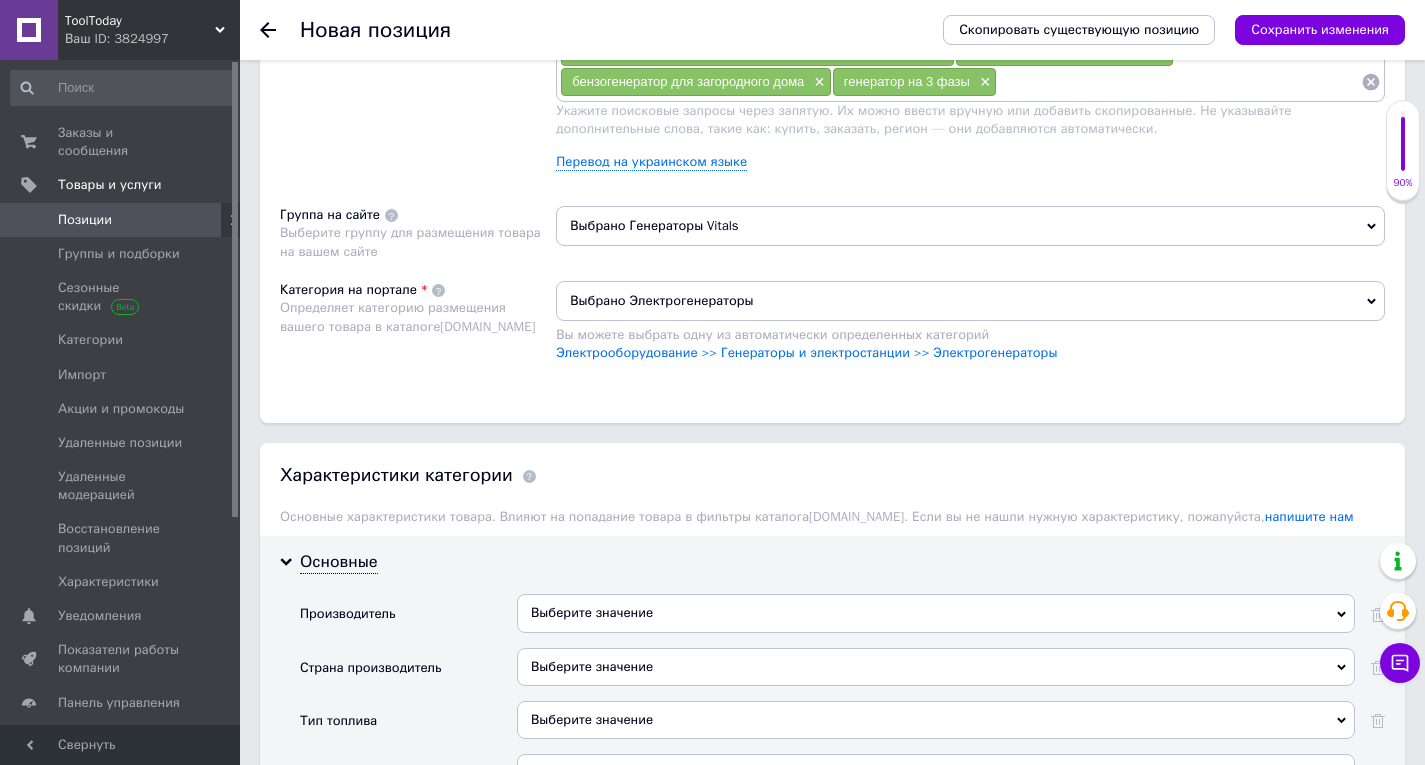 scroll, scrollTop: 1600, scrollLeft: 0, axis: vertical 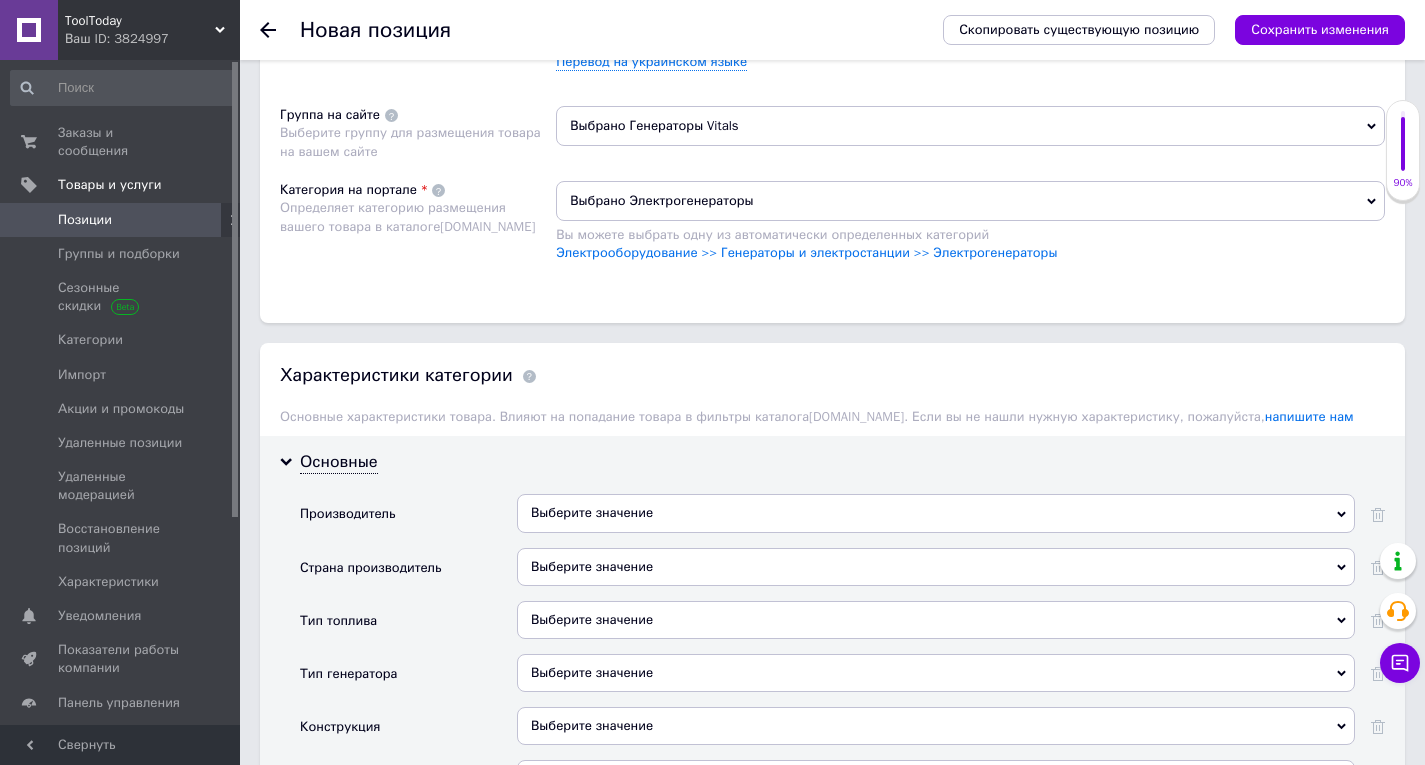 click on "Выберите значение" at bounding box center [936, 513] 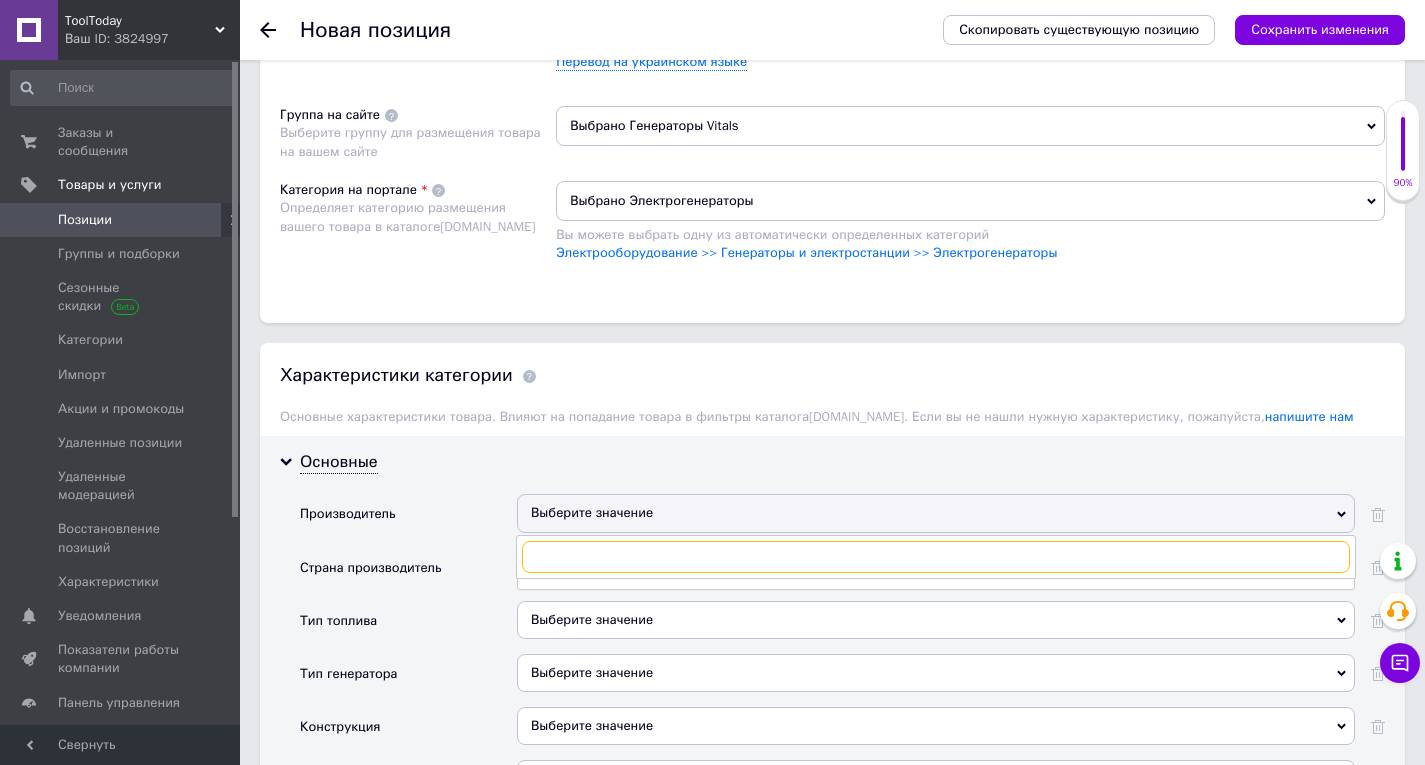 paste on "Vitals" 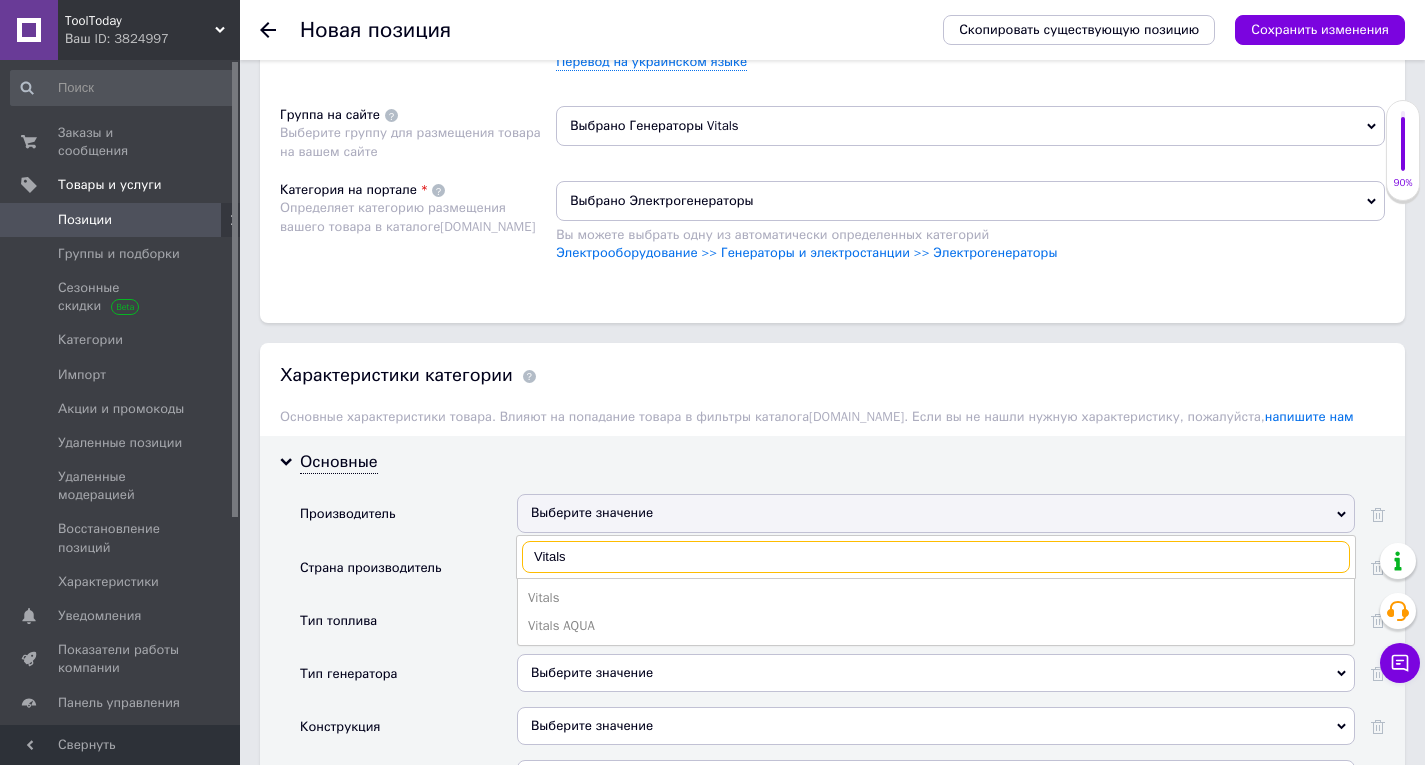 scroll, scrollTop: 1800, scrollLeft: 0, axis: vertical 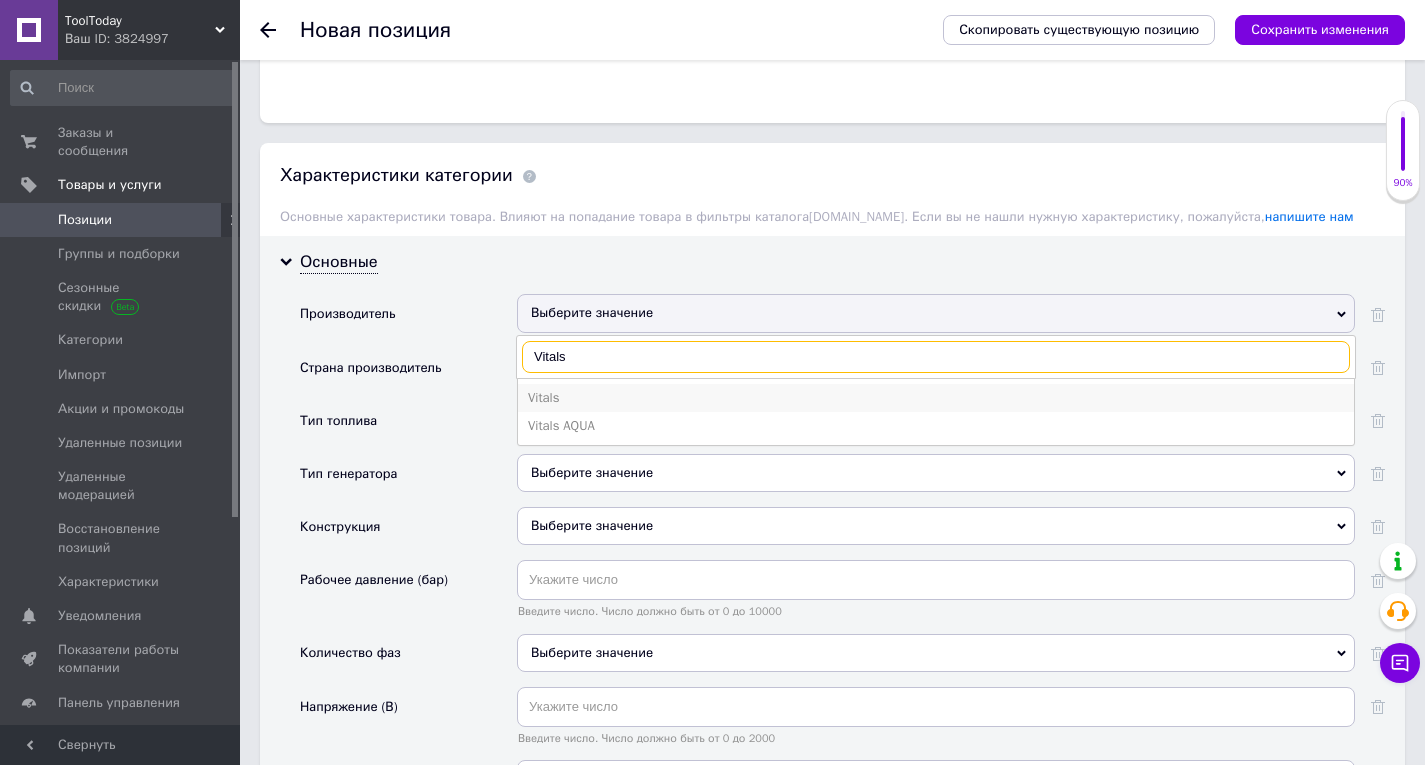 type on "Vitals" 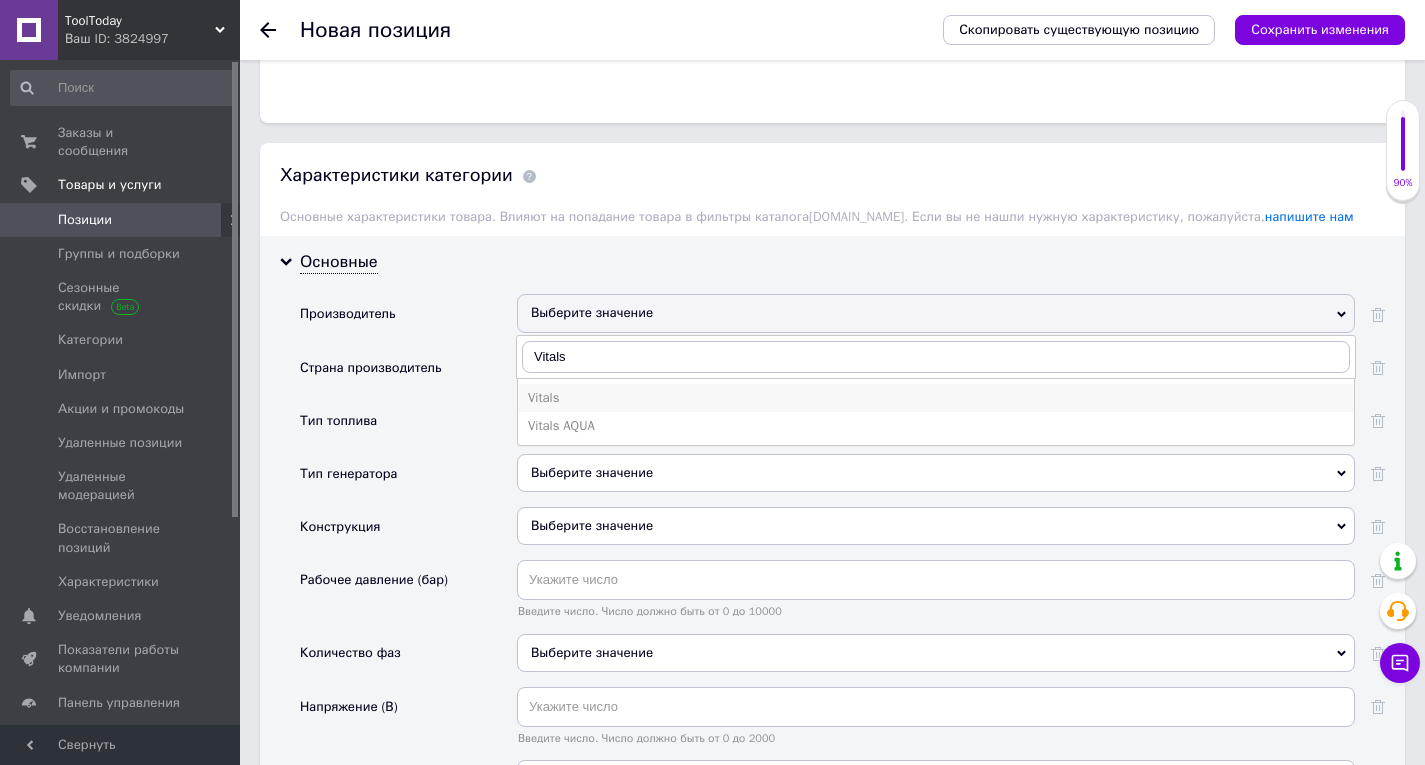 click on "Vitals" at bounding box center [936, 398] 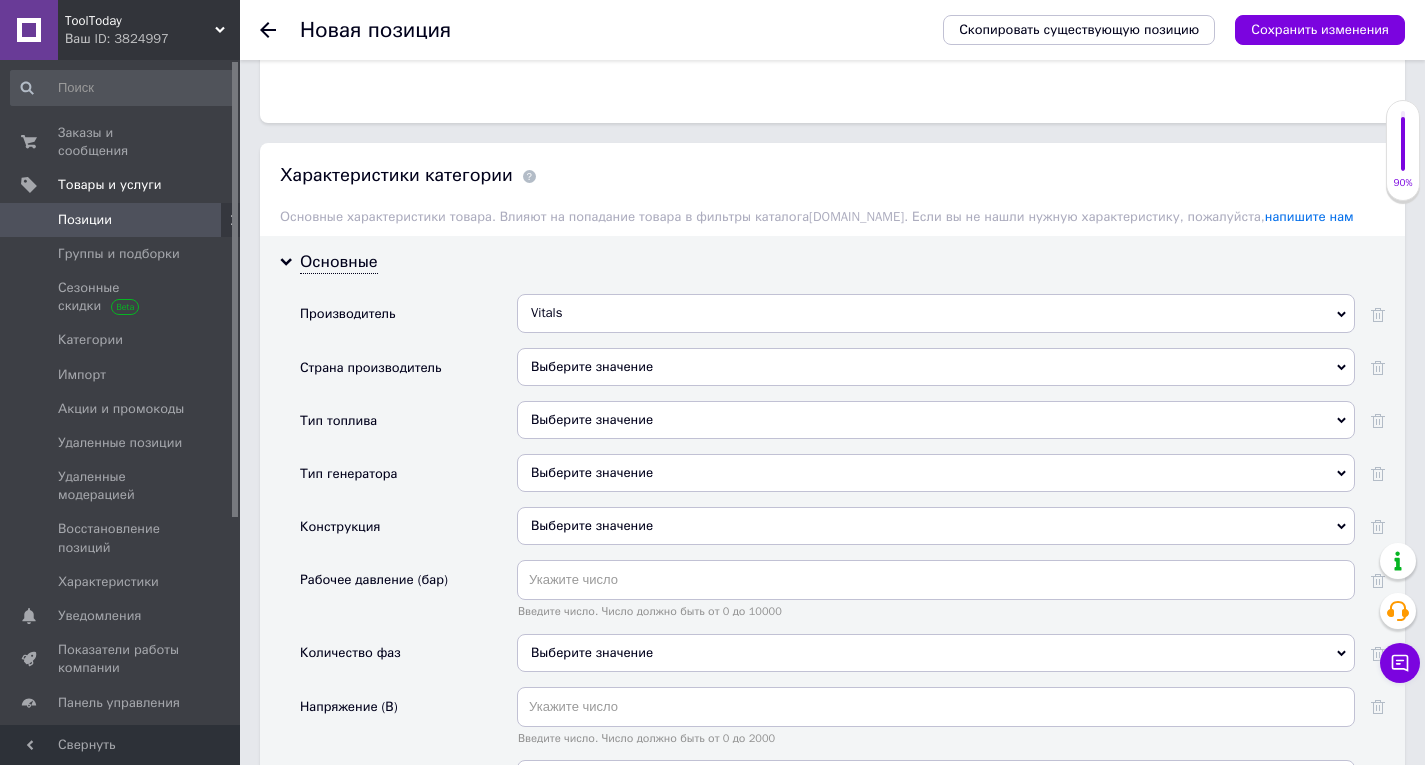 click on "Выберите значение" at bounding box center (936, 420) 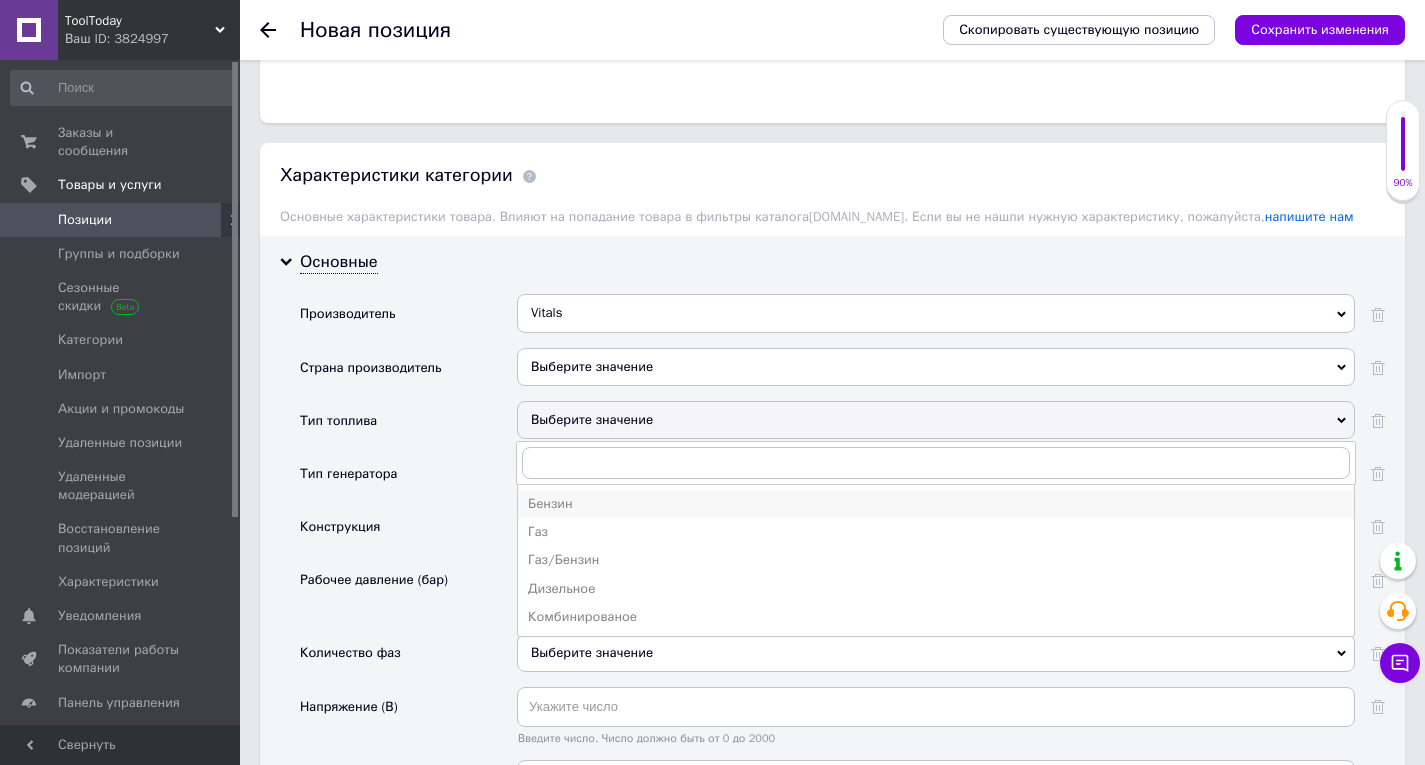 click on "Бензин" at bounding box center [936, 504] 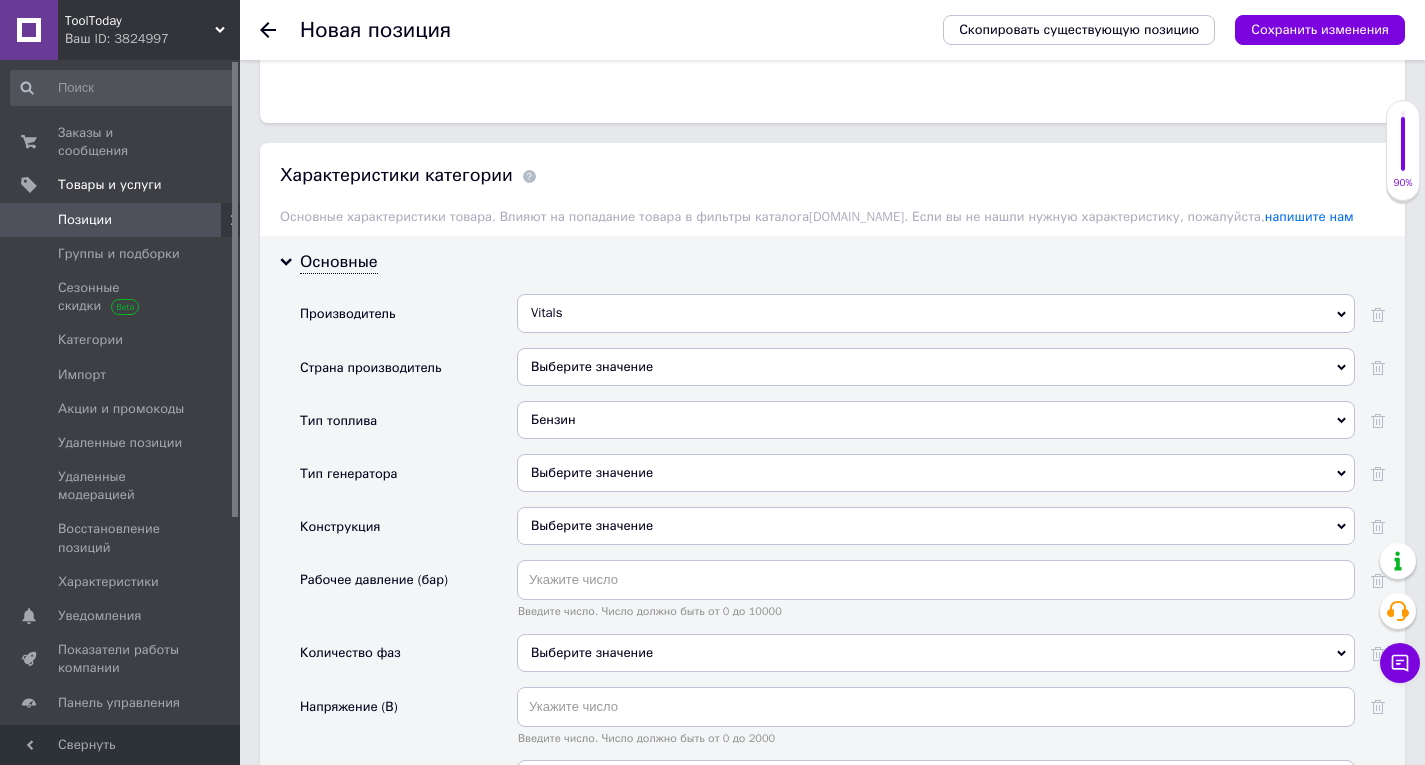 click on "Выберите значение" at bounding box center [936, 473] 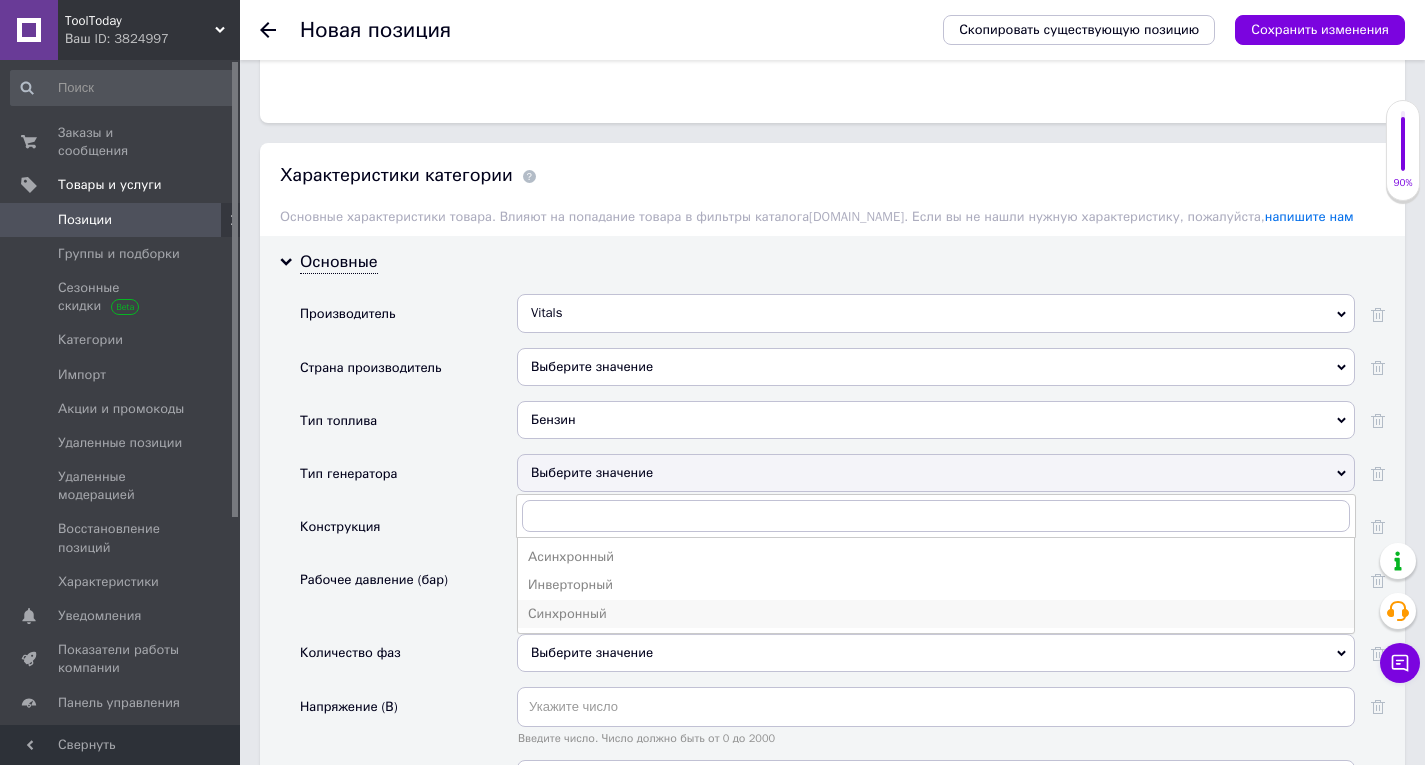 click on "Синхронный" at bounding box center [936, 614] 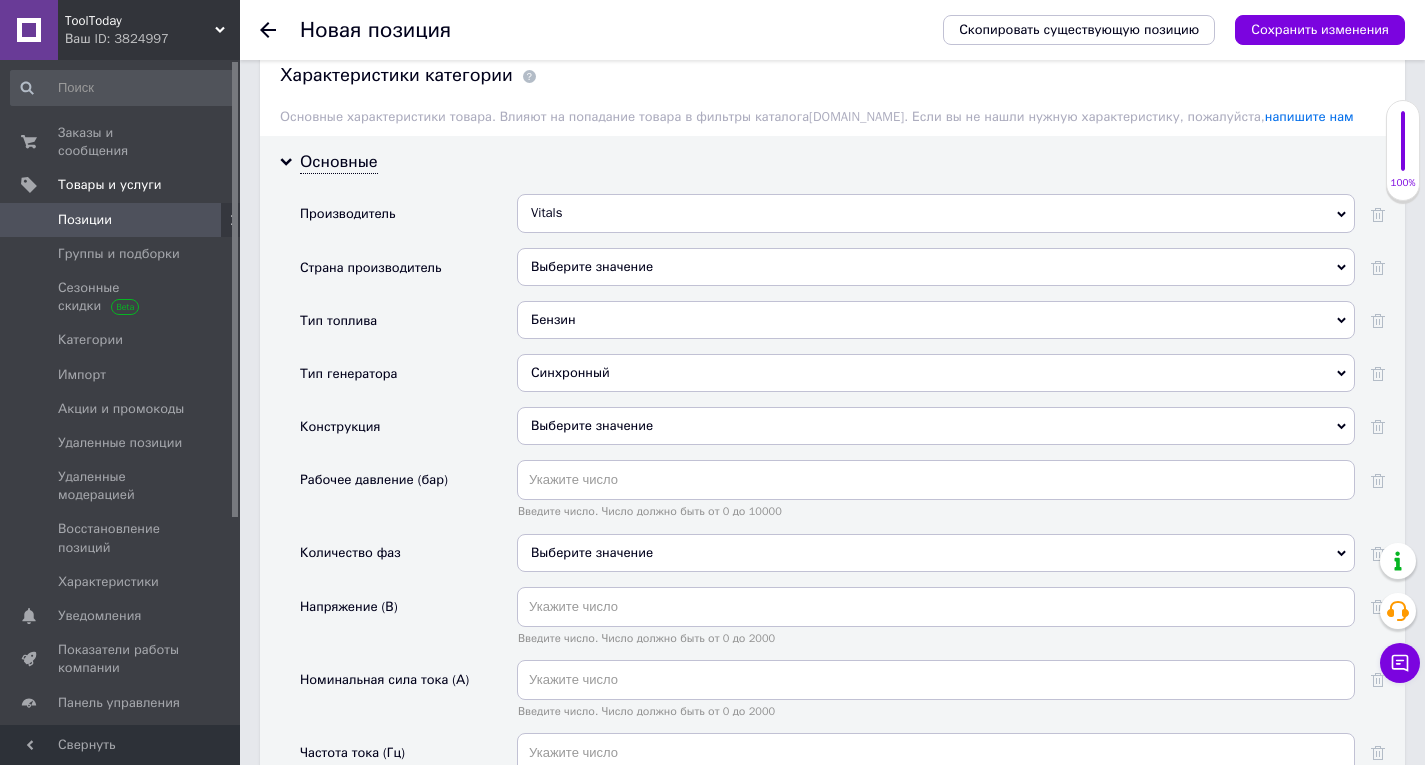 scroll, scrollTop: 2000, scrollLeft: 0, axis: vertical 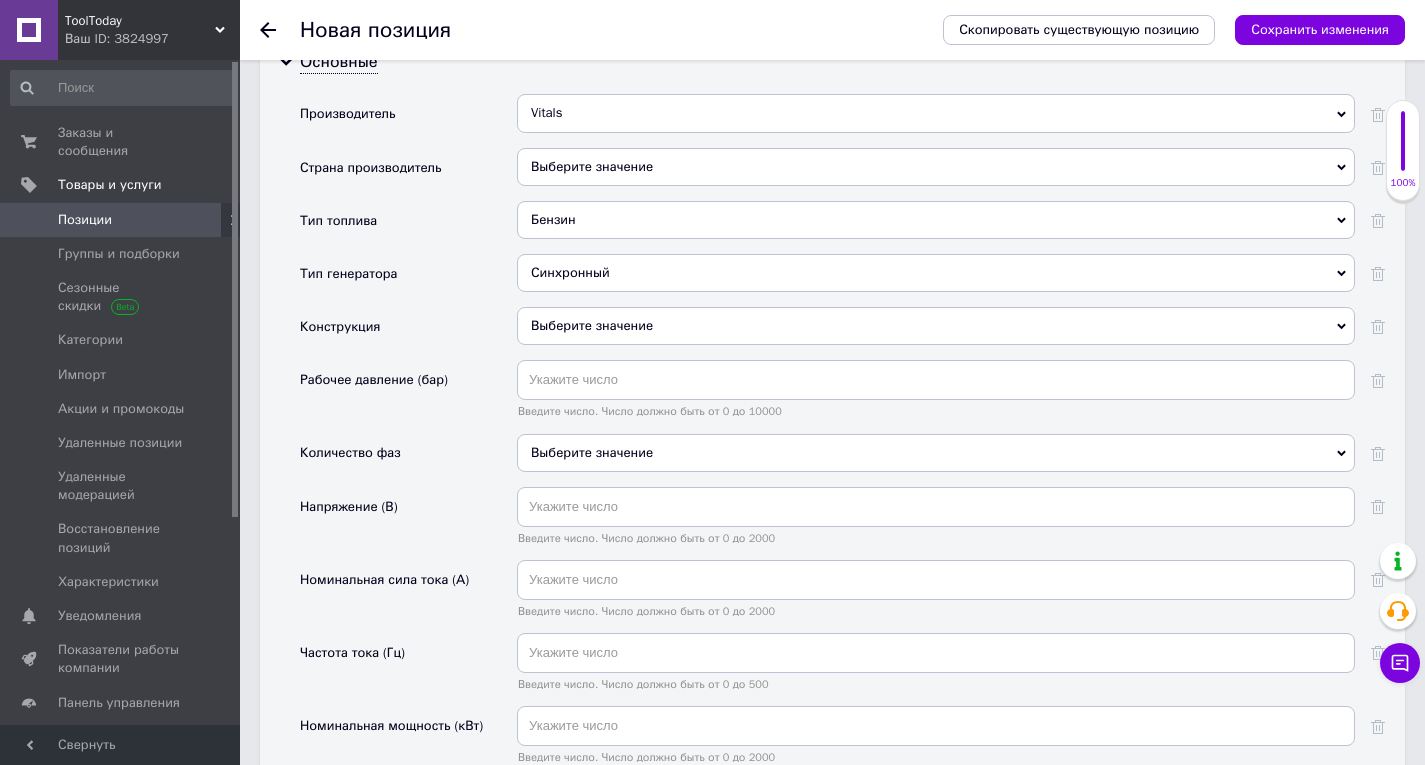 click on "Выберите значение" at bounding box center (936, 453) 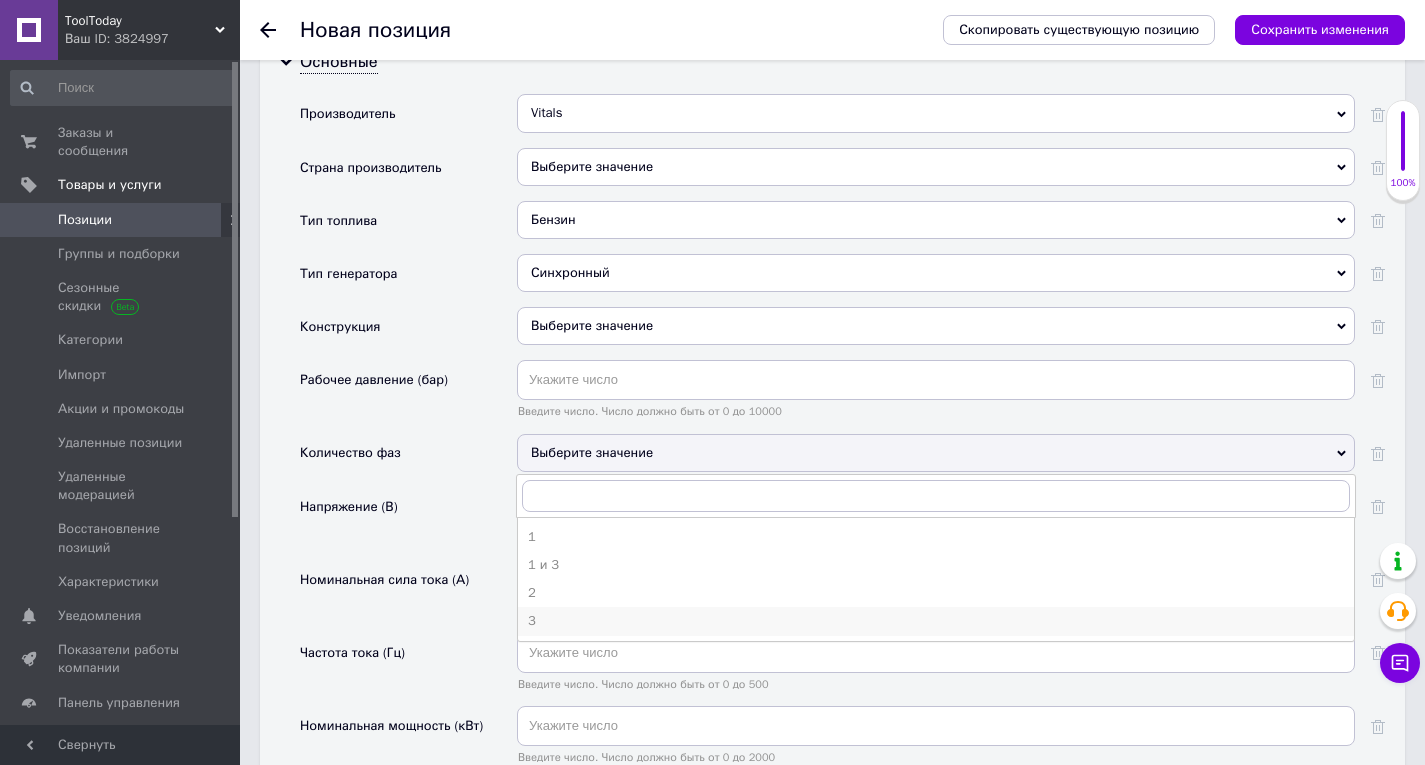 click on "3" at bounding box center [936, 621] 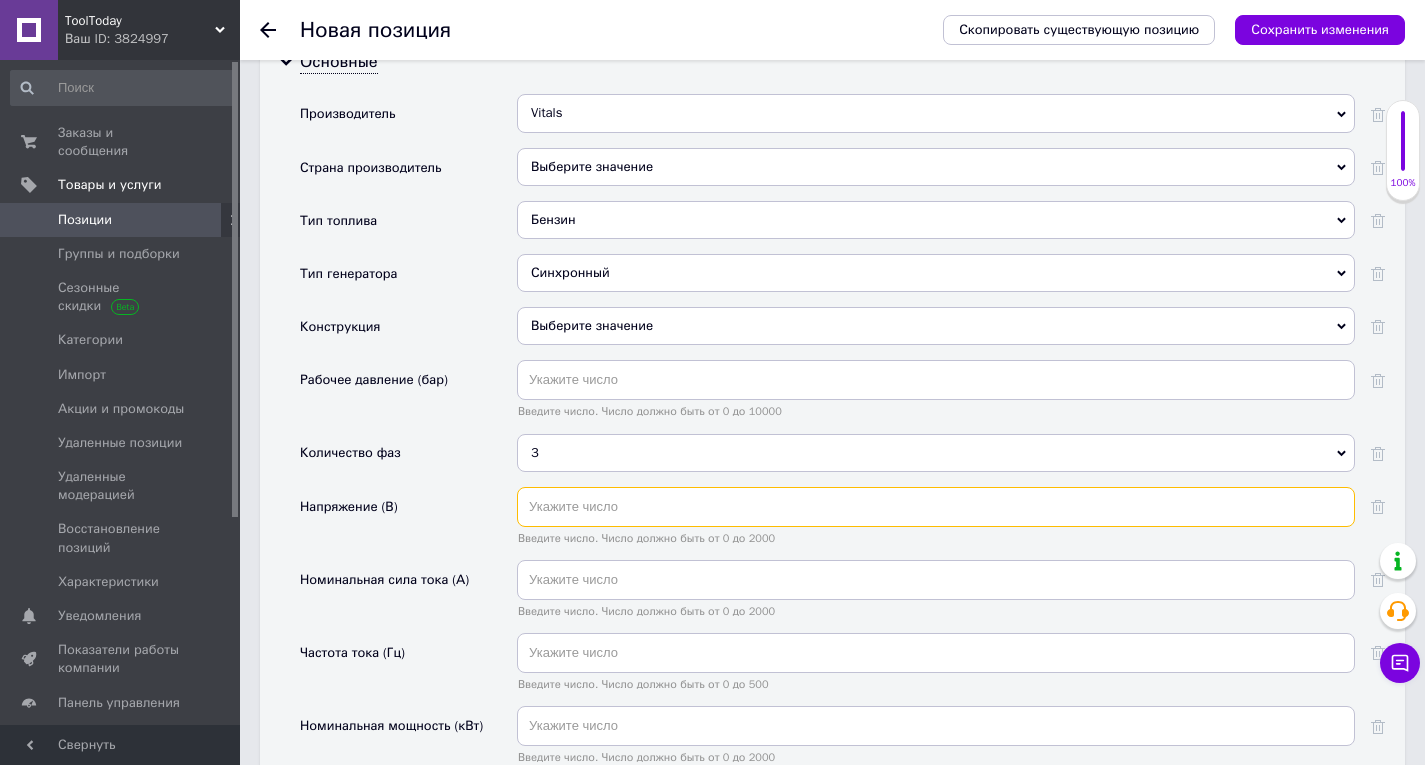 click at bounding box center (936, 507) 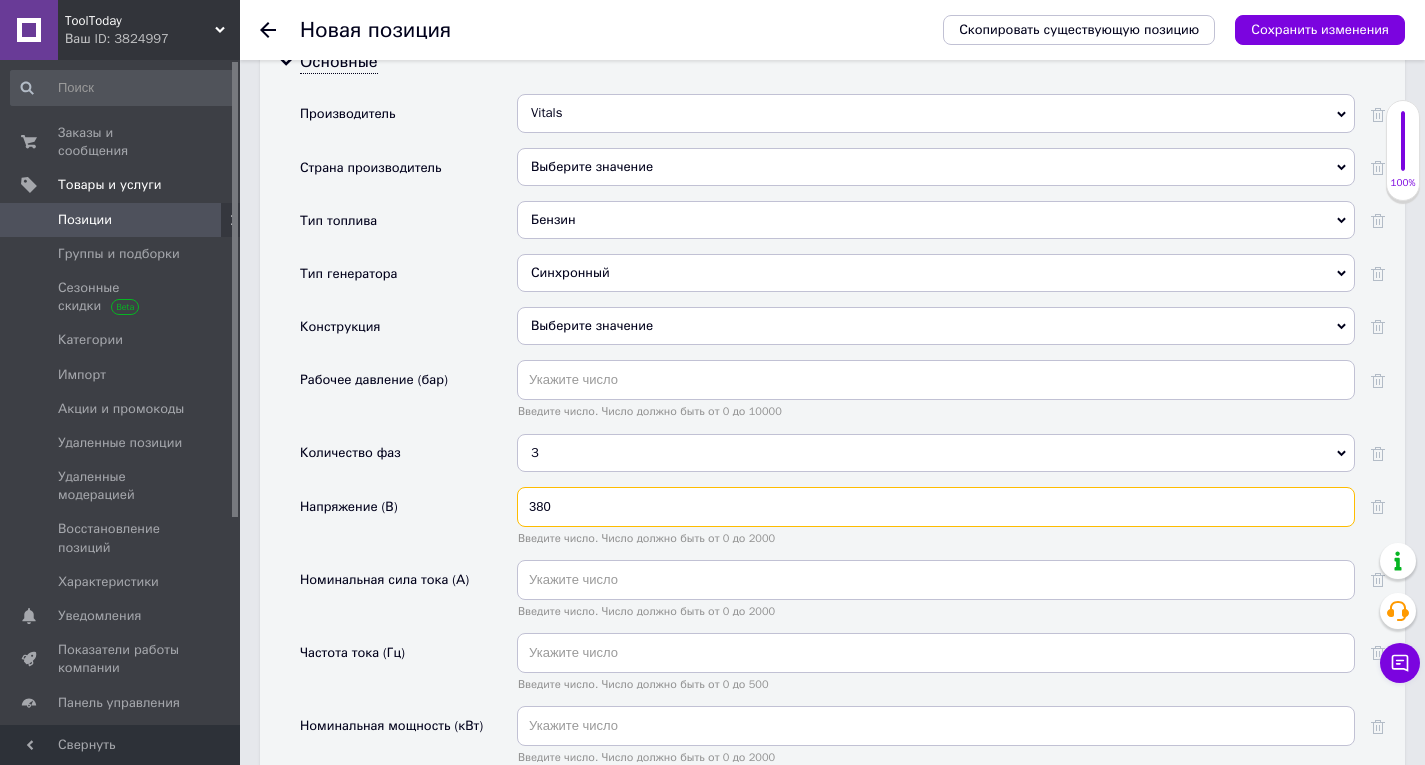 scroll, scrollTop: 2100, scrollLeft: 0, axis: vertical 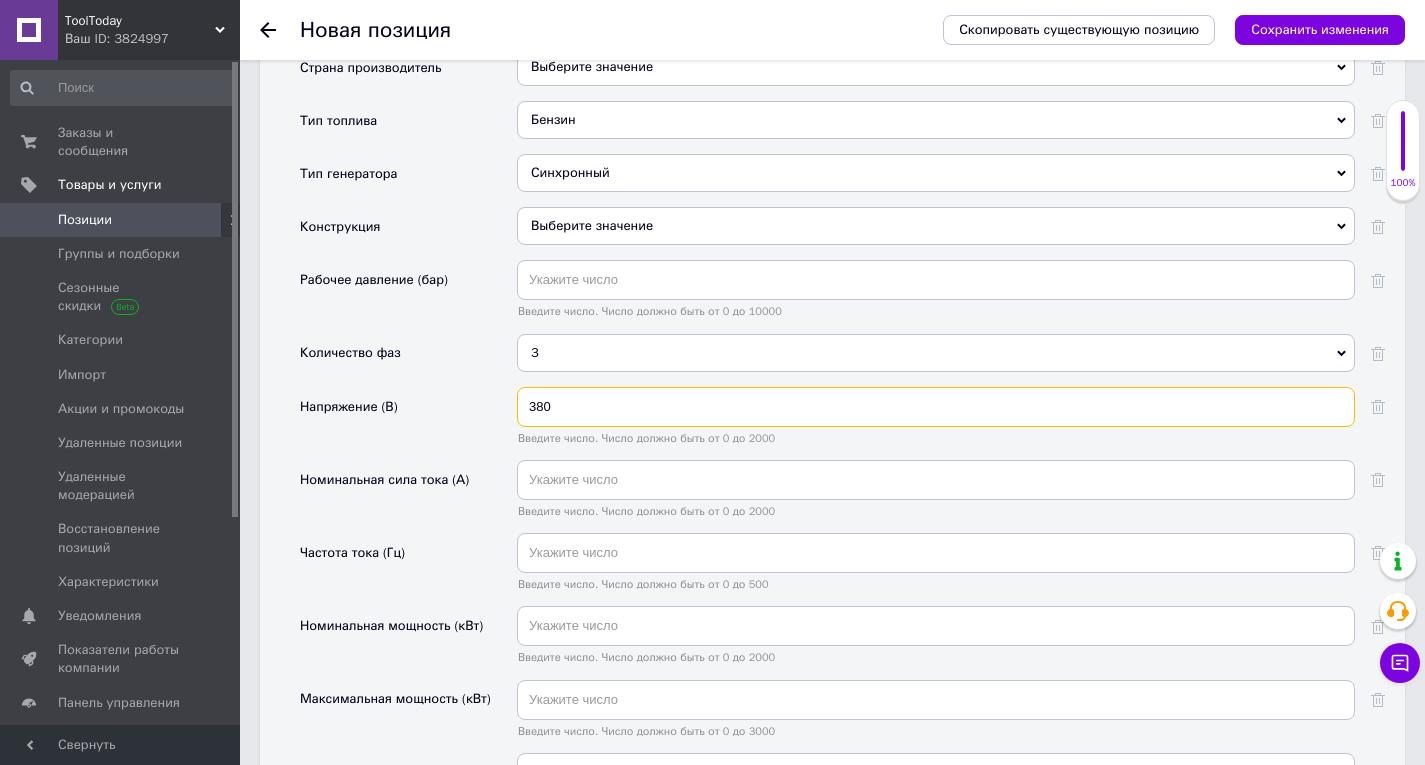 type on "380" 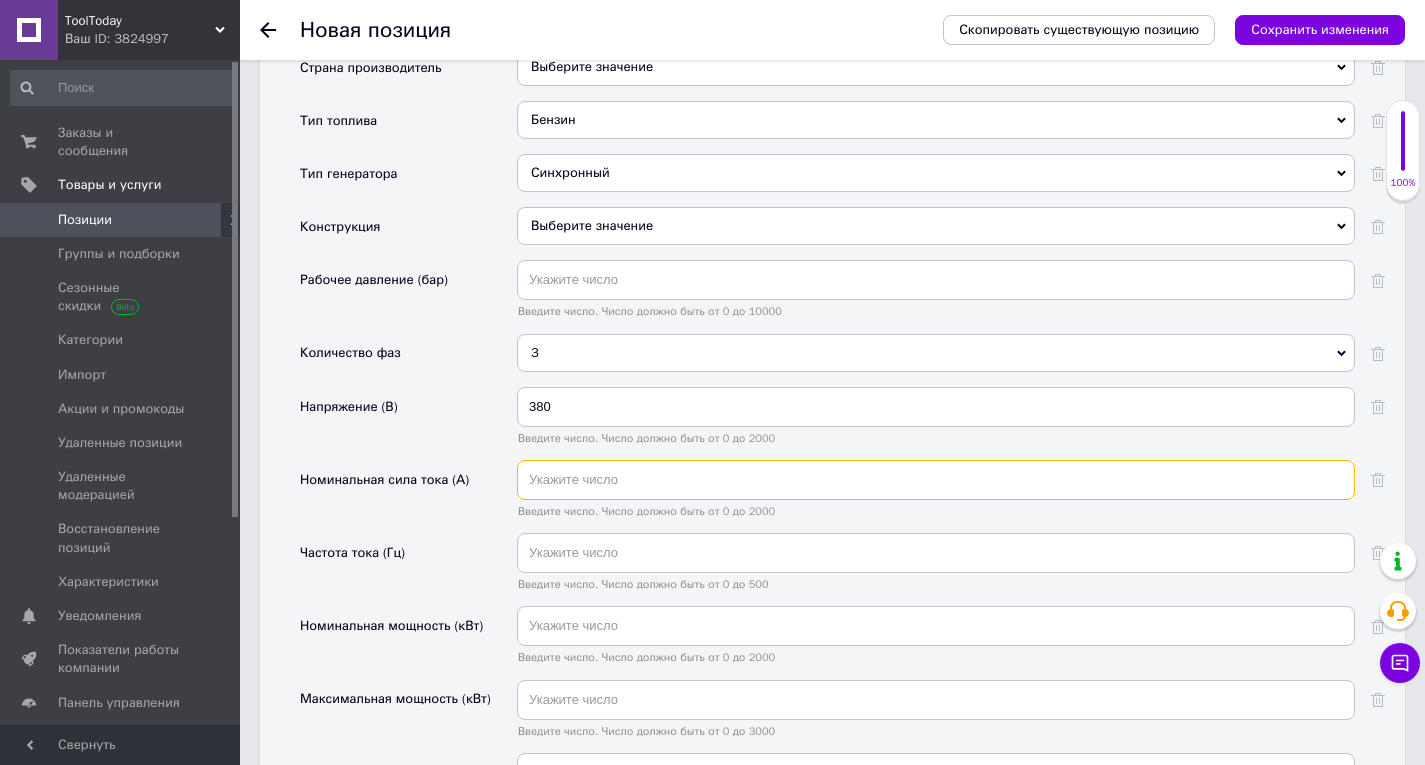 click at bounding box center (936, 480) 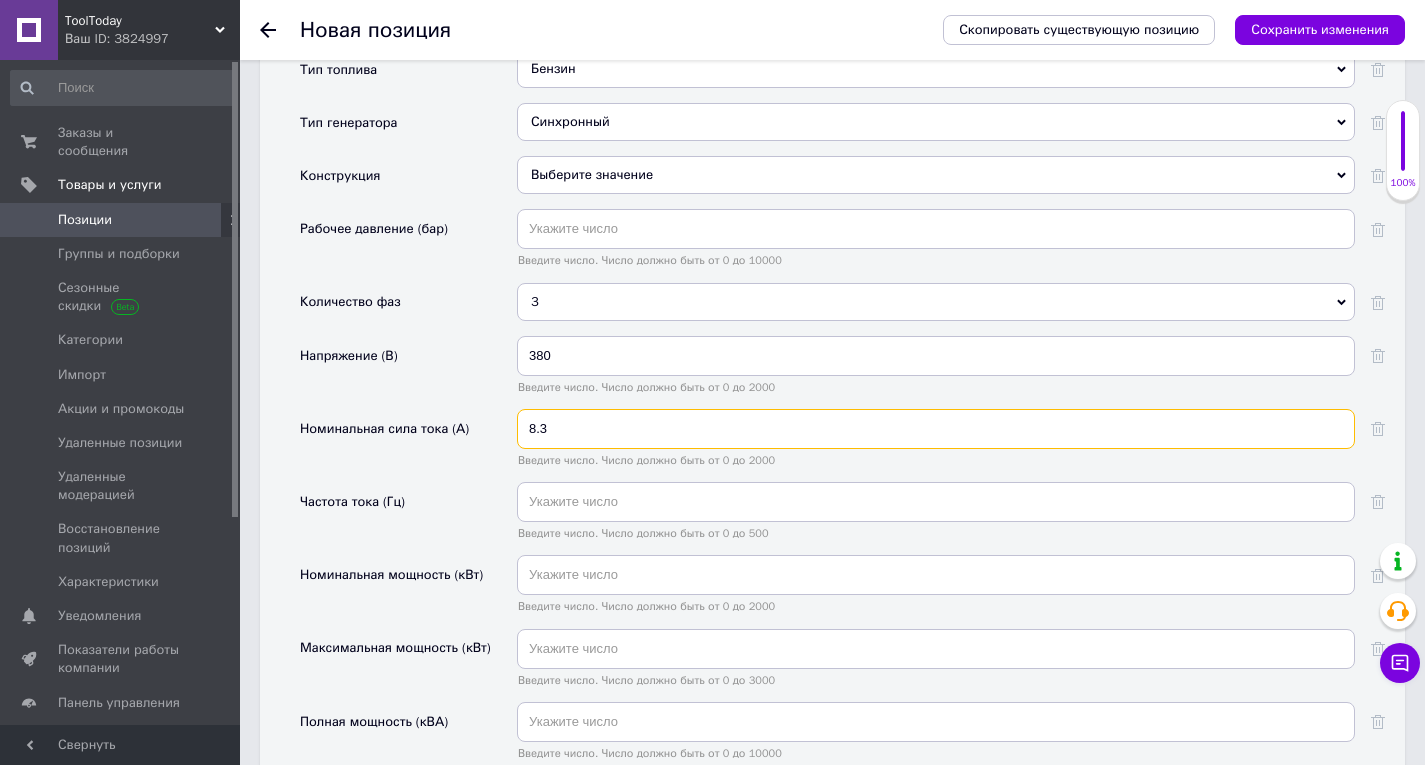 scroll, scrollTop: 2200, scrollLeft: 0, axis: vertical 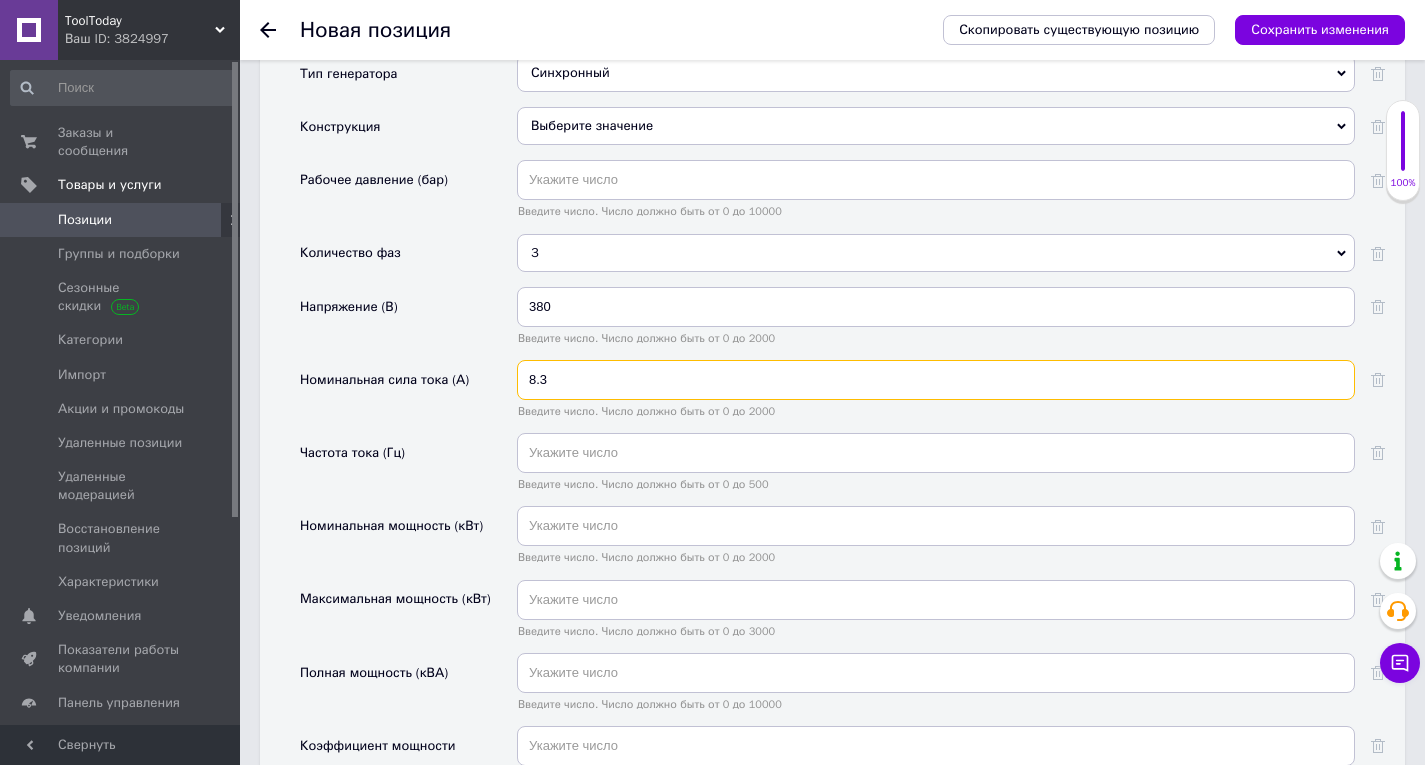type on "8.3" 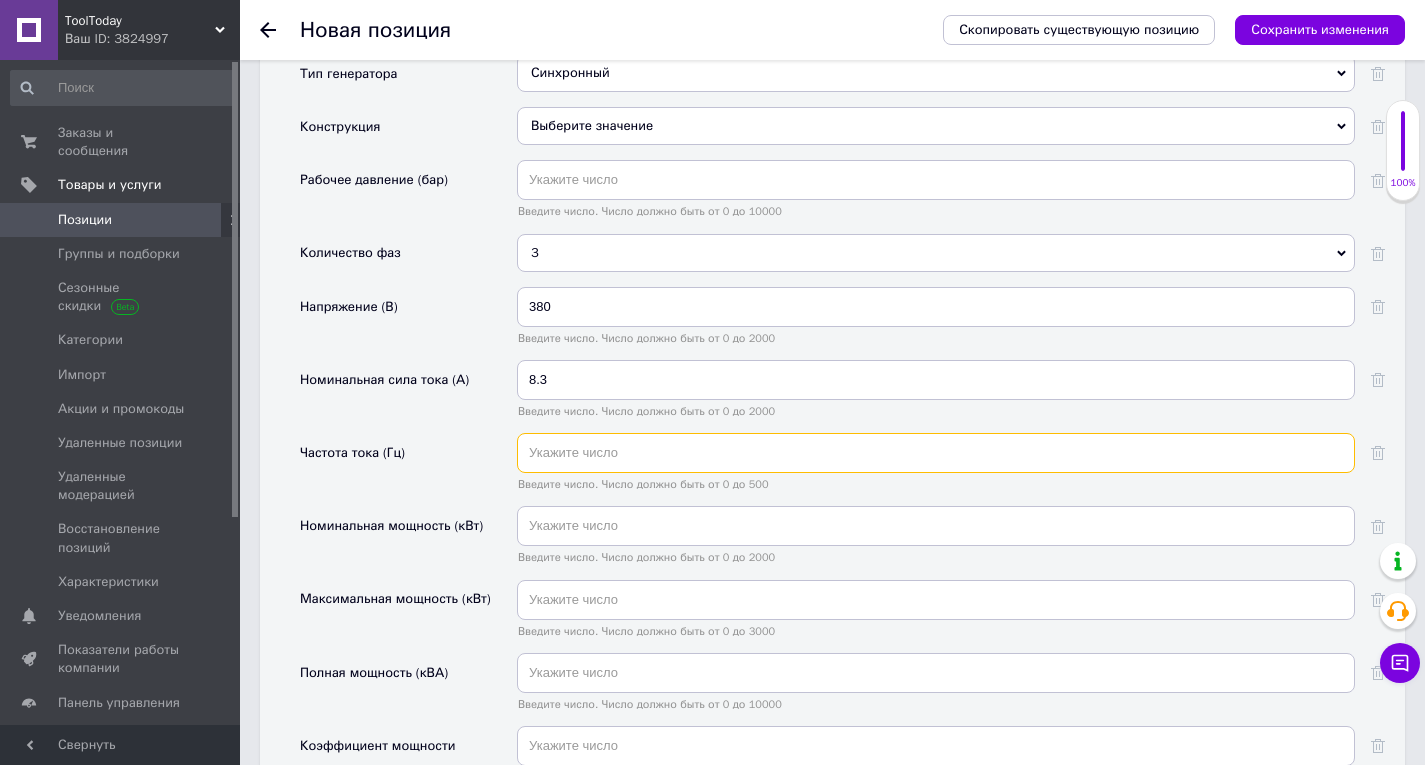 click at bounding box center [936, 453] 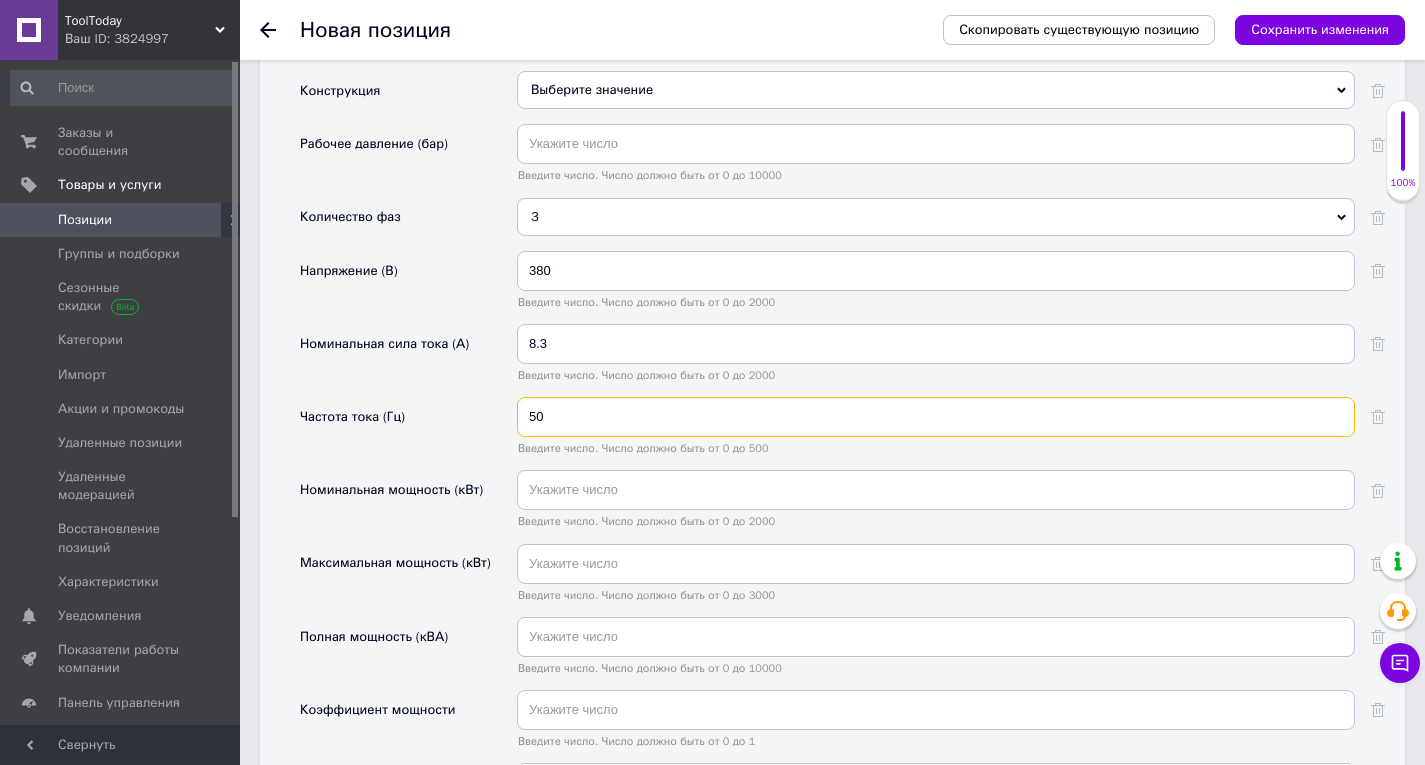 scroll, scrollTop: 2300, scrollLeft: 0, axis: vertical 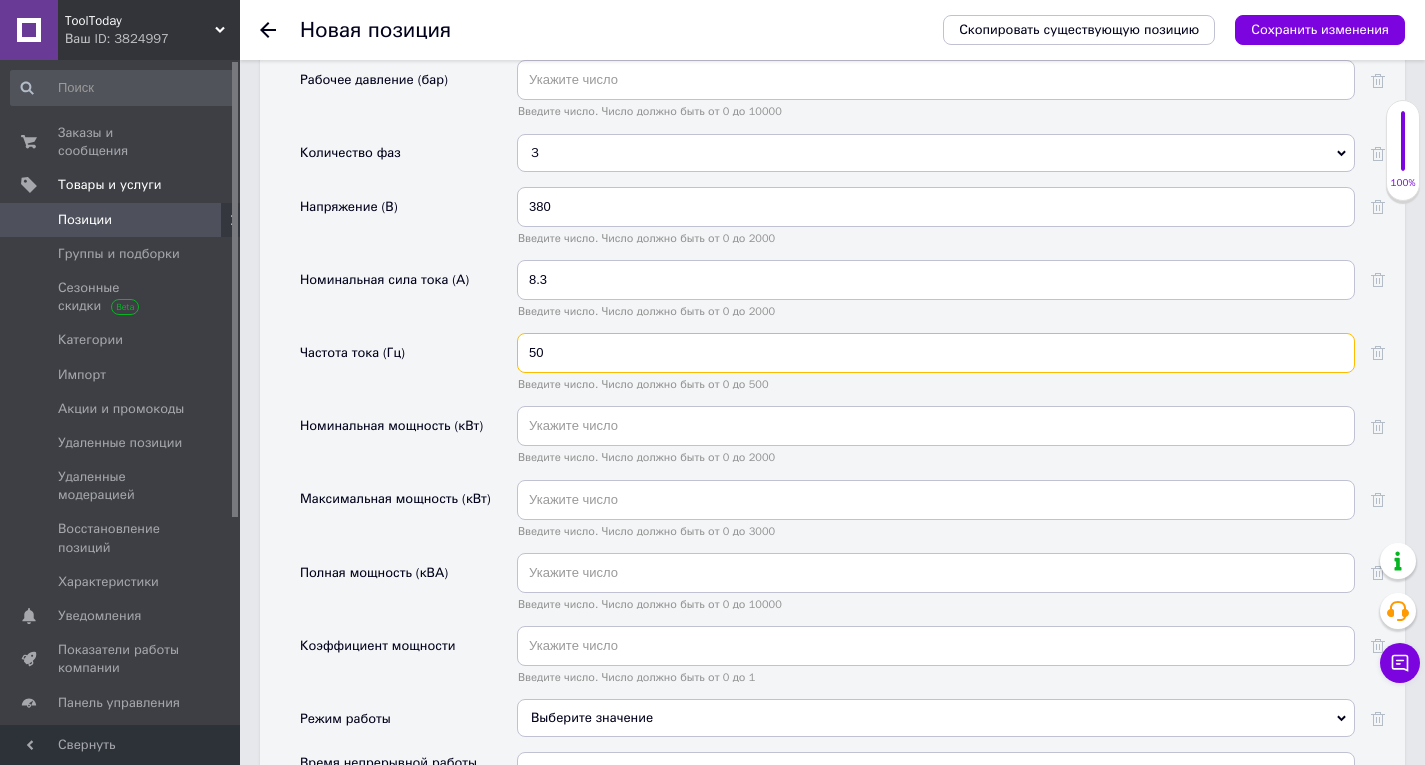 type on "50" 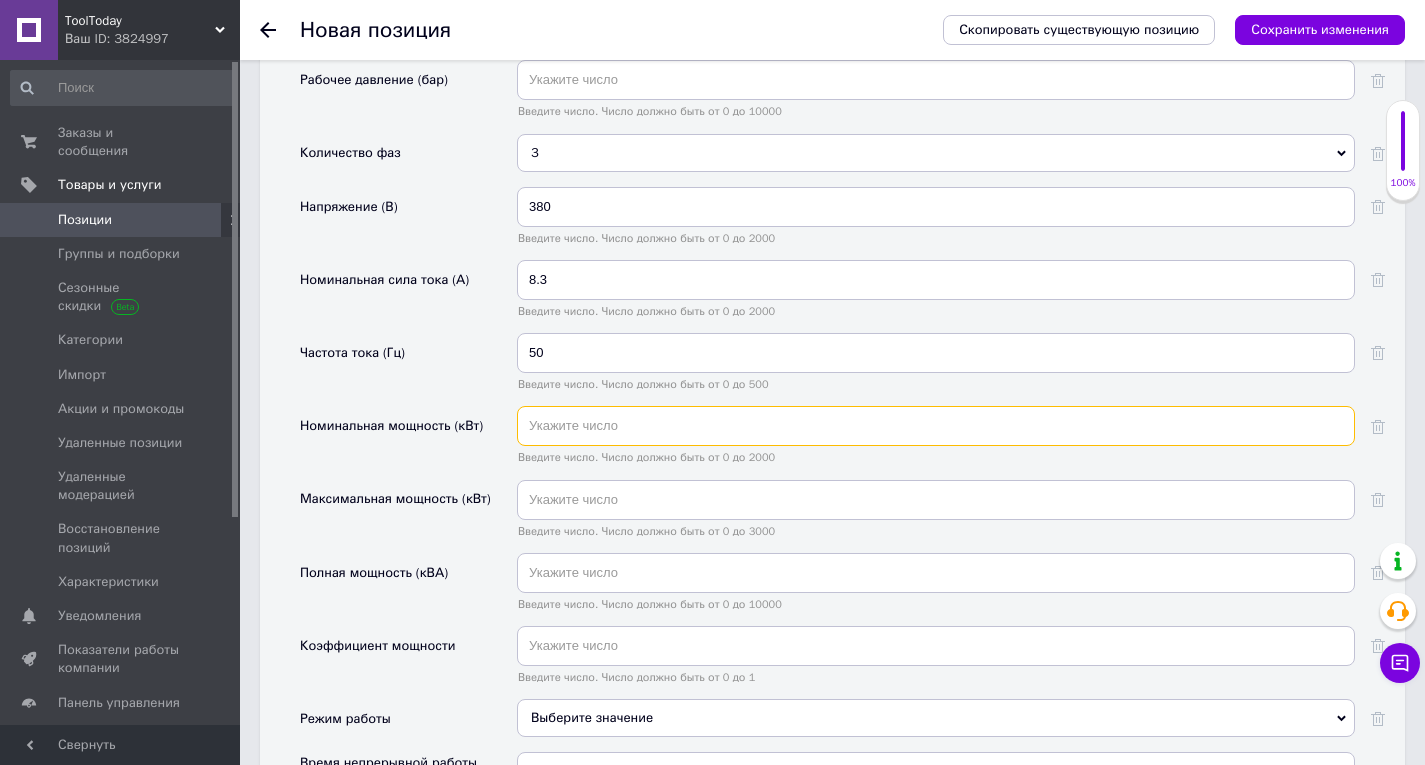 click at bounding box center (936, 426) 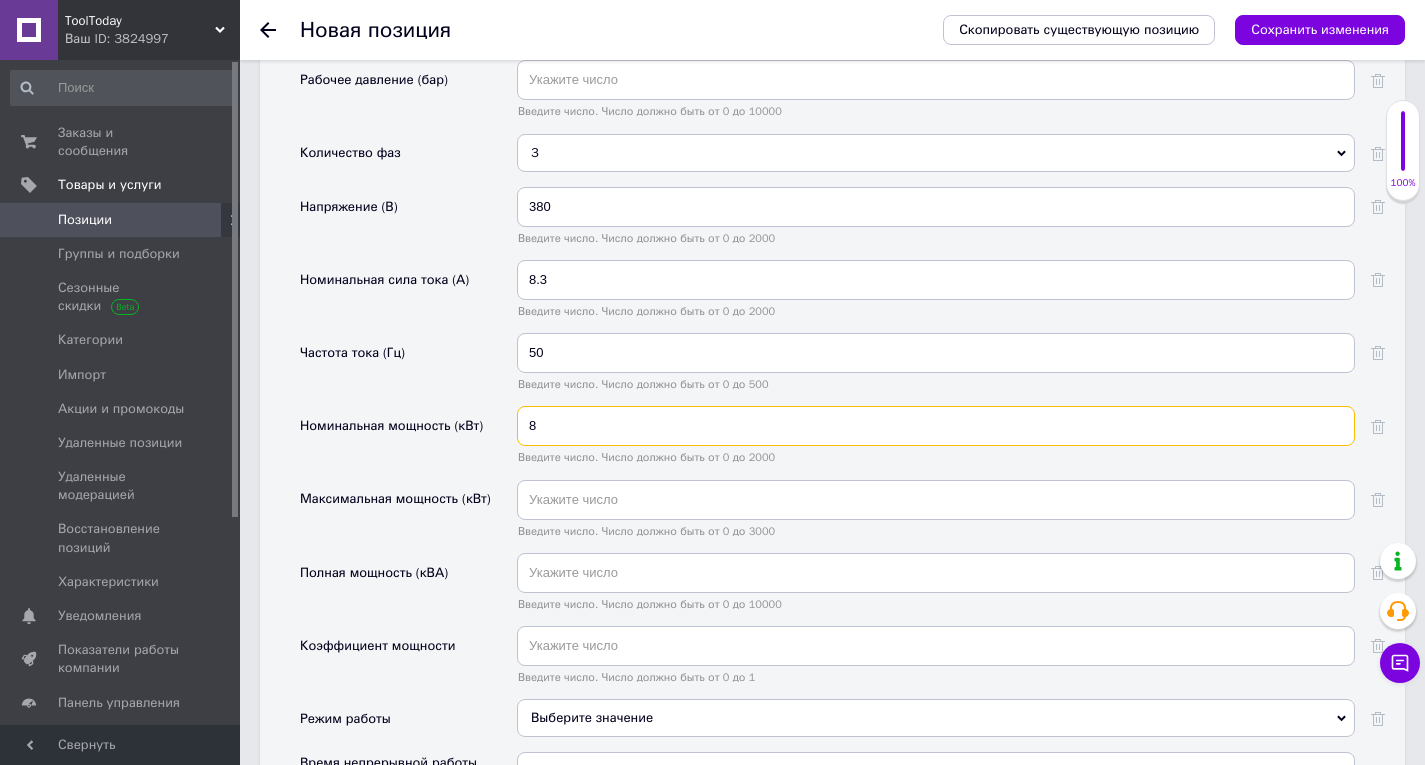 type on "8" 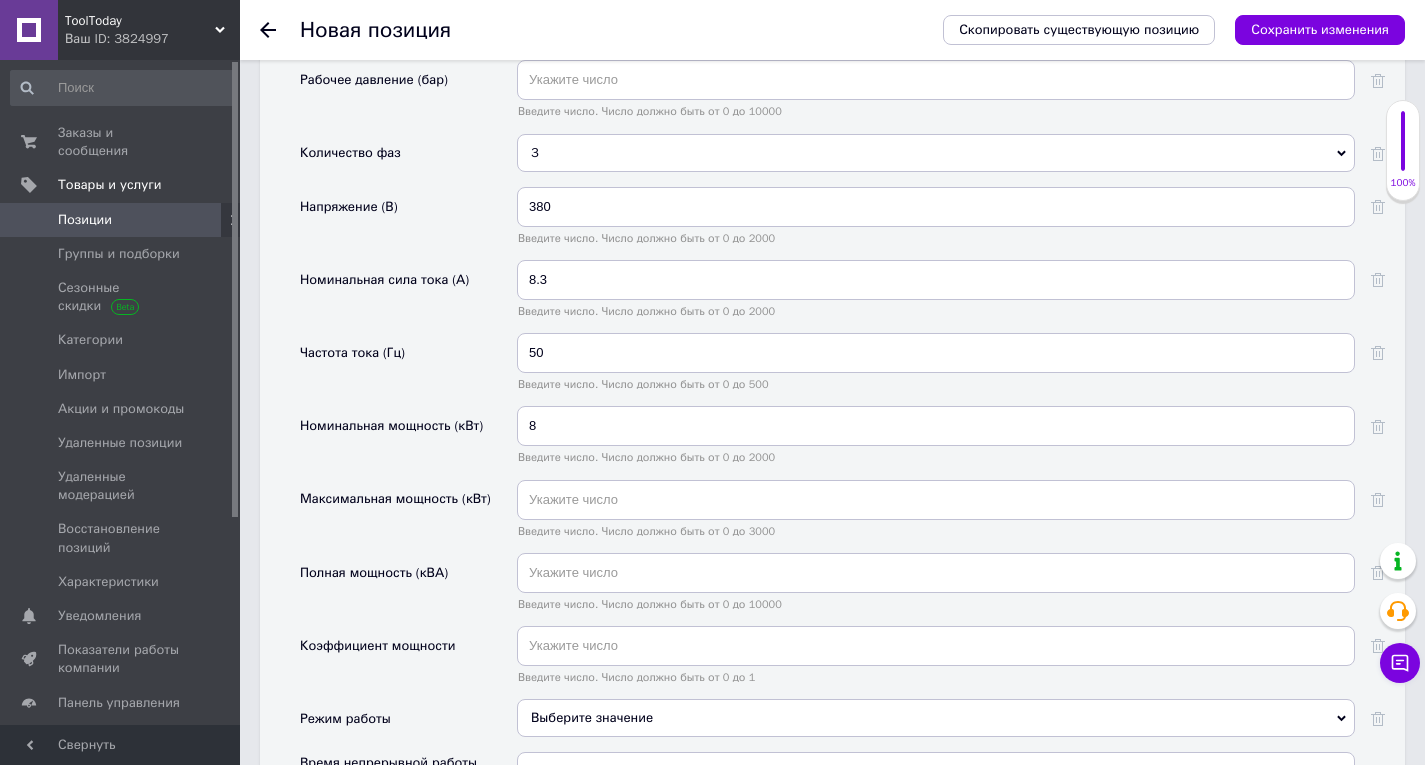 click on "Введите число. Число должно быть от 0 до 3000" at bounding box center [936, 531] 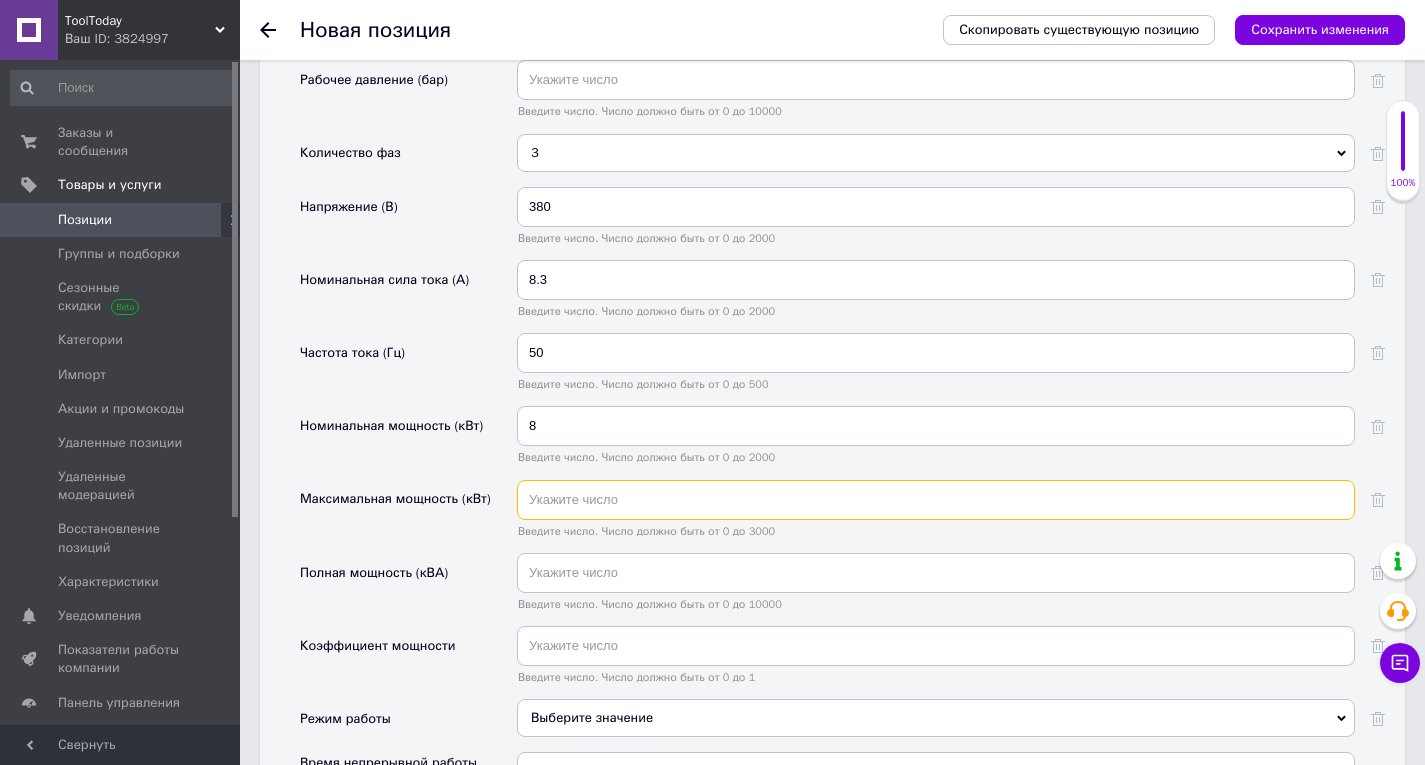 click at bounding box center [936, 500] 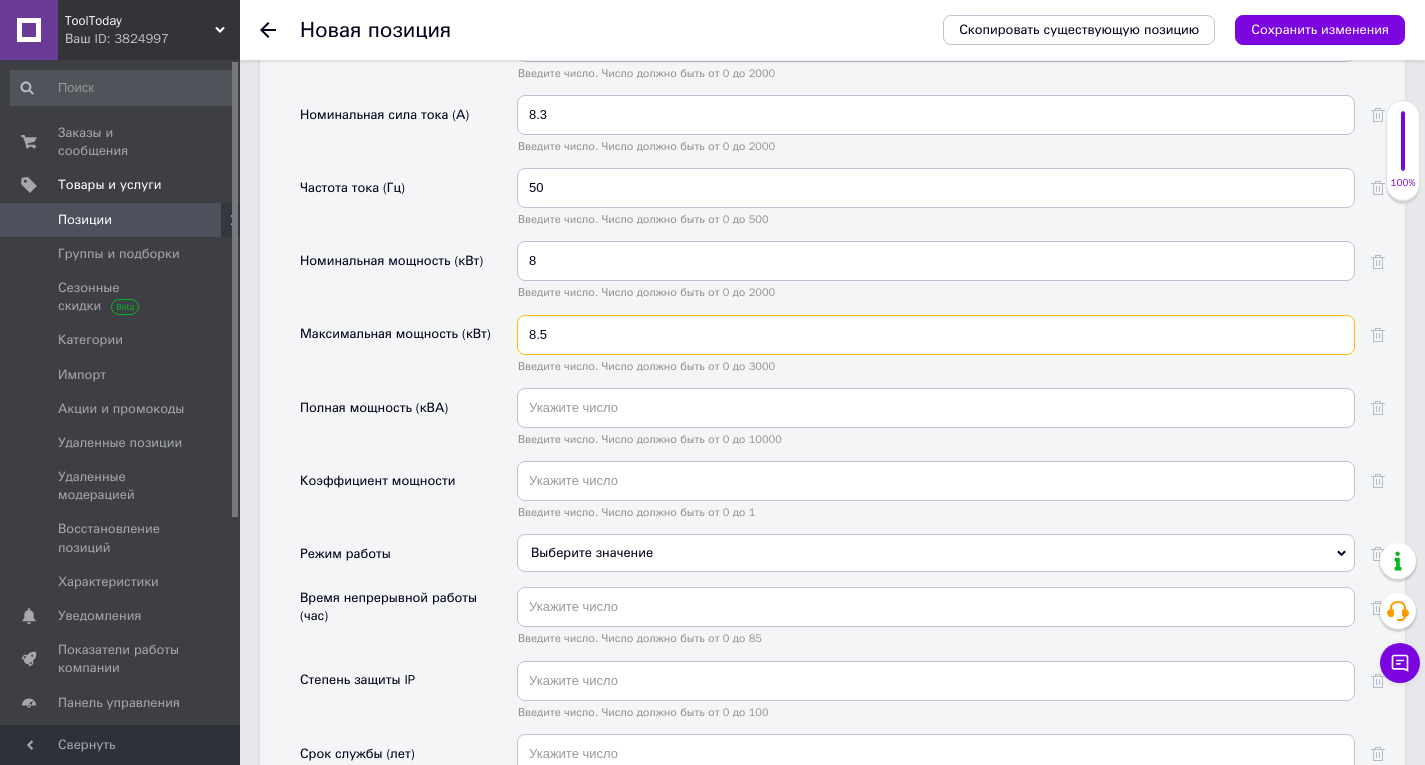 scroll, scrollTop: 2500, scrollLeft: 0, axis: vertical 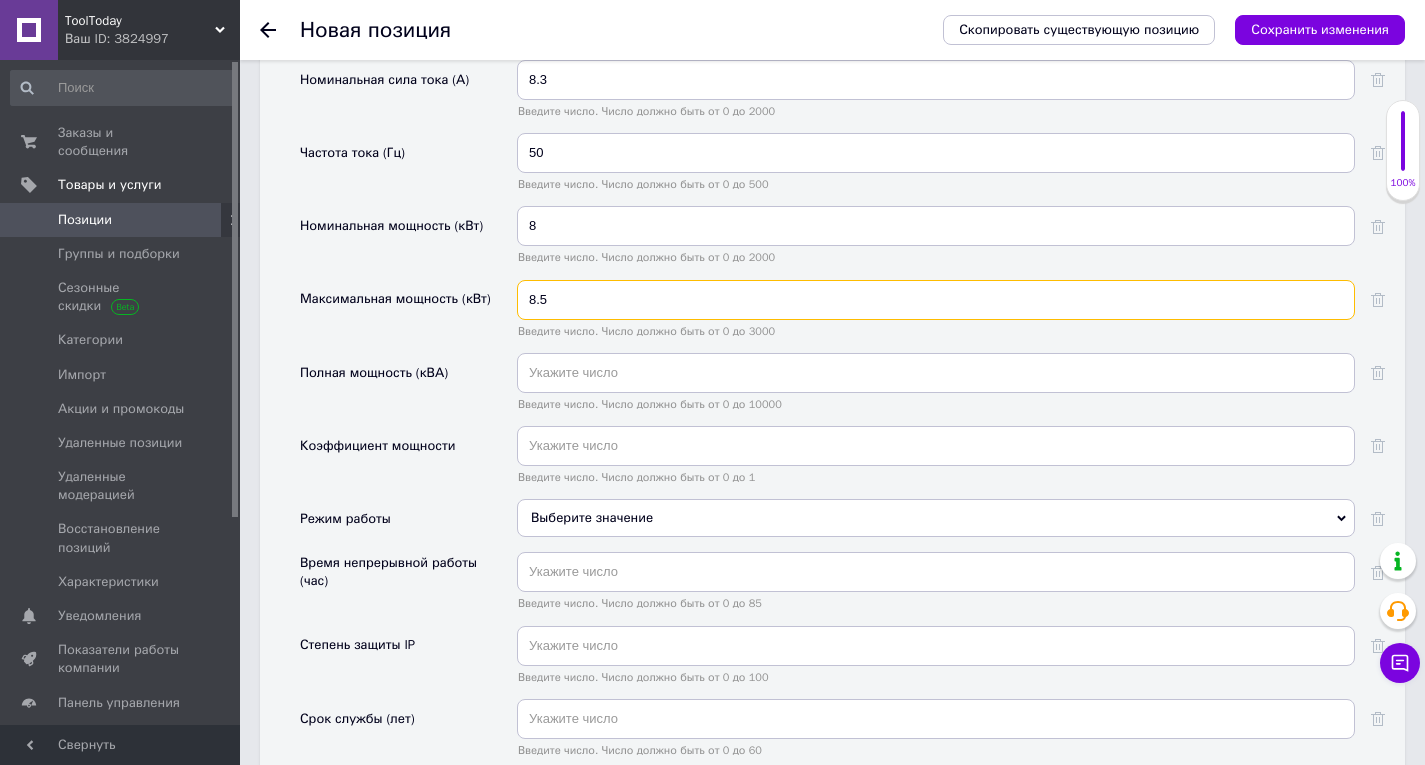 type on "8.5" 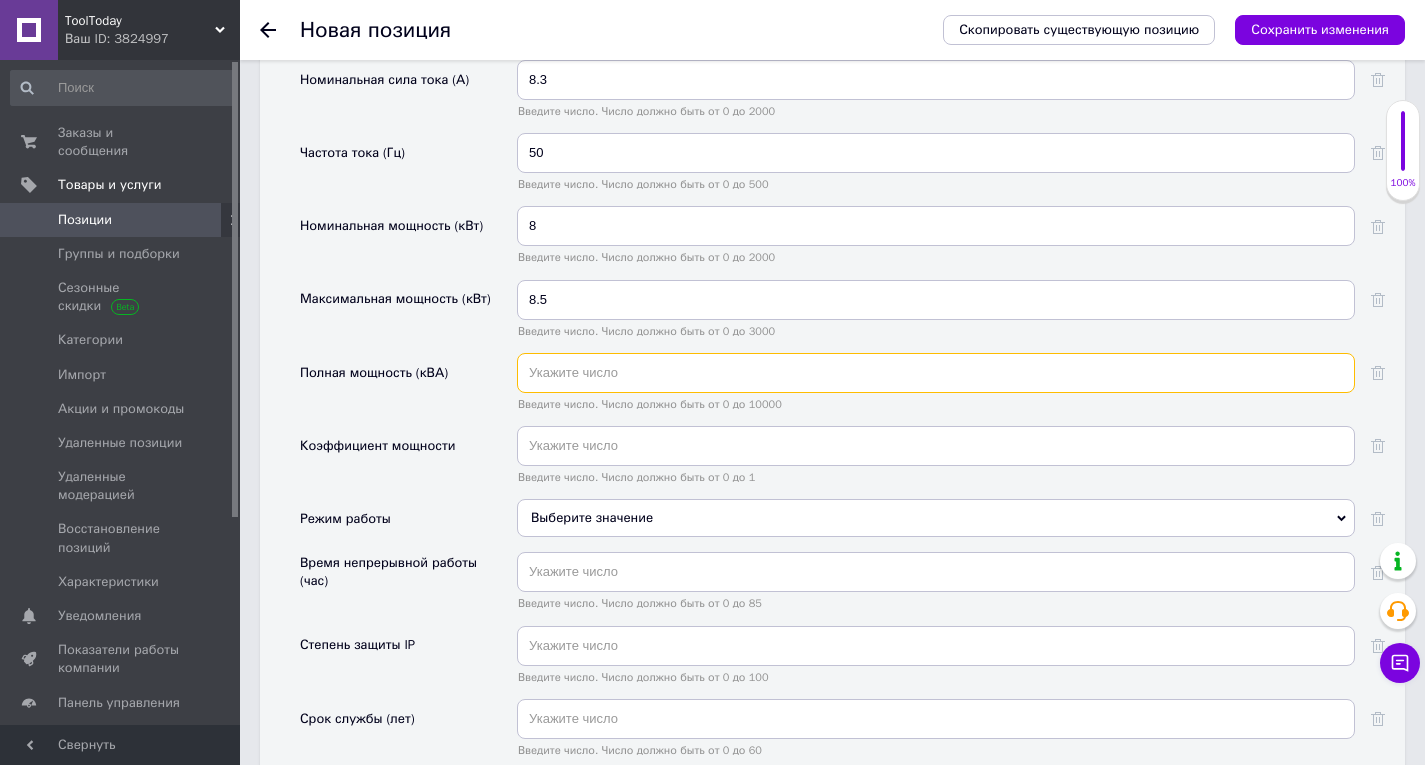 click at bounding box center [936, 373] 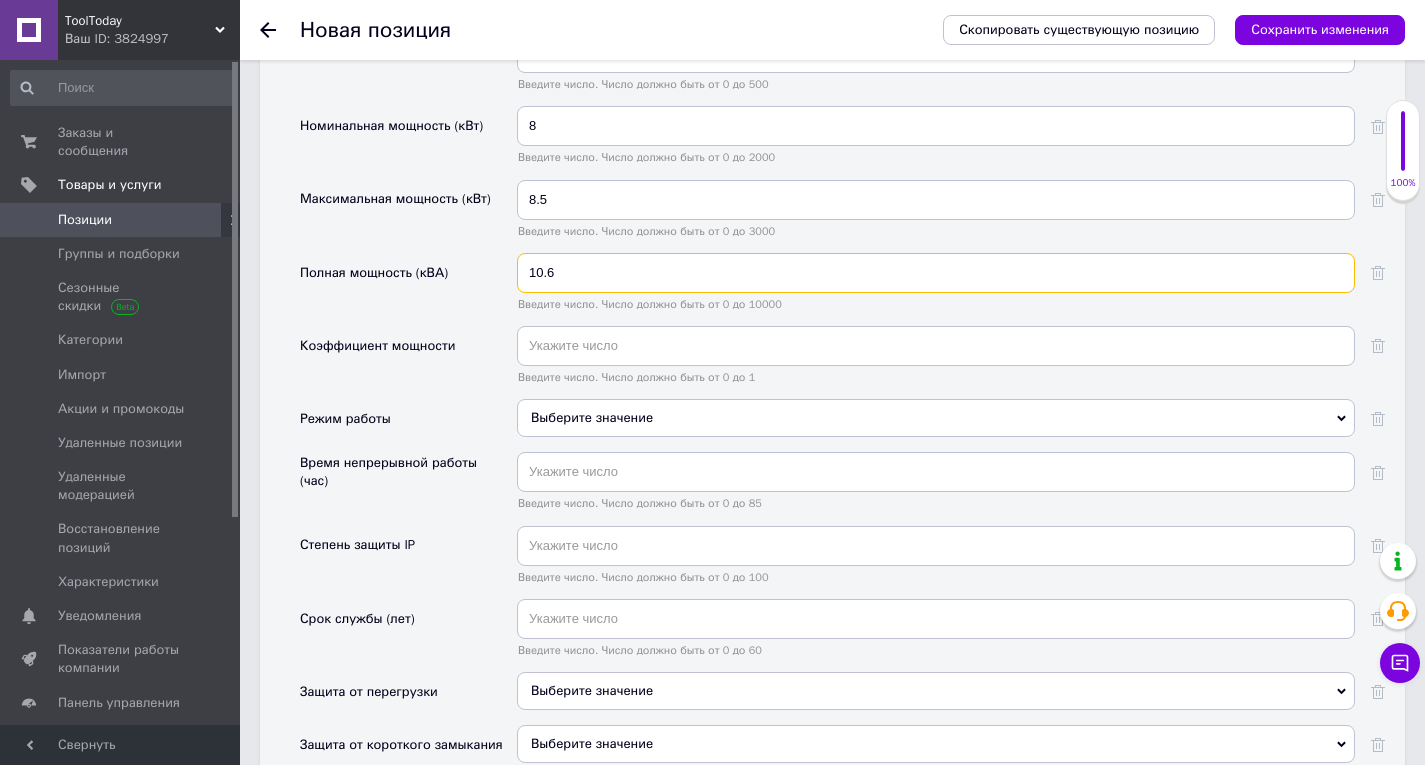 type on "10.6" 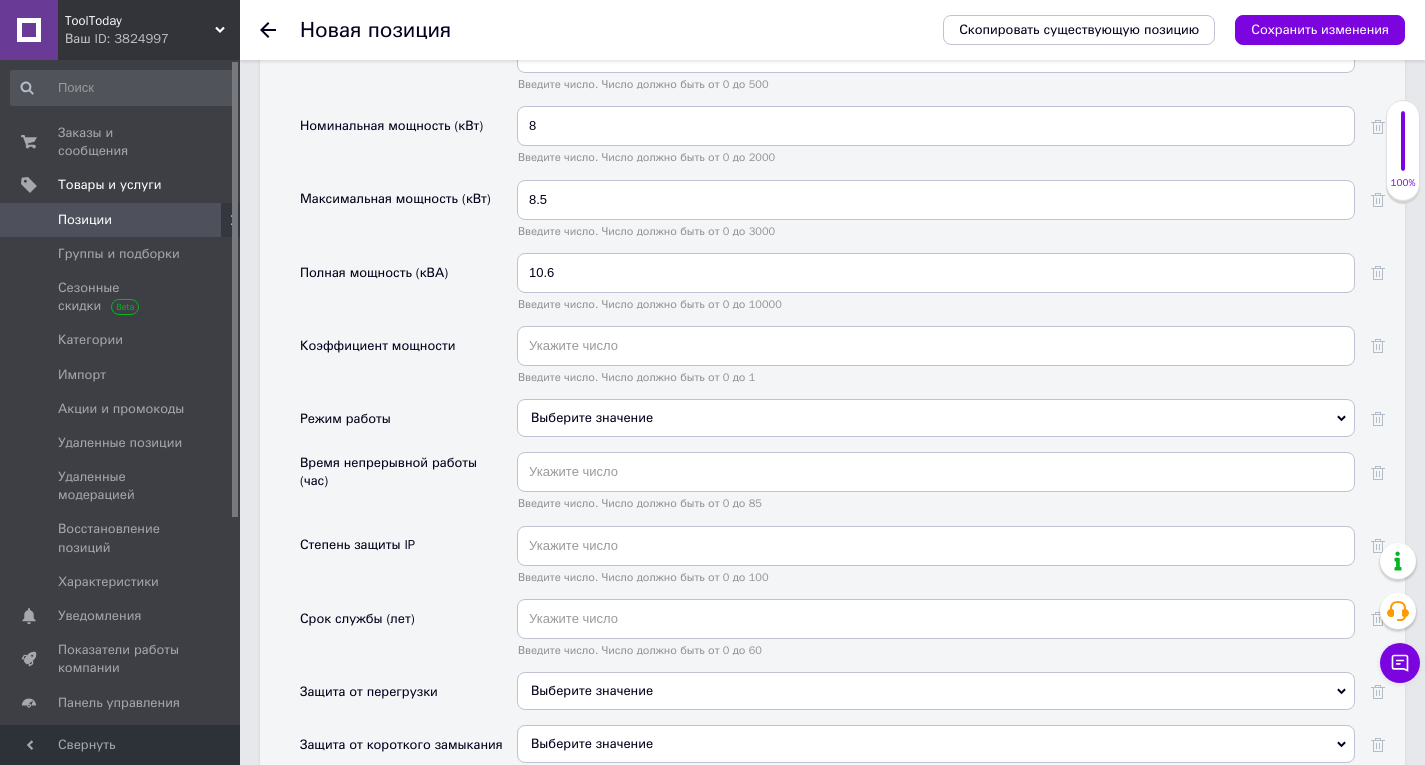 click on "Выберите значение" at bounding box center (936, 418) 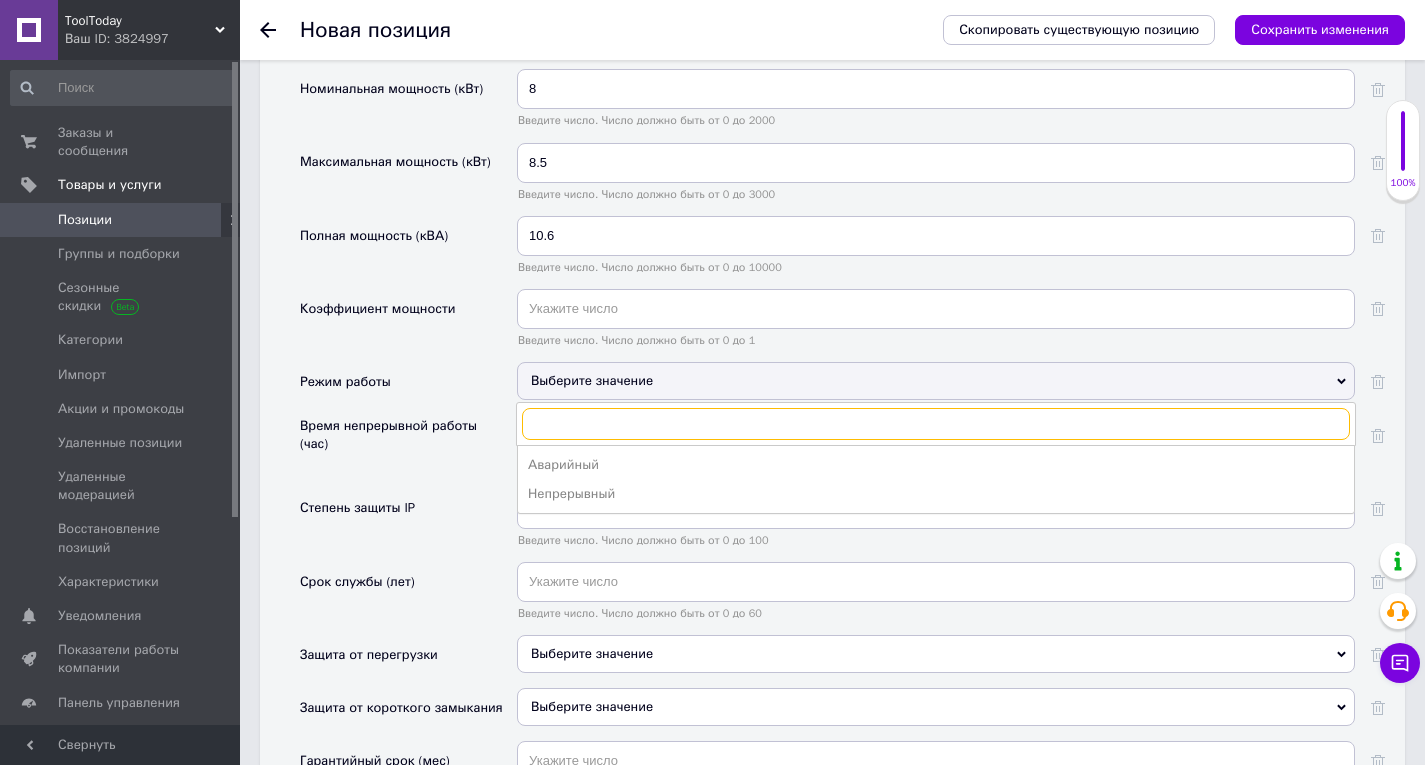 scroll, scrollTop: 2700, scrollLeft: 0, axis: vertical 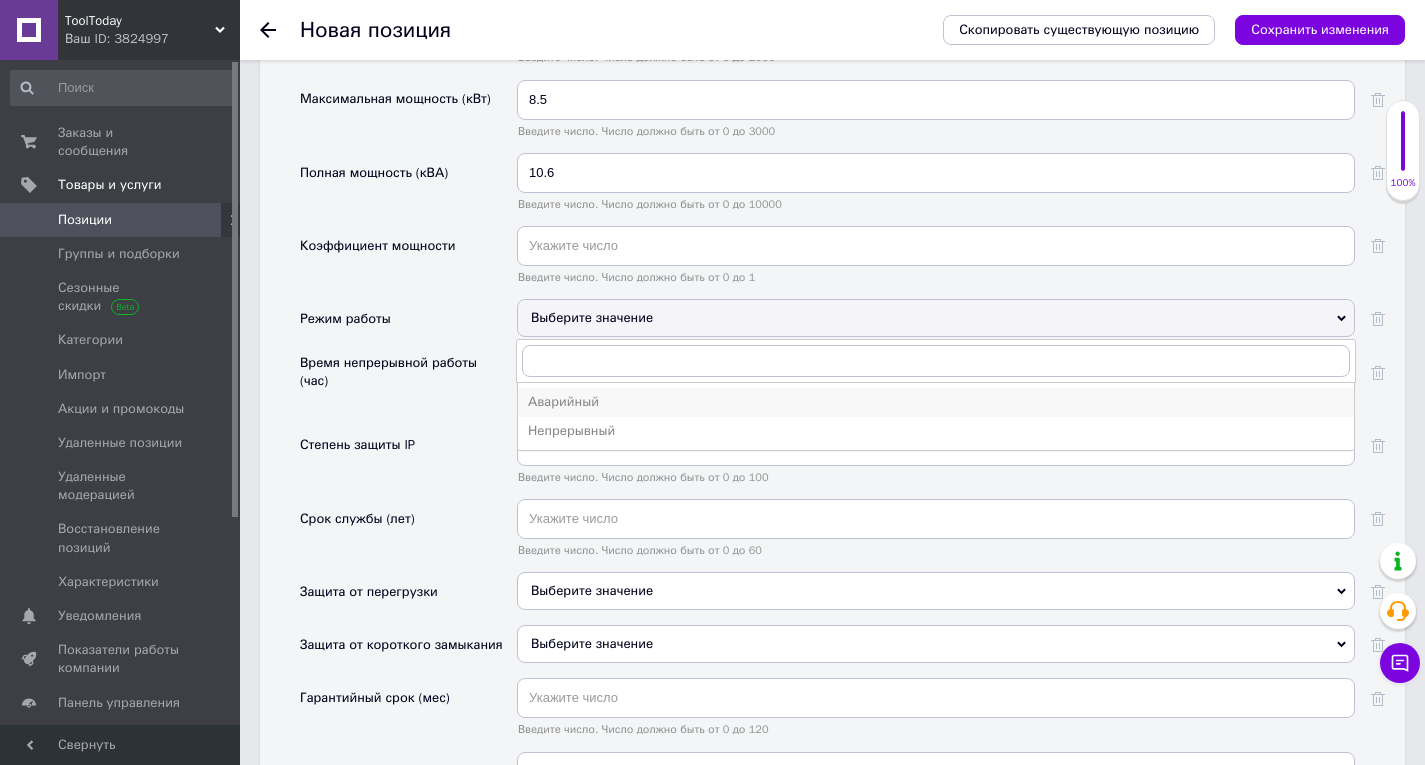 click on "Аварийный" at bounding box center (936, 402) 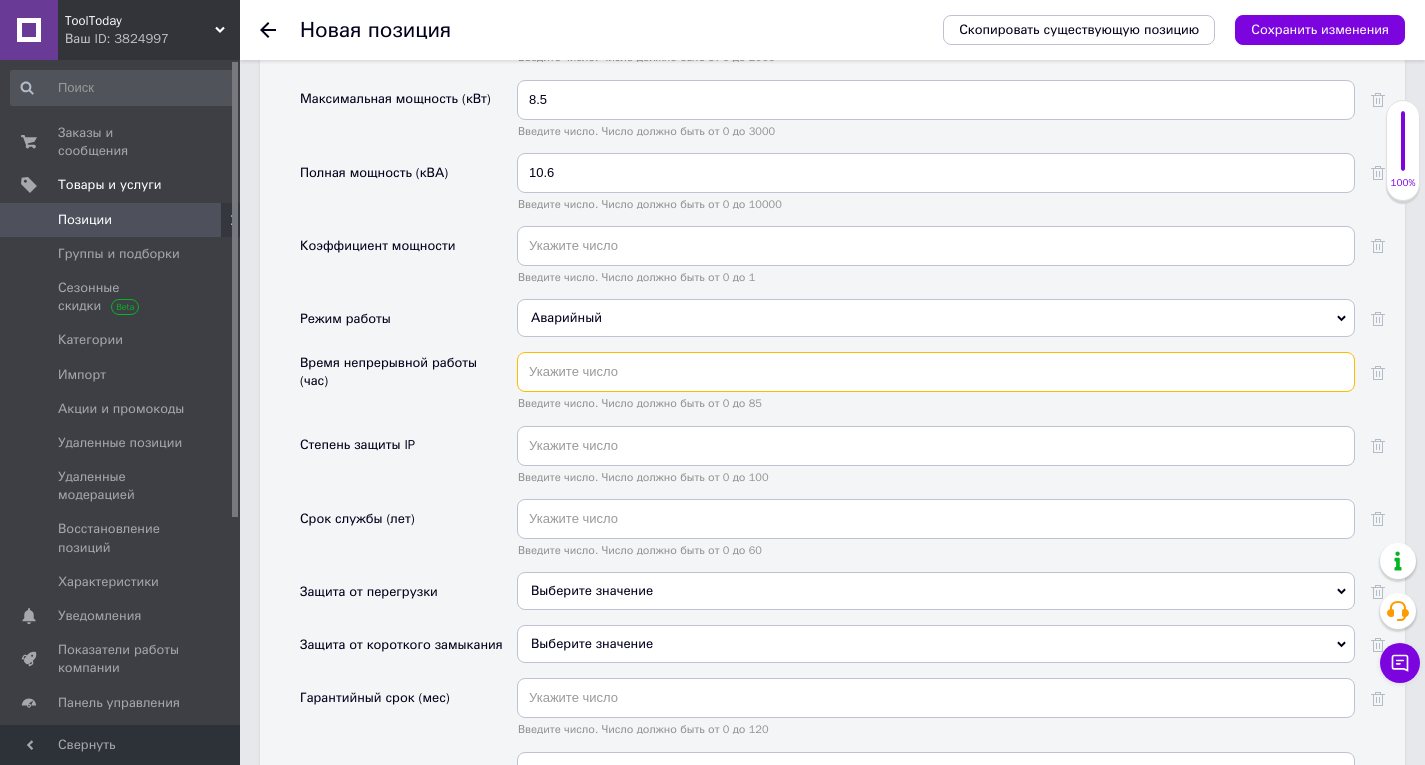 click at bounding box center [936, 372] 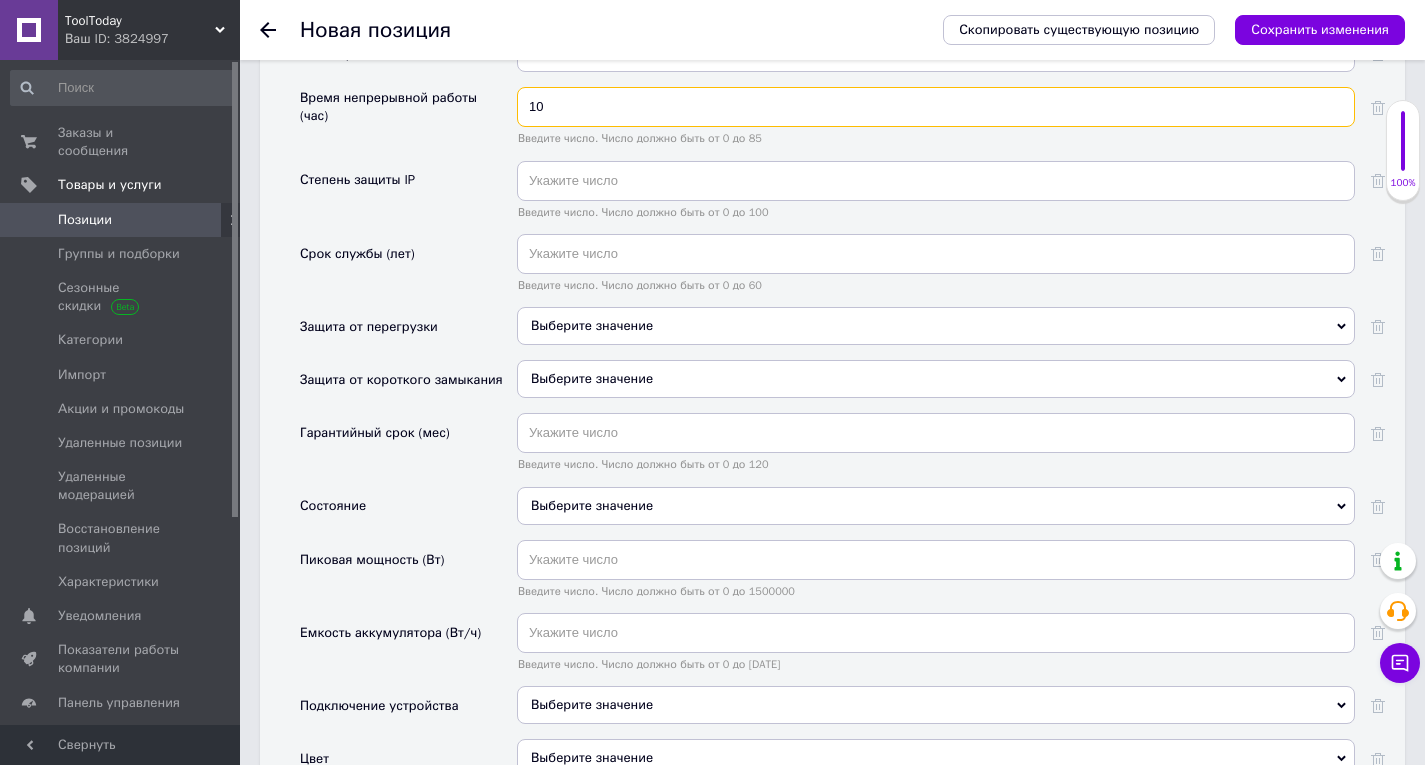 scroll, scrollTop: 3000, scrollLeft: 0, axis: vertical 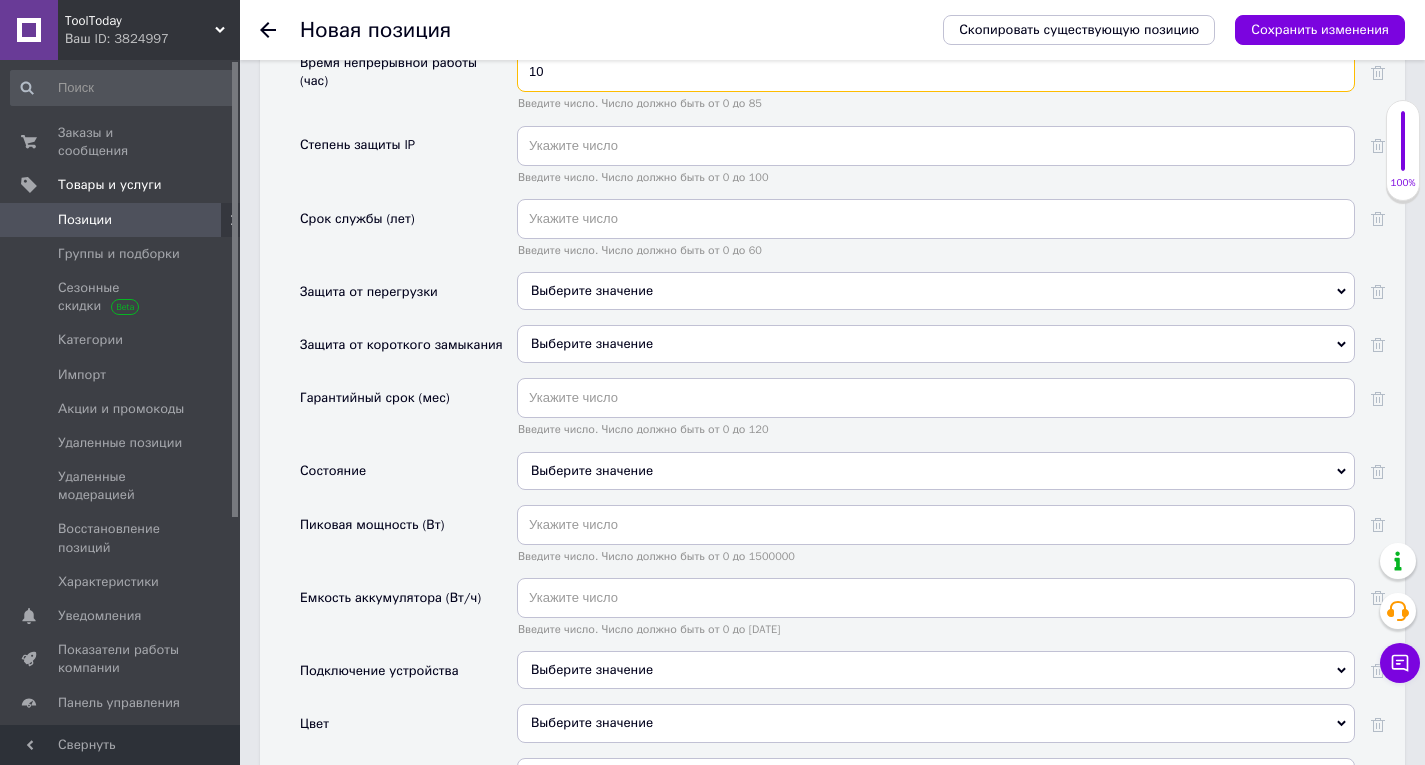 type on "10" 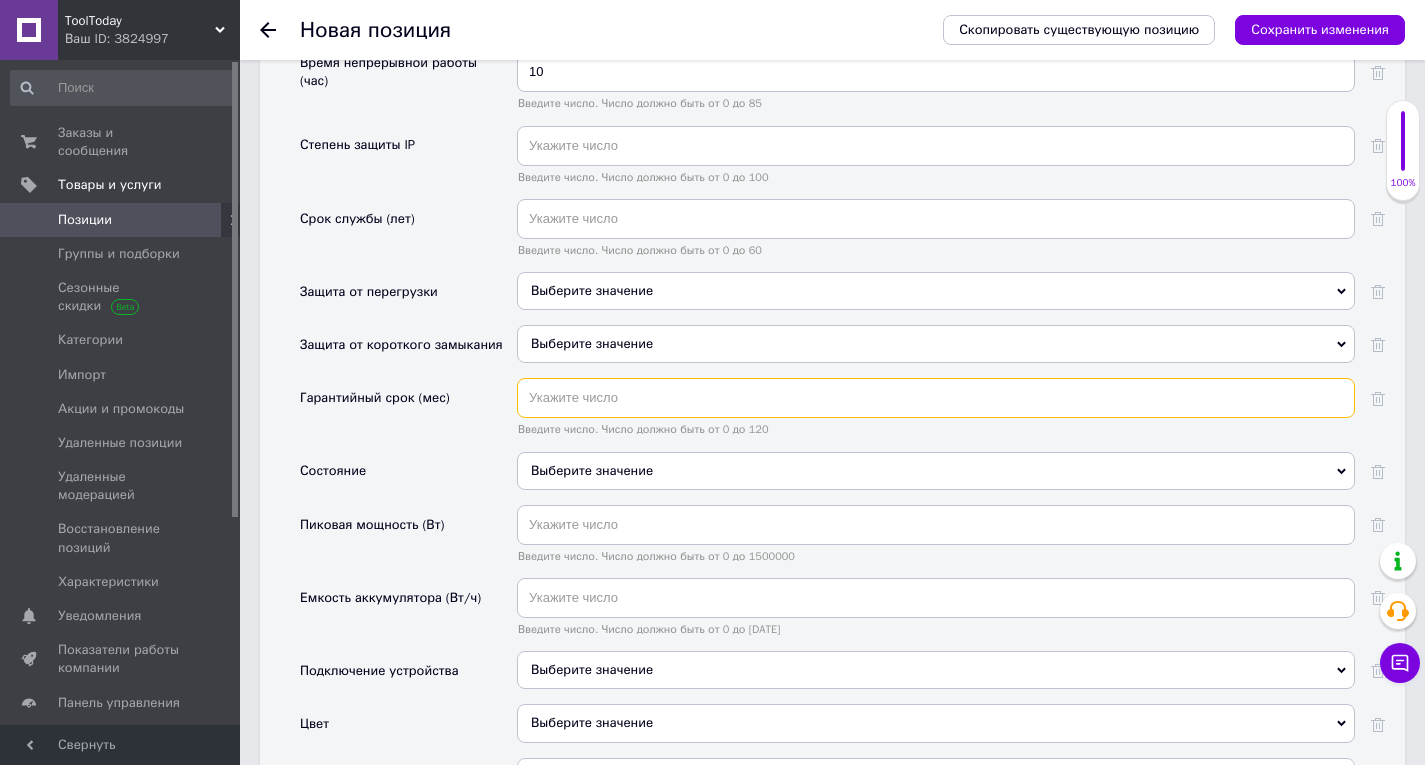 click at bounding box center (936, 398) 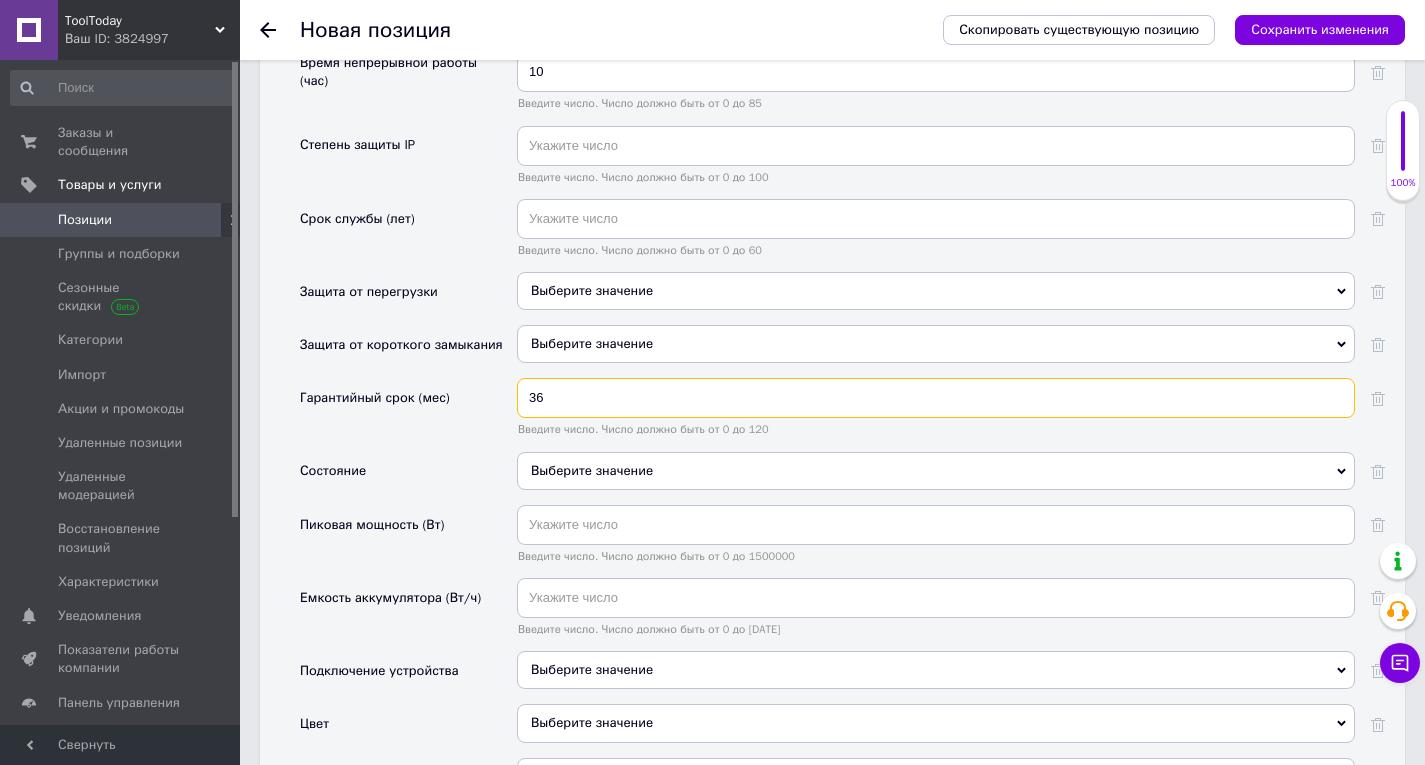 type on "36" 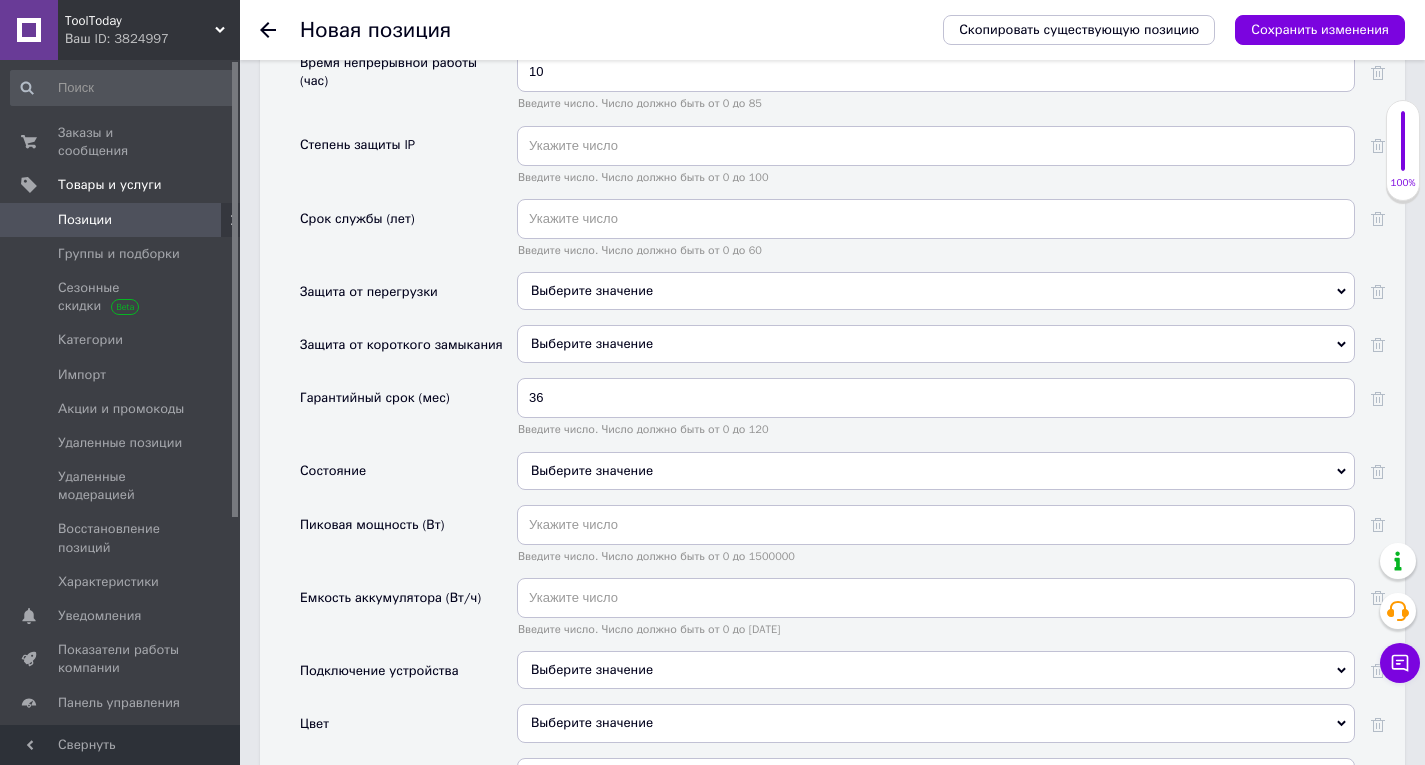 click on "Выберите значение" at bounding box center (936, 471) 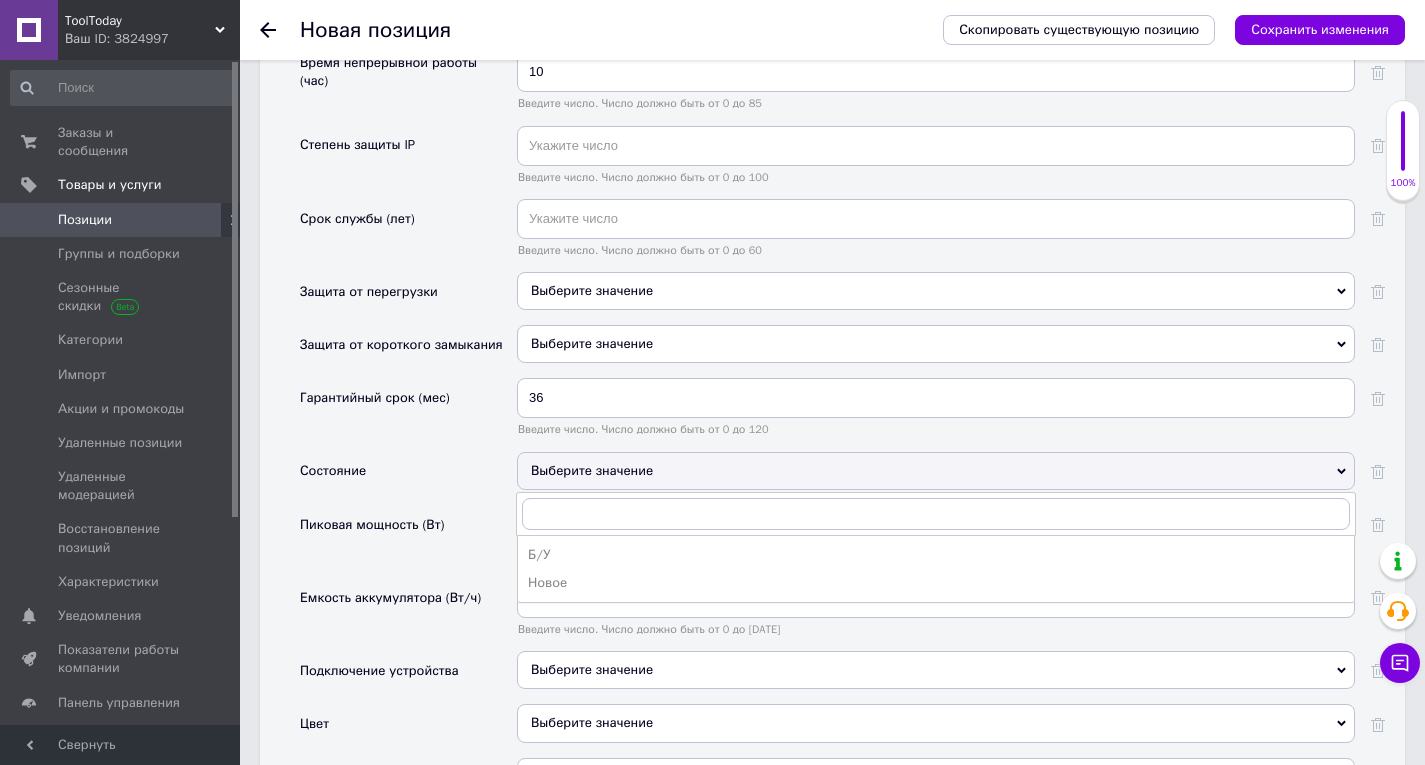 click on "Новое" at bounding box center (936, 583) 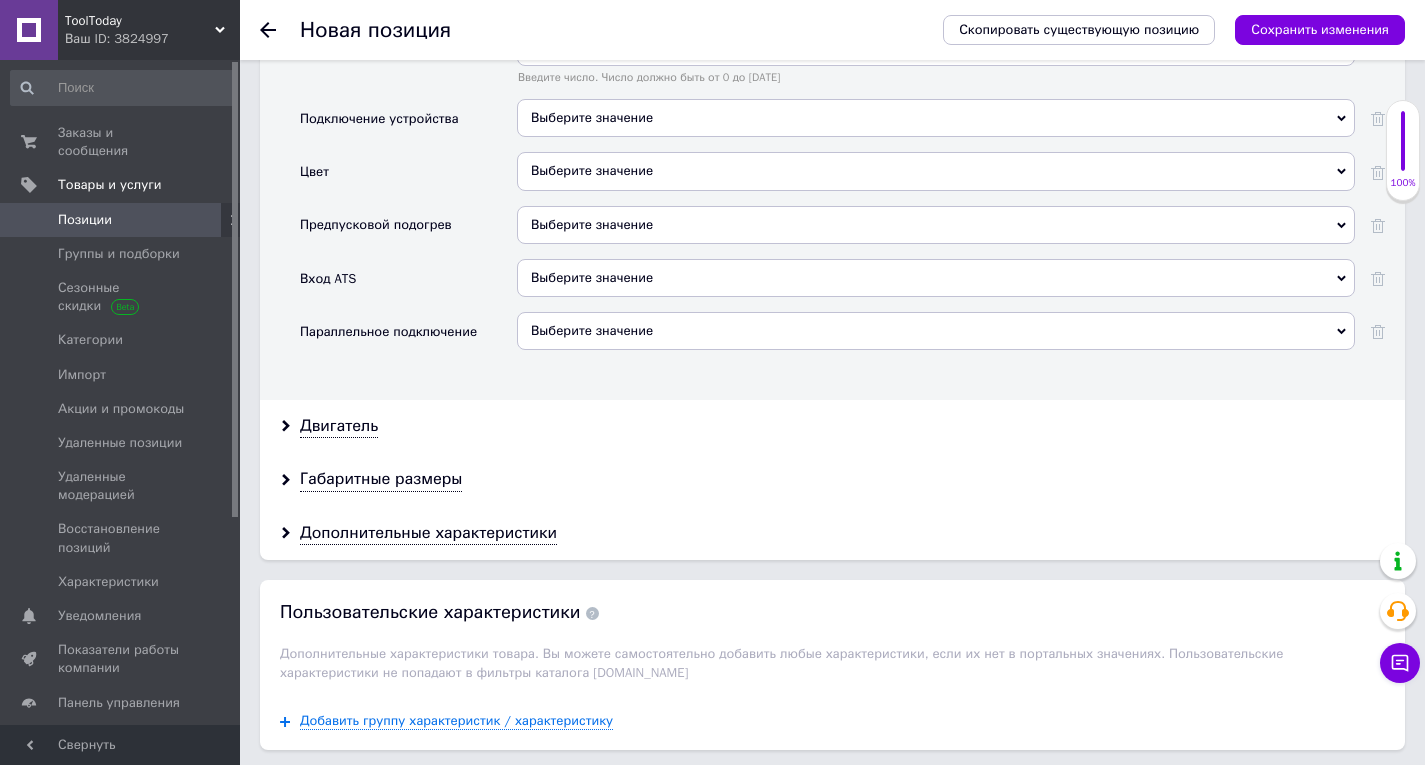 scroll, scrollTop: 3600, scrollLeft: 0, axis: vertical 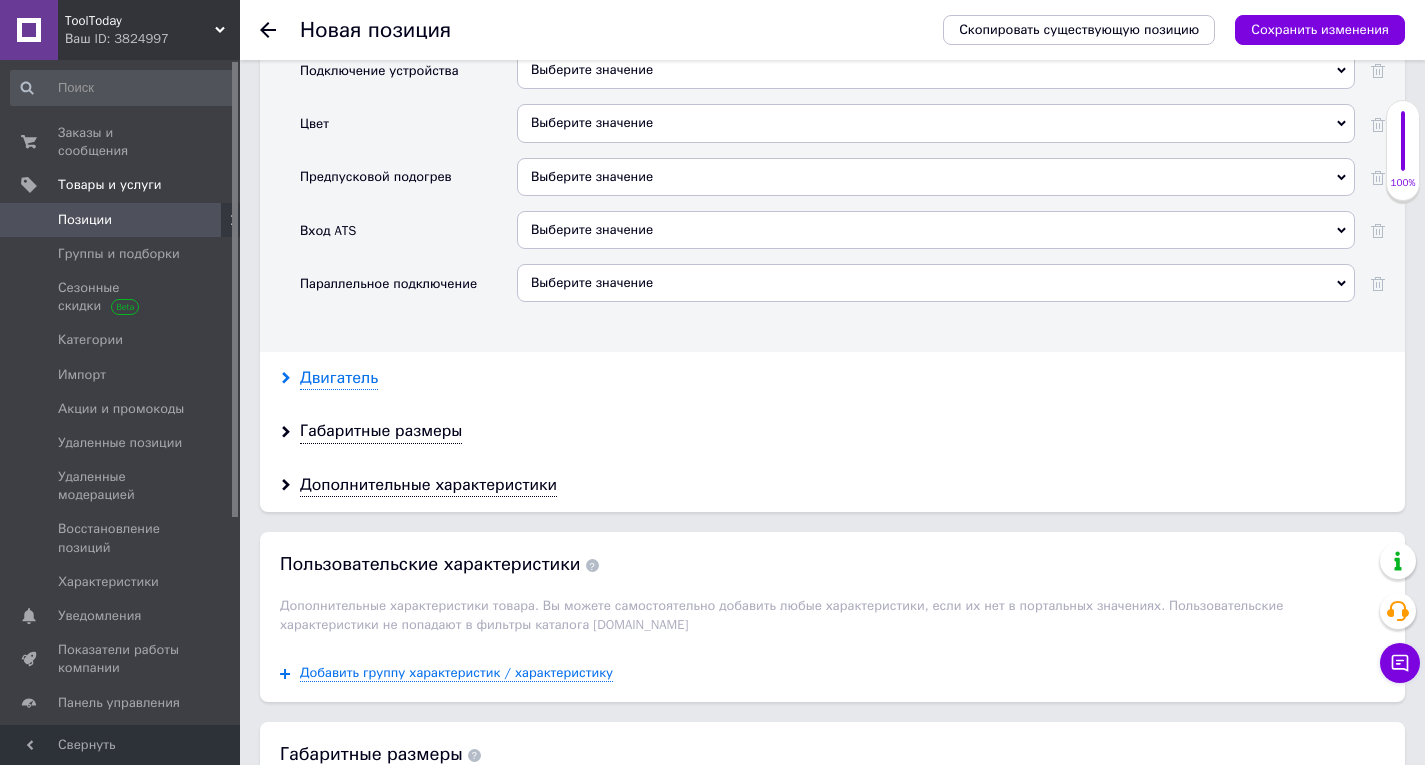 click on "Двигатель" at bounding box center (339, 378) 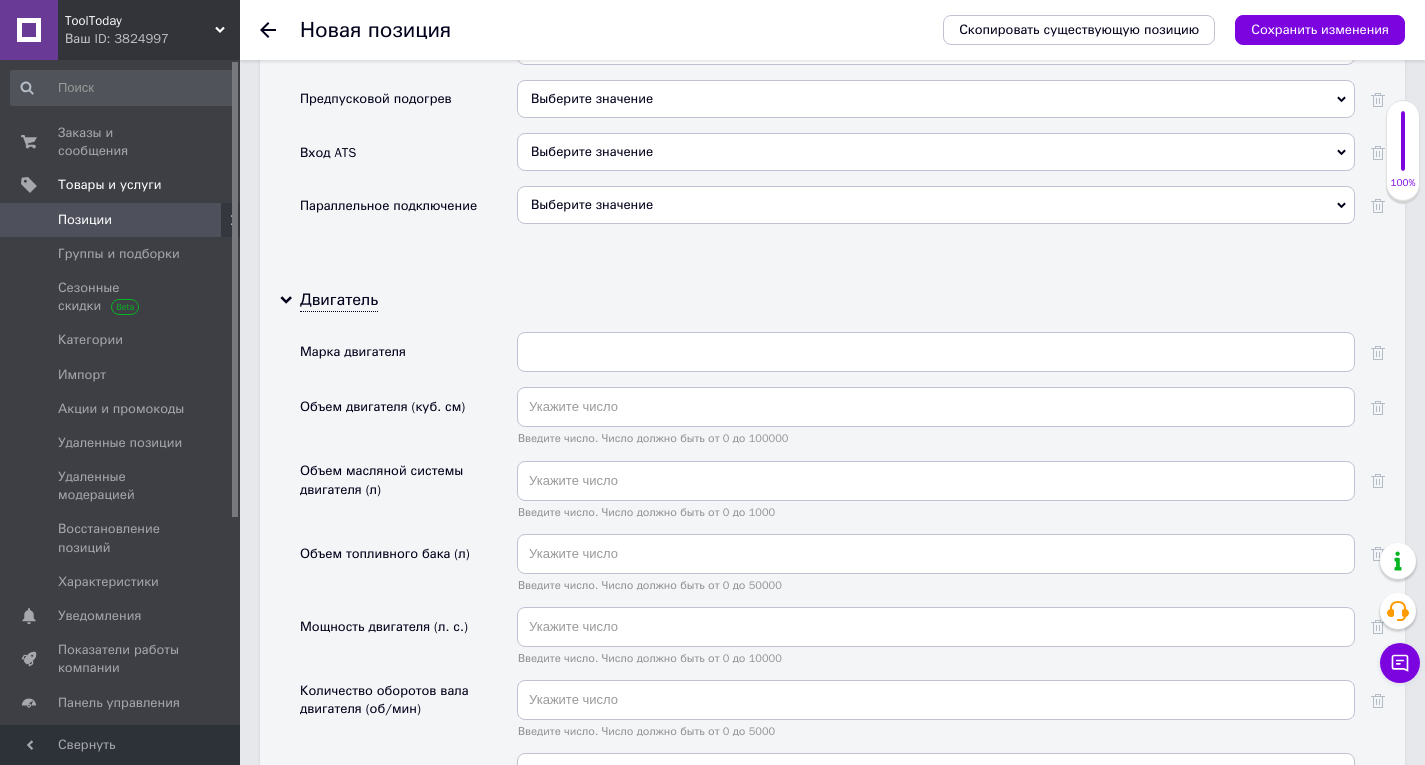 scroll, scrollTop: 3800, scrollLeft: 0, axis: vertical 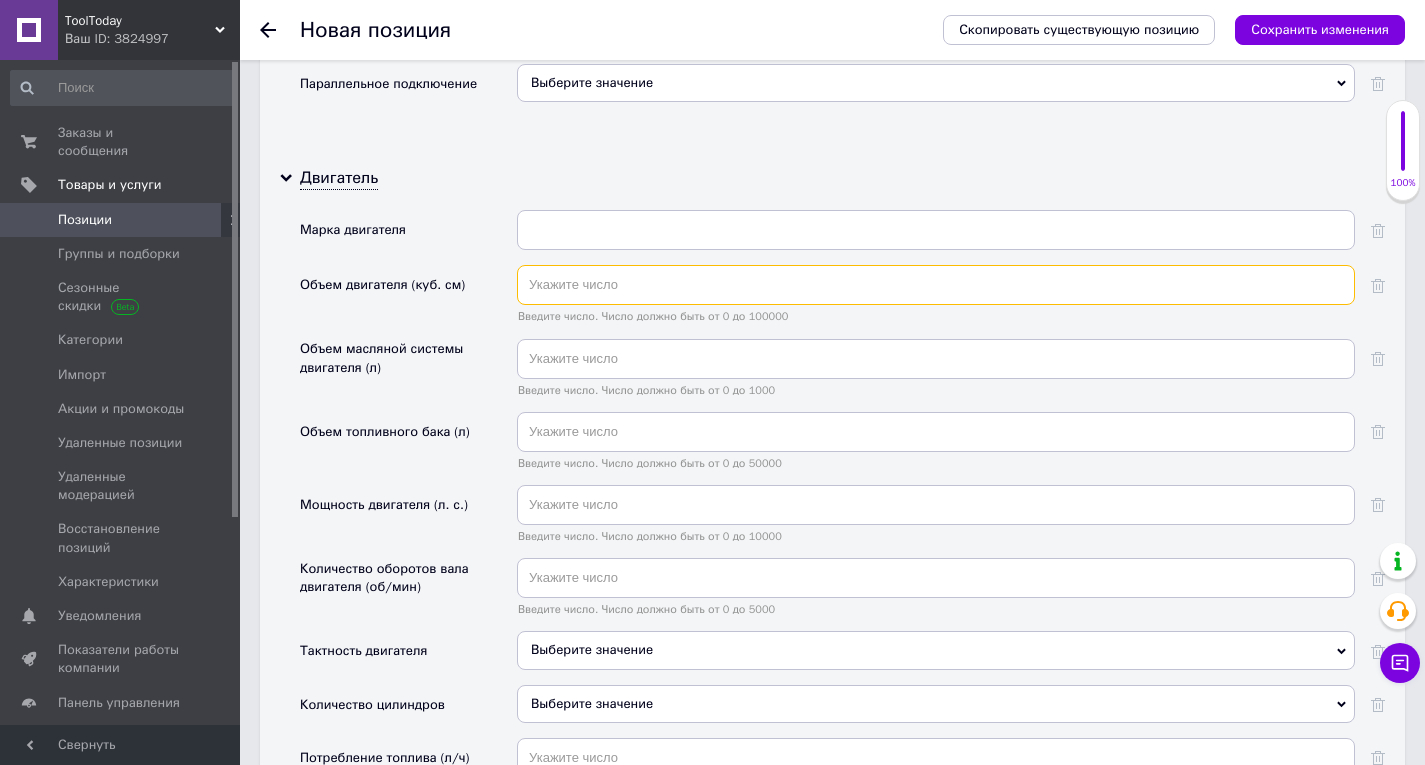 click at bounding box center (936, 285) 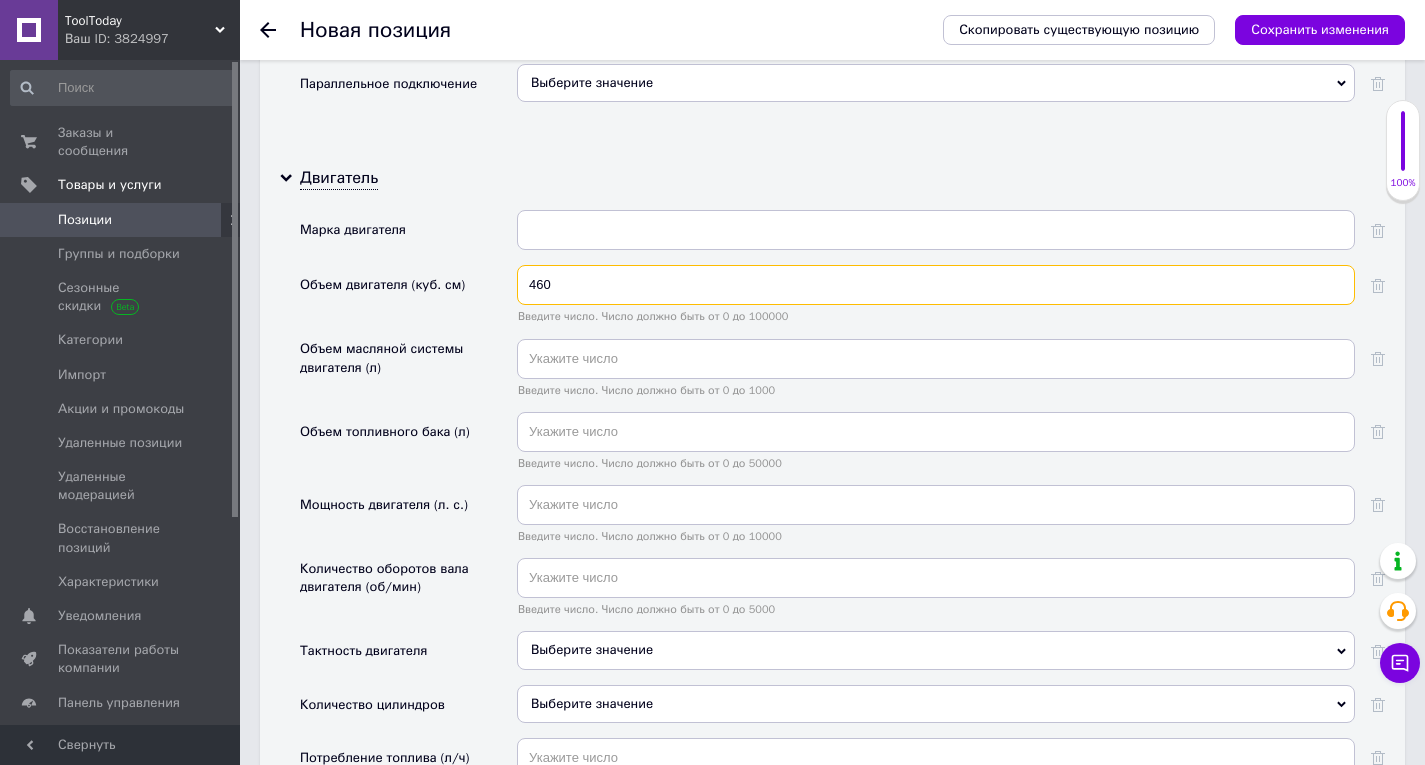 type on "460" 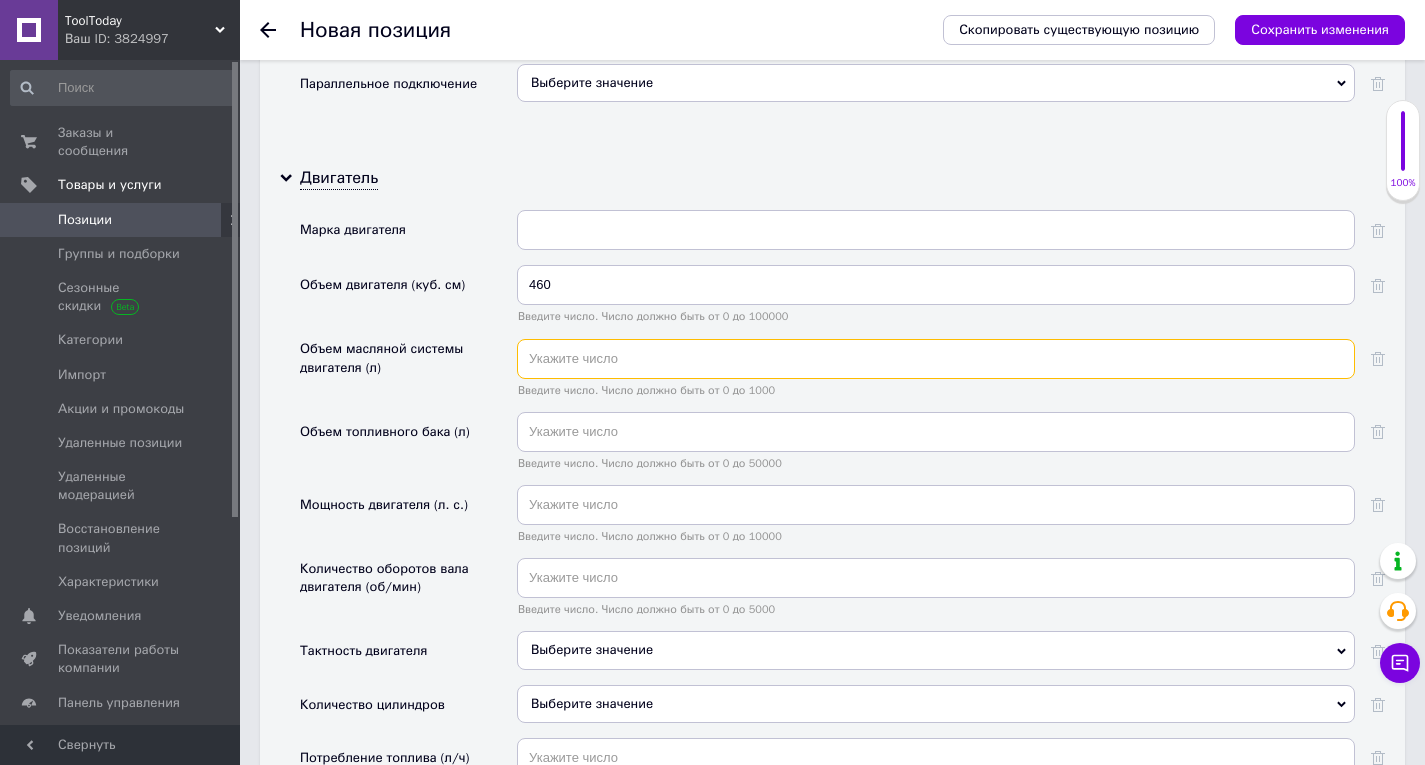 click at bounding box center (936, 359) 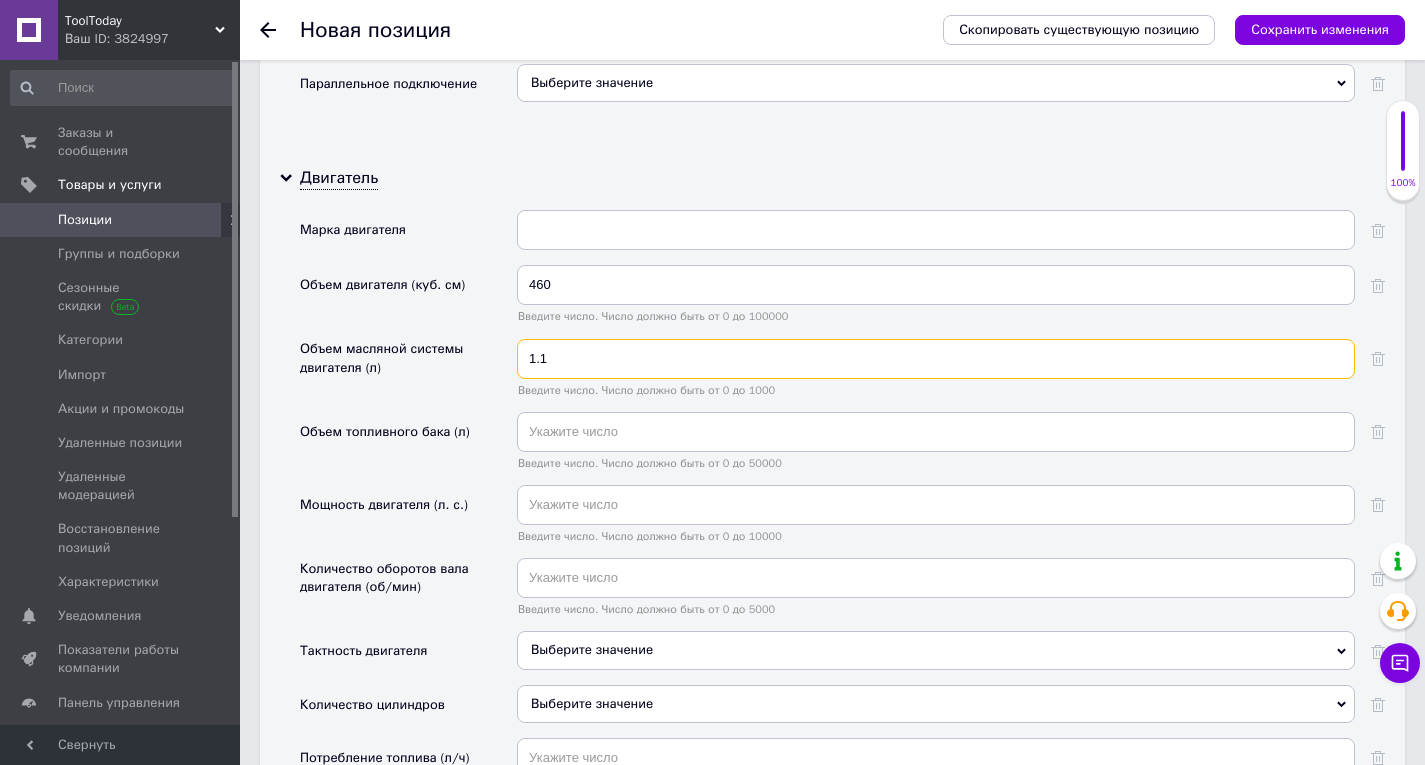 type on "1.1" 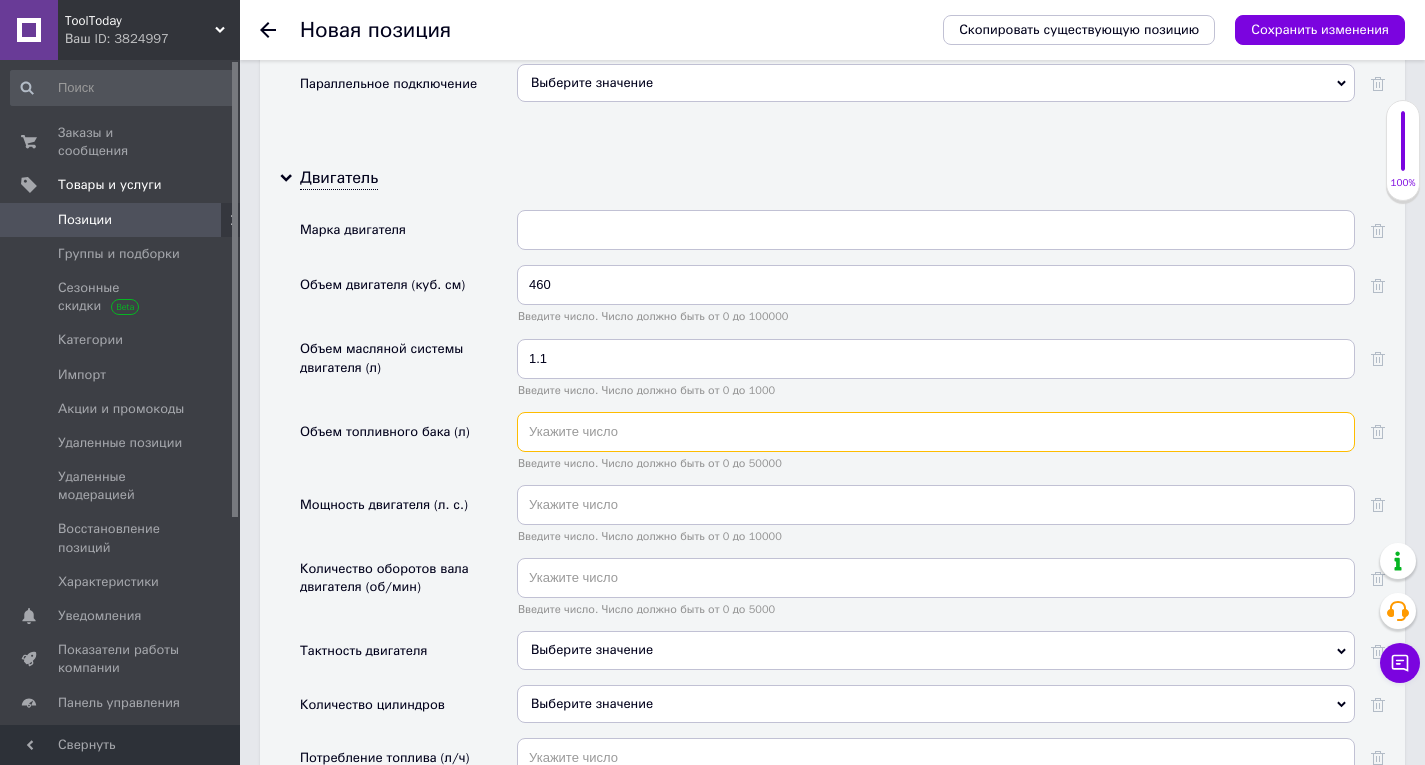 click at bounding box center (936, 432) 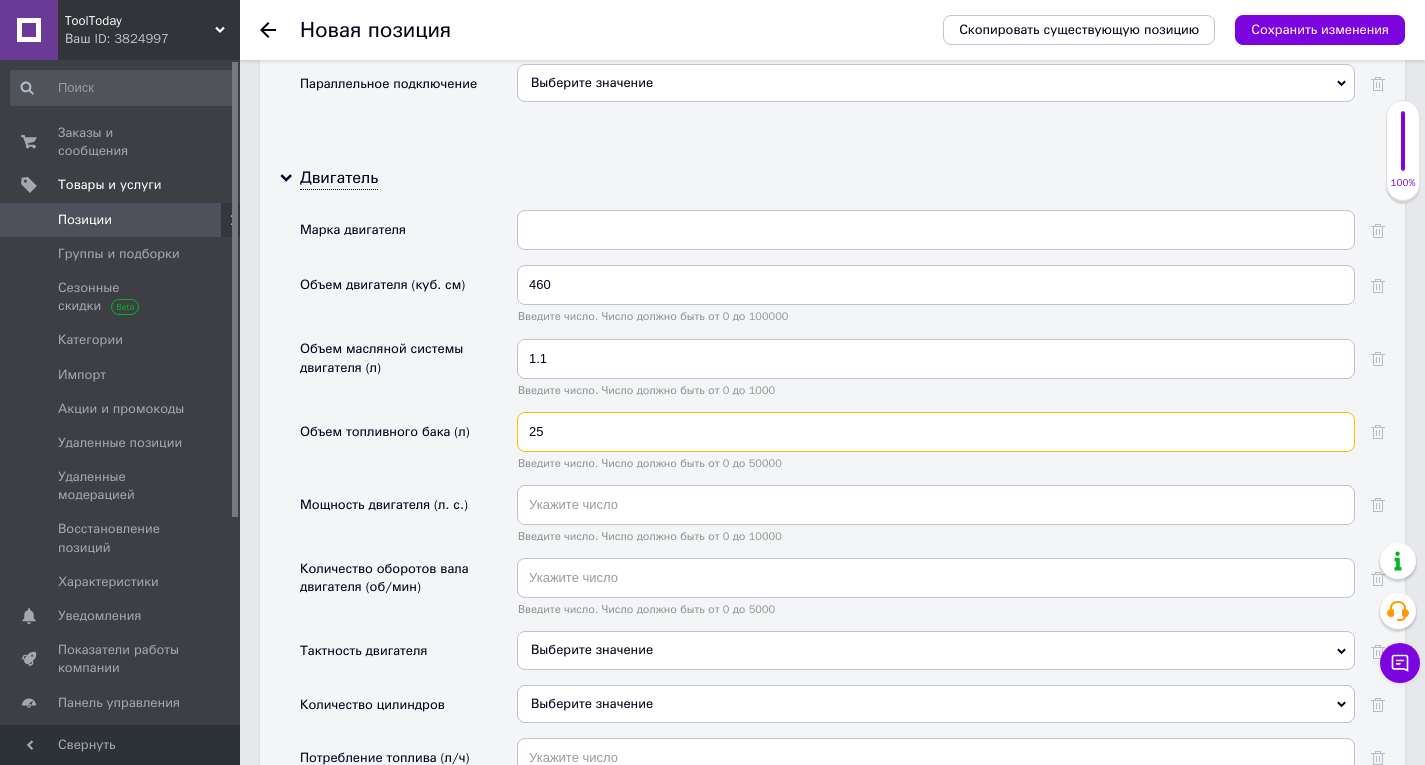 scroll, scrollTop: 3900, scrollLeft: 0, axis: vertical 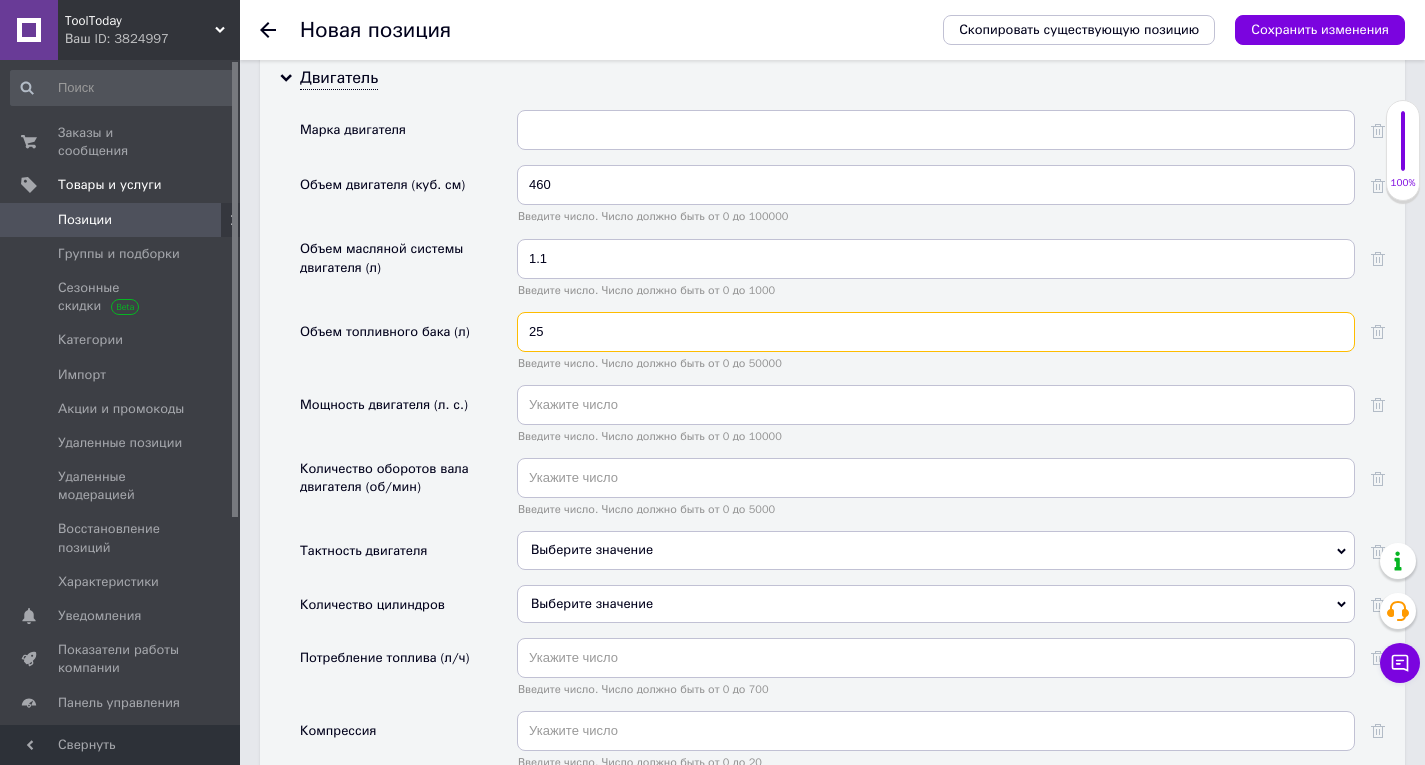 type on "25" 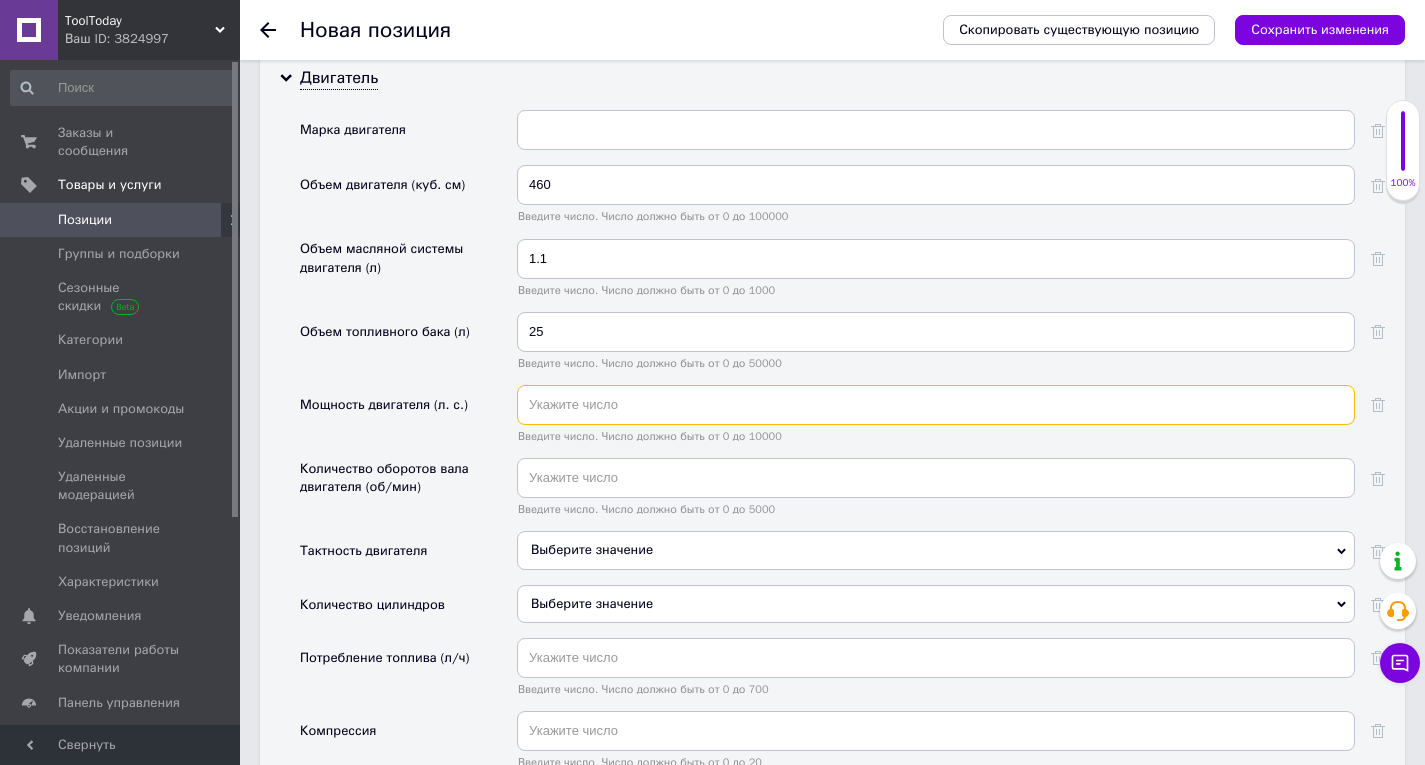 click at bounding box center (936, 405) 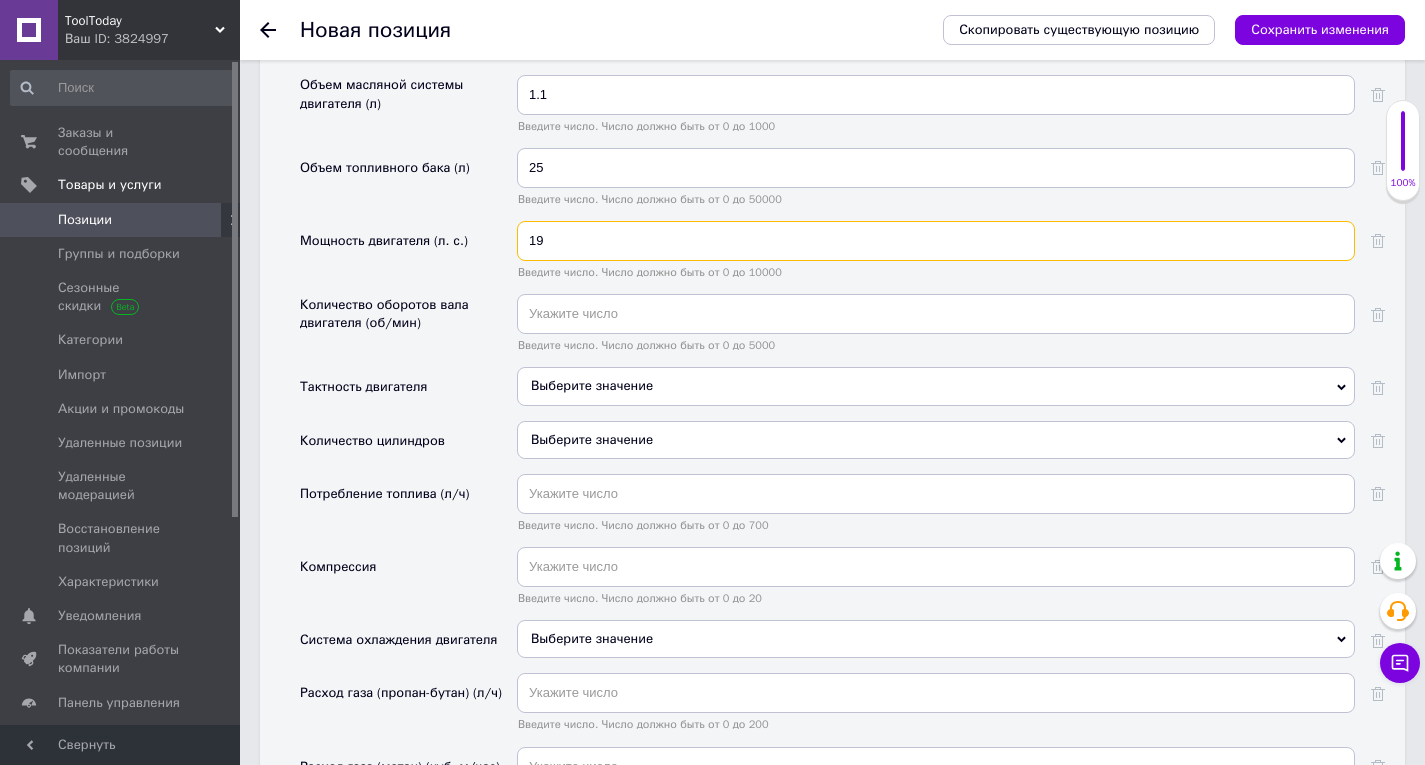 scroll, scrollTop: 4100, scrollLeft: 0, axis: vertical 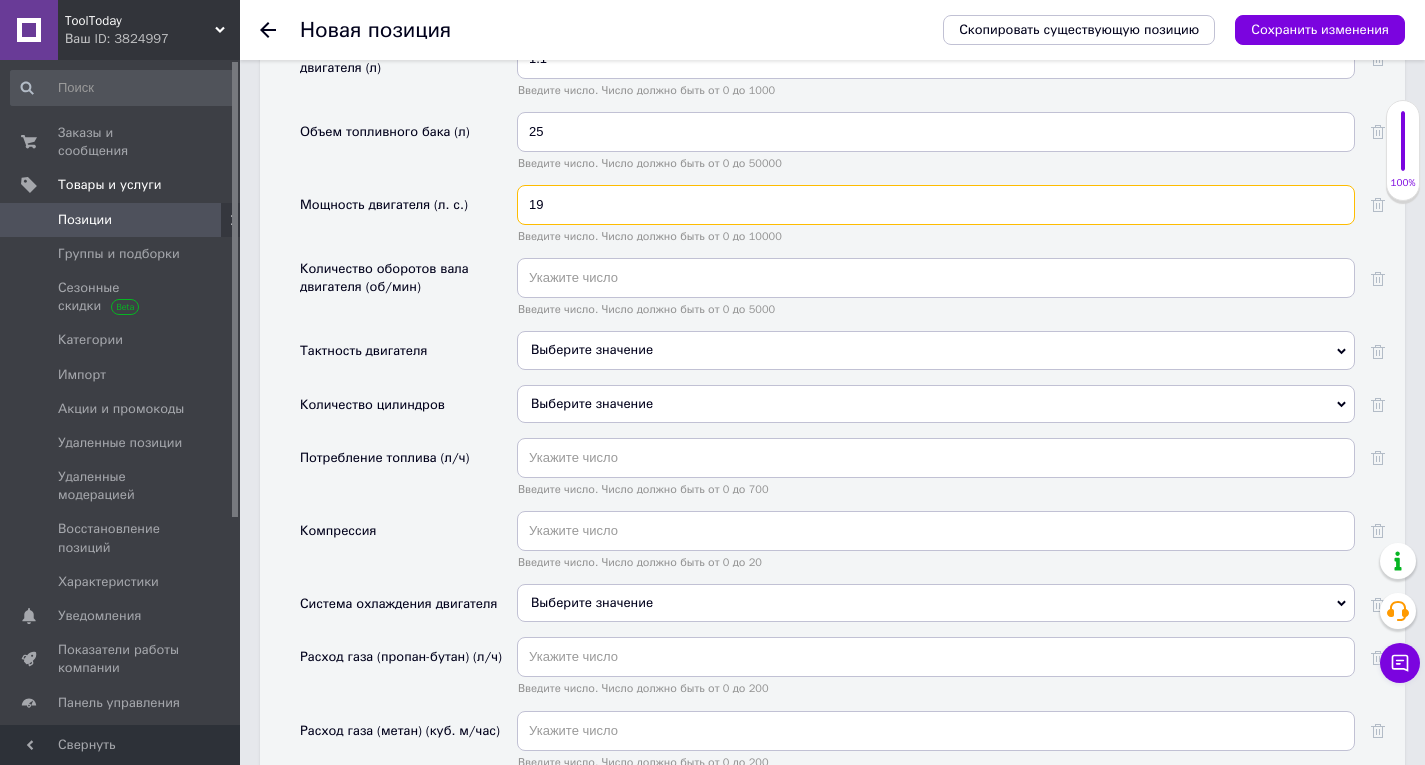 type on "19" 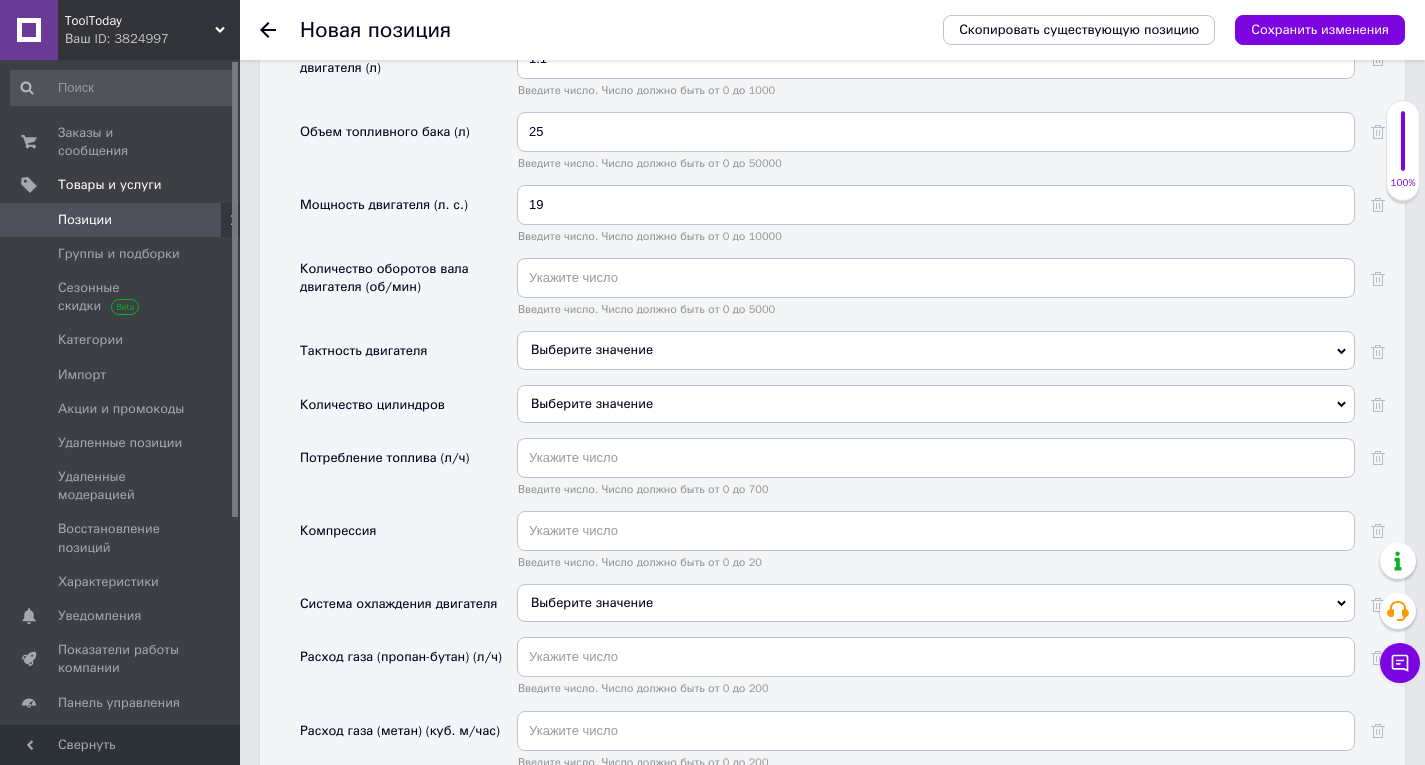 click on "Выберите значение" at bounding box center [936, 350] 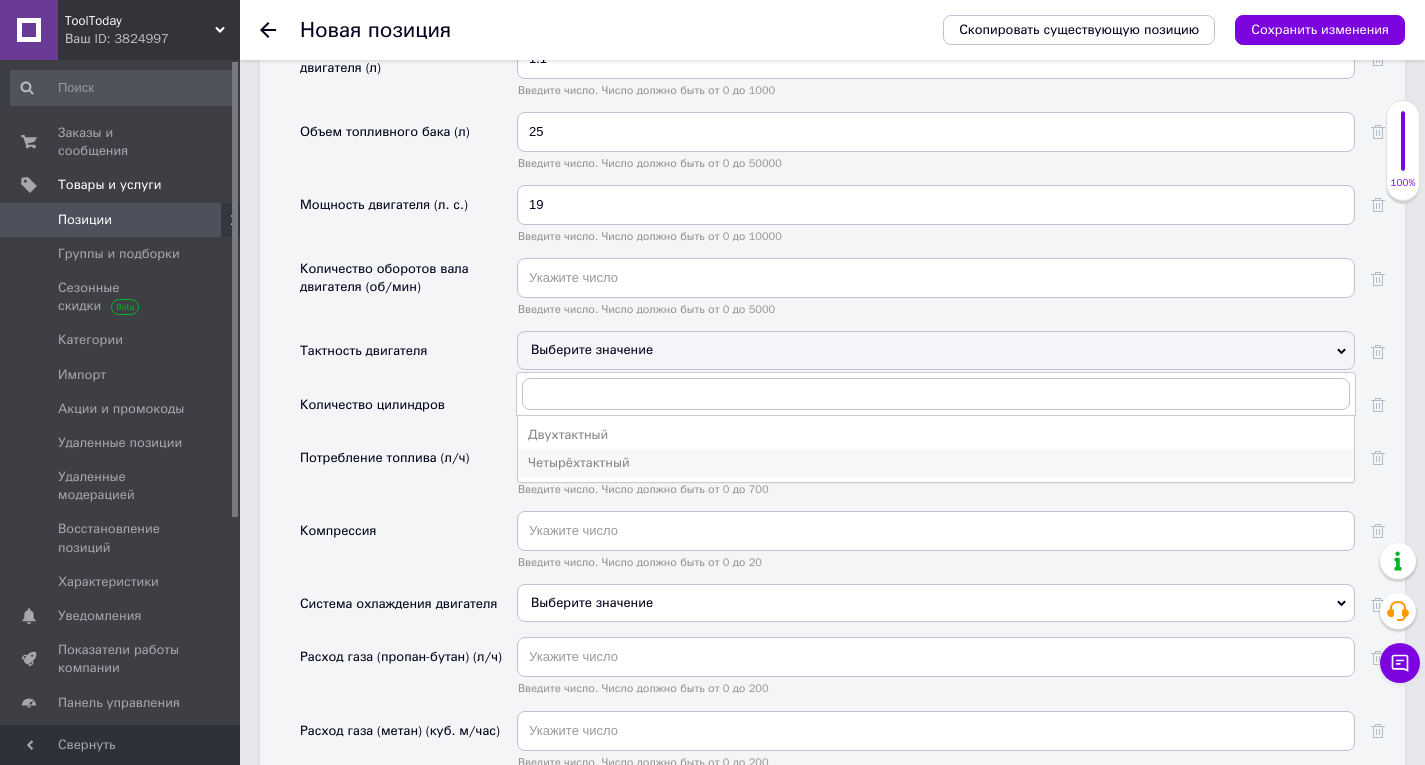 click on "Четырёхтактный" at bounding box center (936, 463) 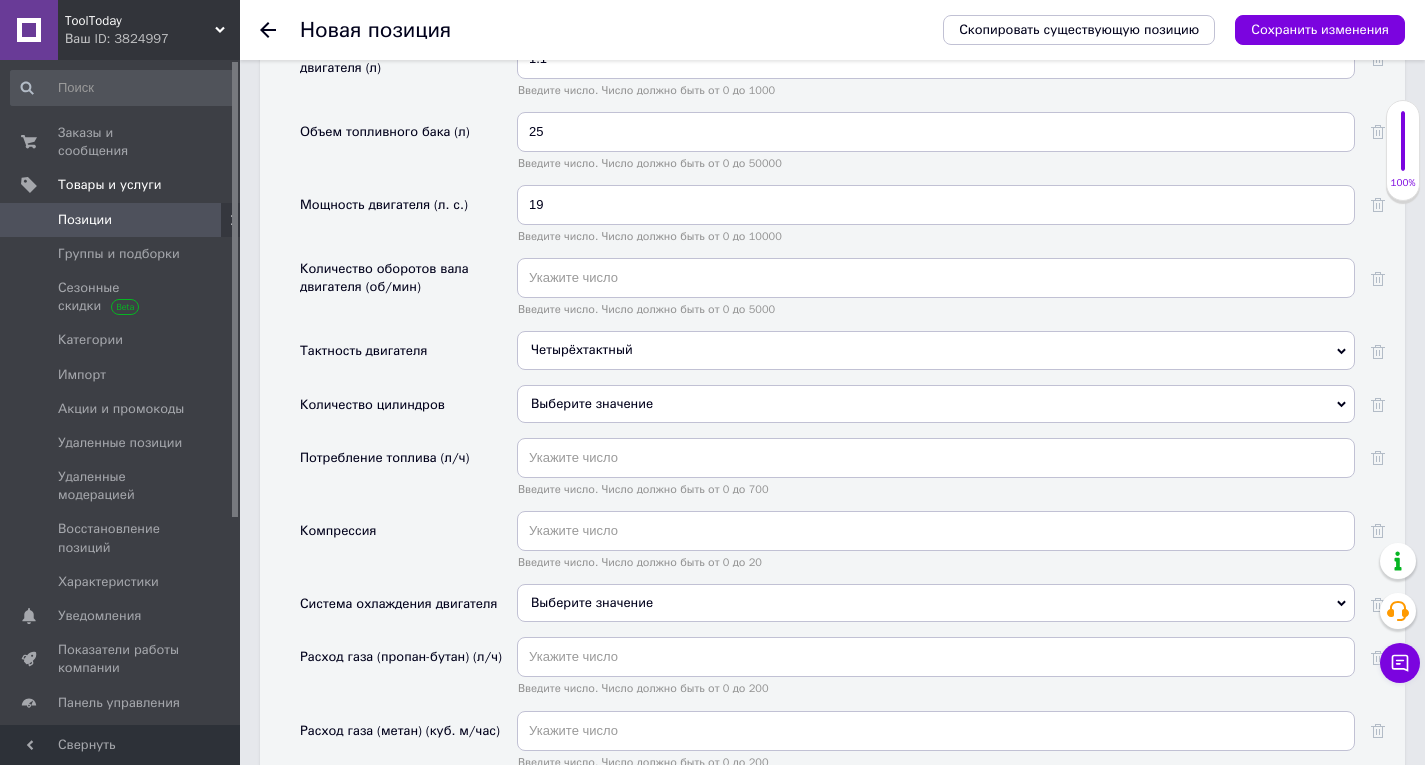 click on "Четырёхтактный Двухтактный Четырёхтактный" at bounding box center (936, 357) 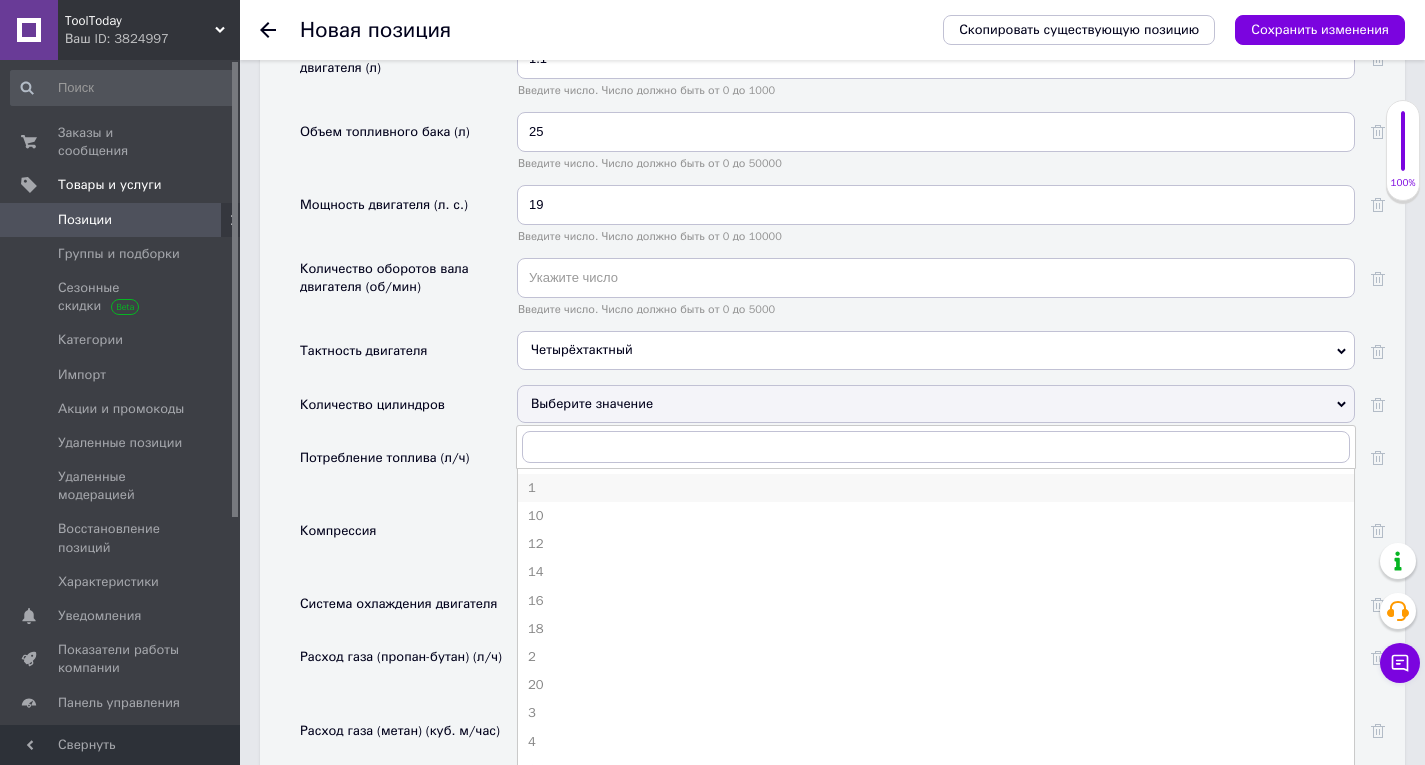 click on "1" at bounding box center [936, 488] 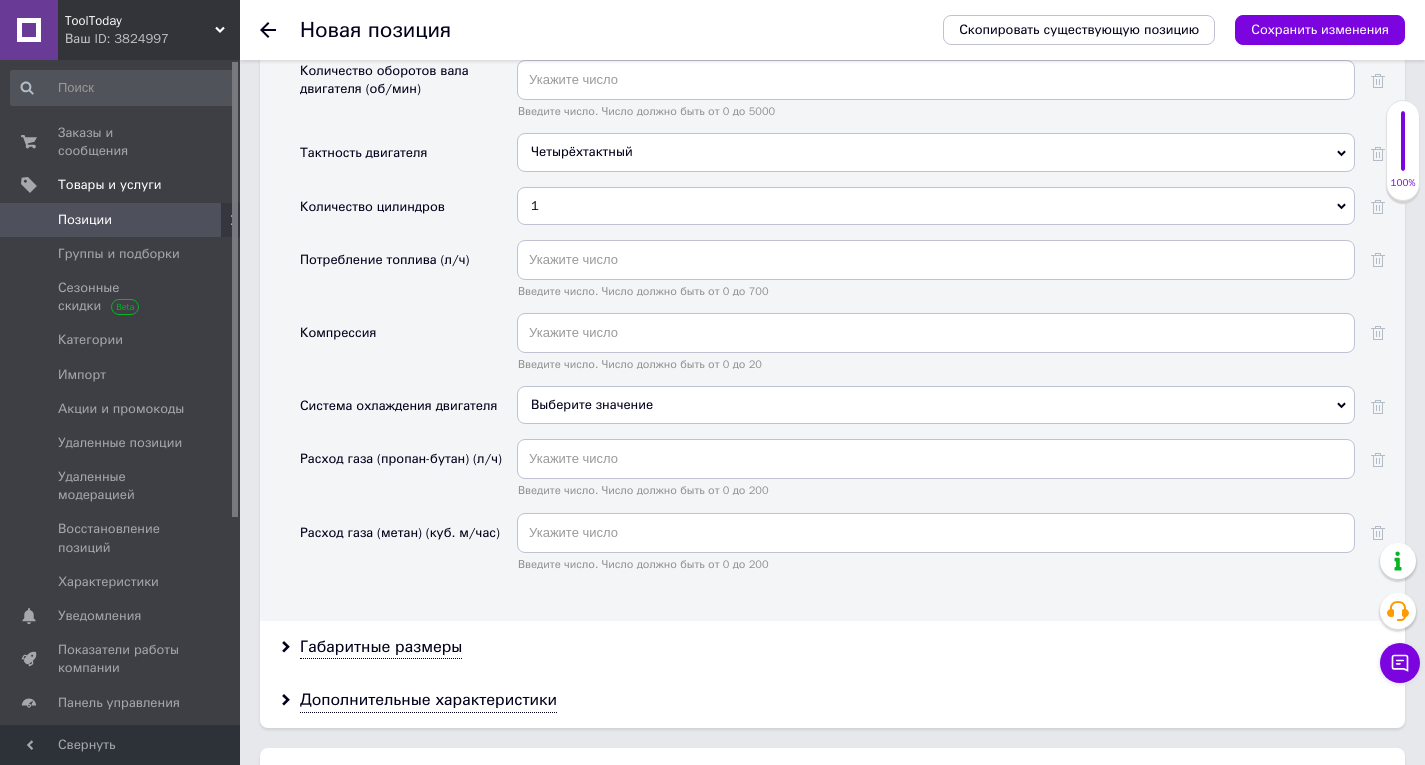 scroll, scrollTop: 4300, scrollLeft: 0, axis: vertical 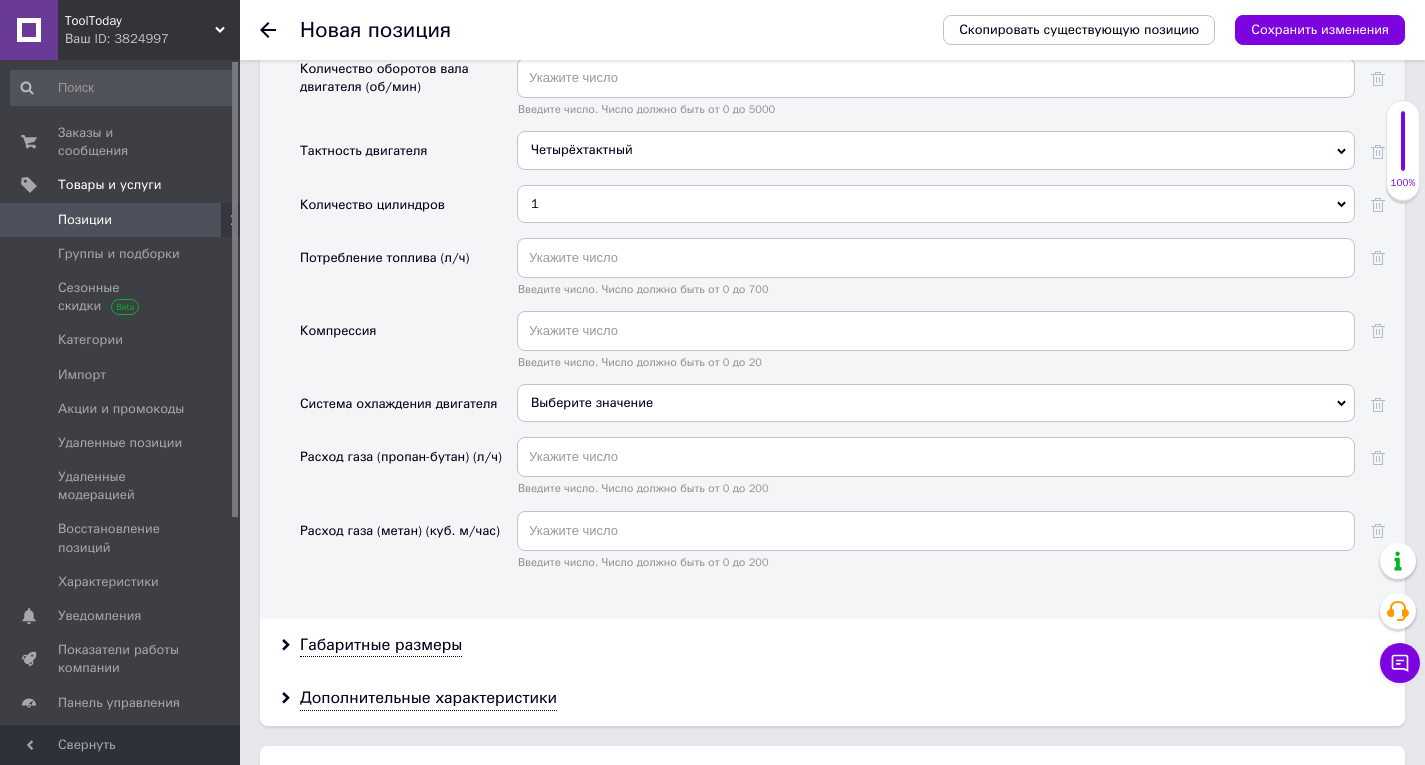 click on "Выберите значение" at bounding box center [936, 403] 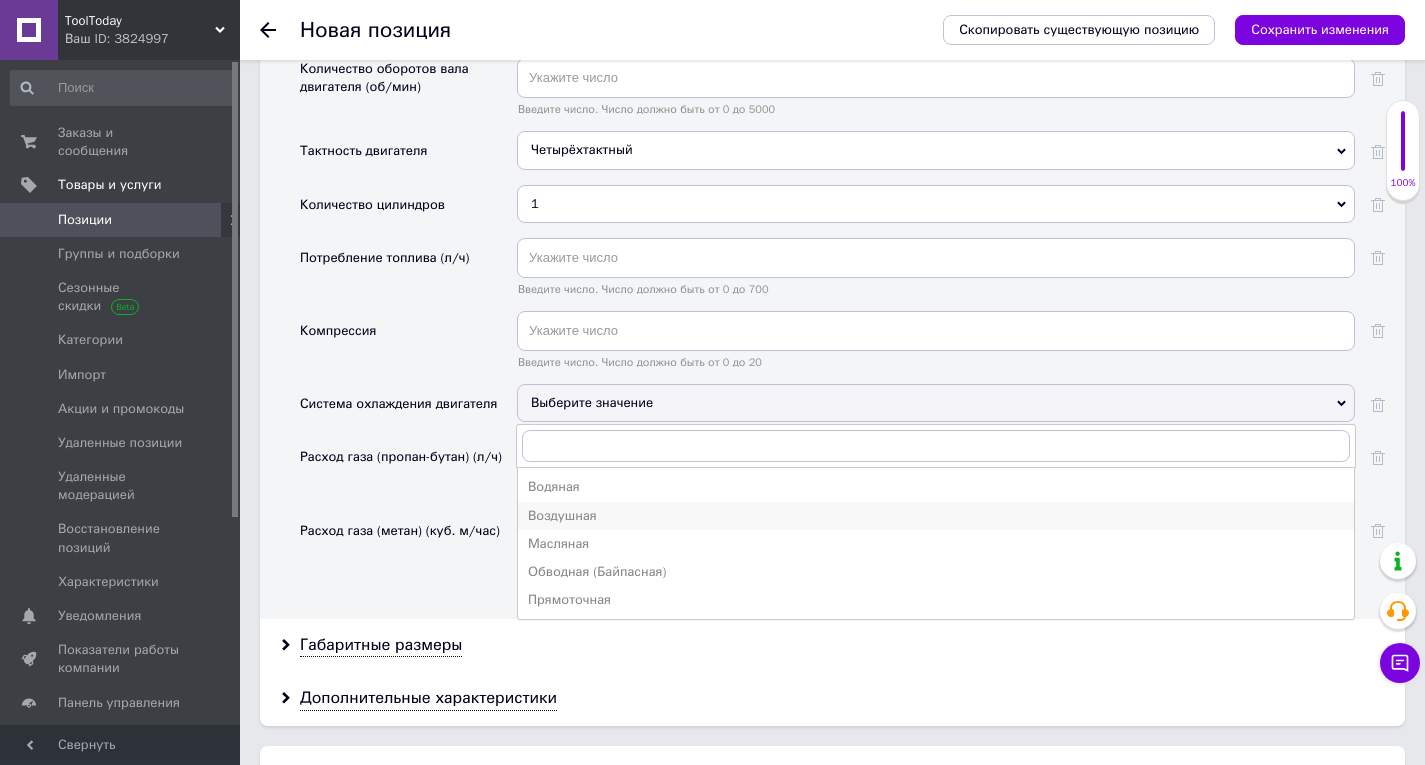 click on "Воздушная" at bounding box center (936, 516) 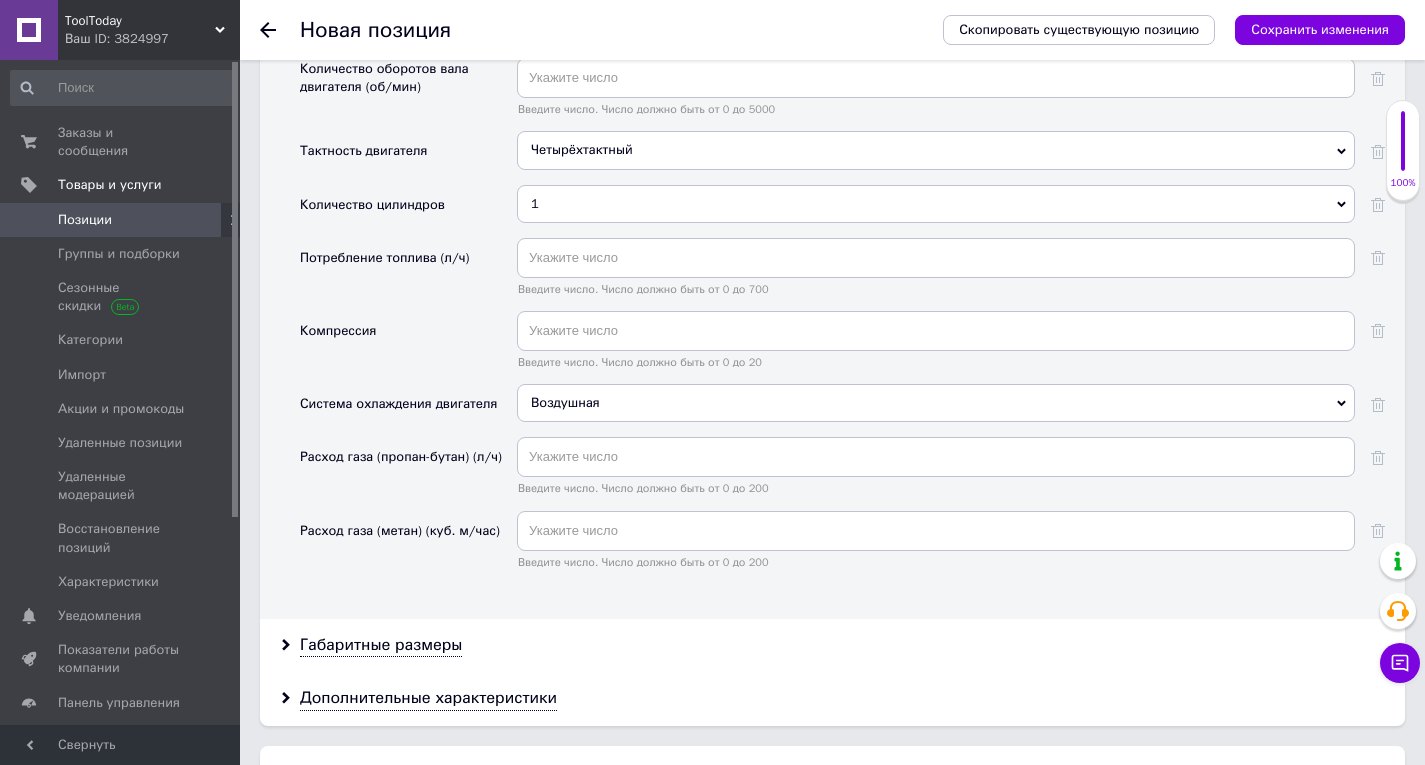 scroll, scrollTop: 4600, scrollLeft: 0, axis: vertical 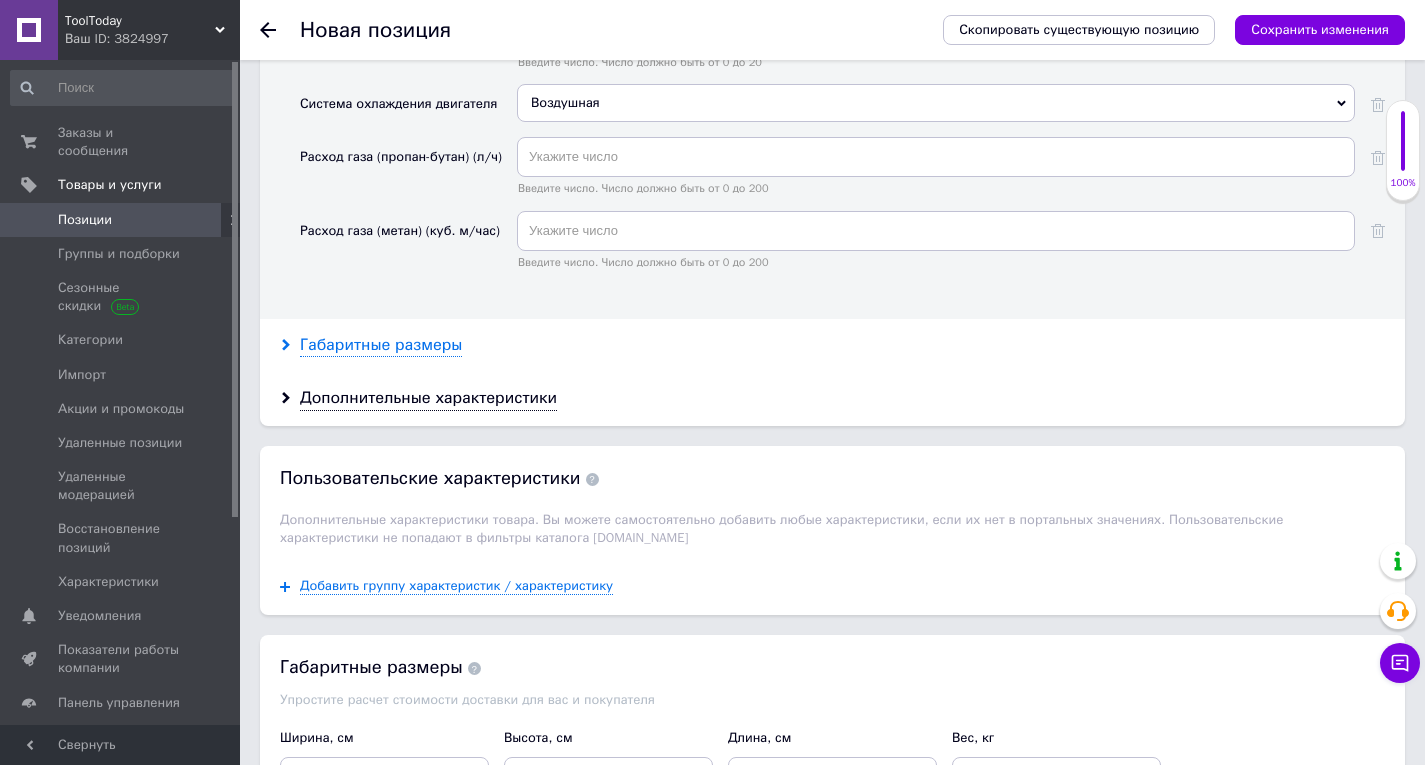 click on "Габаритные размеры" at bounding box center [381, 345] 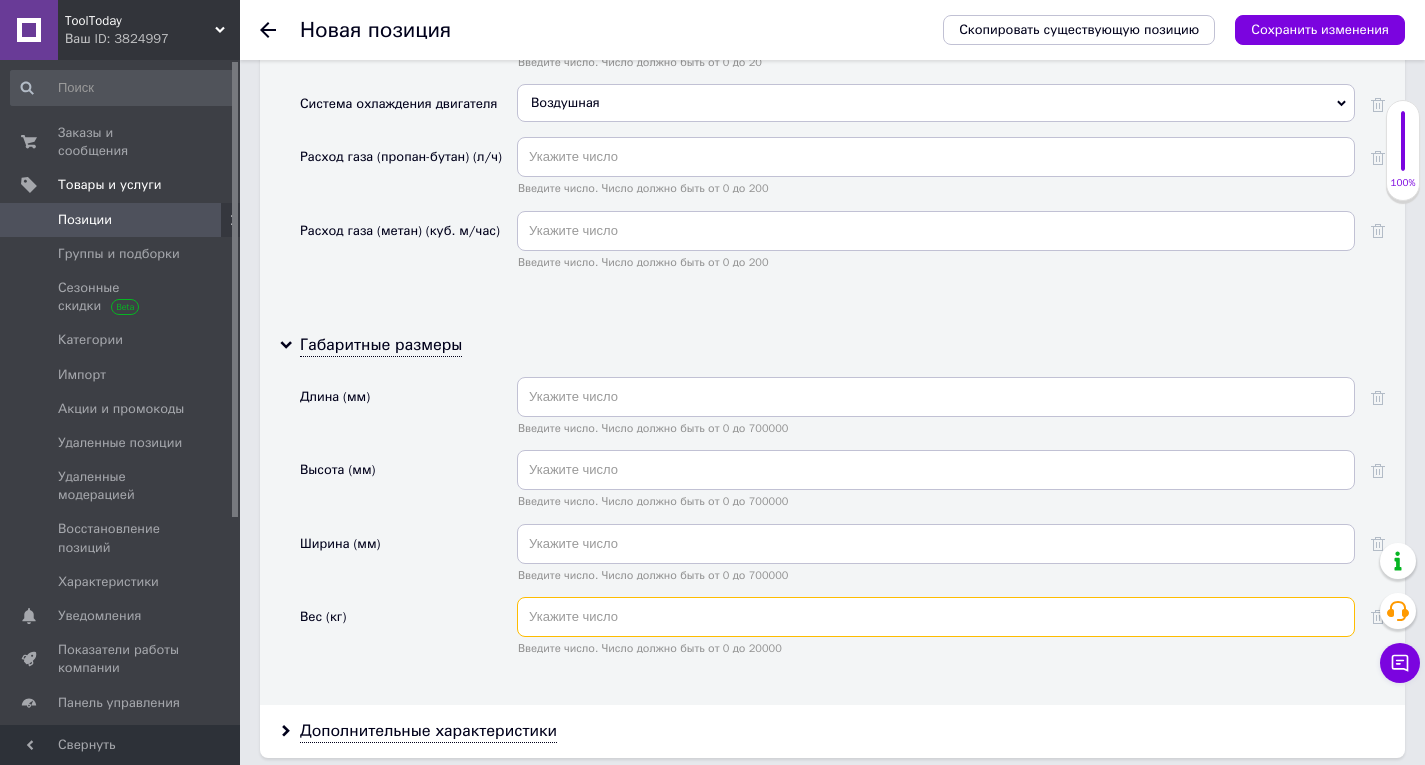 click at bounding box center (936, 617) 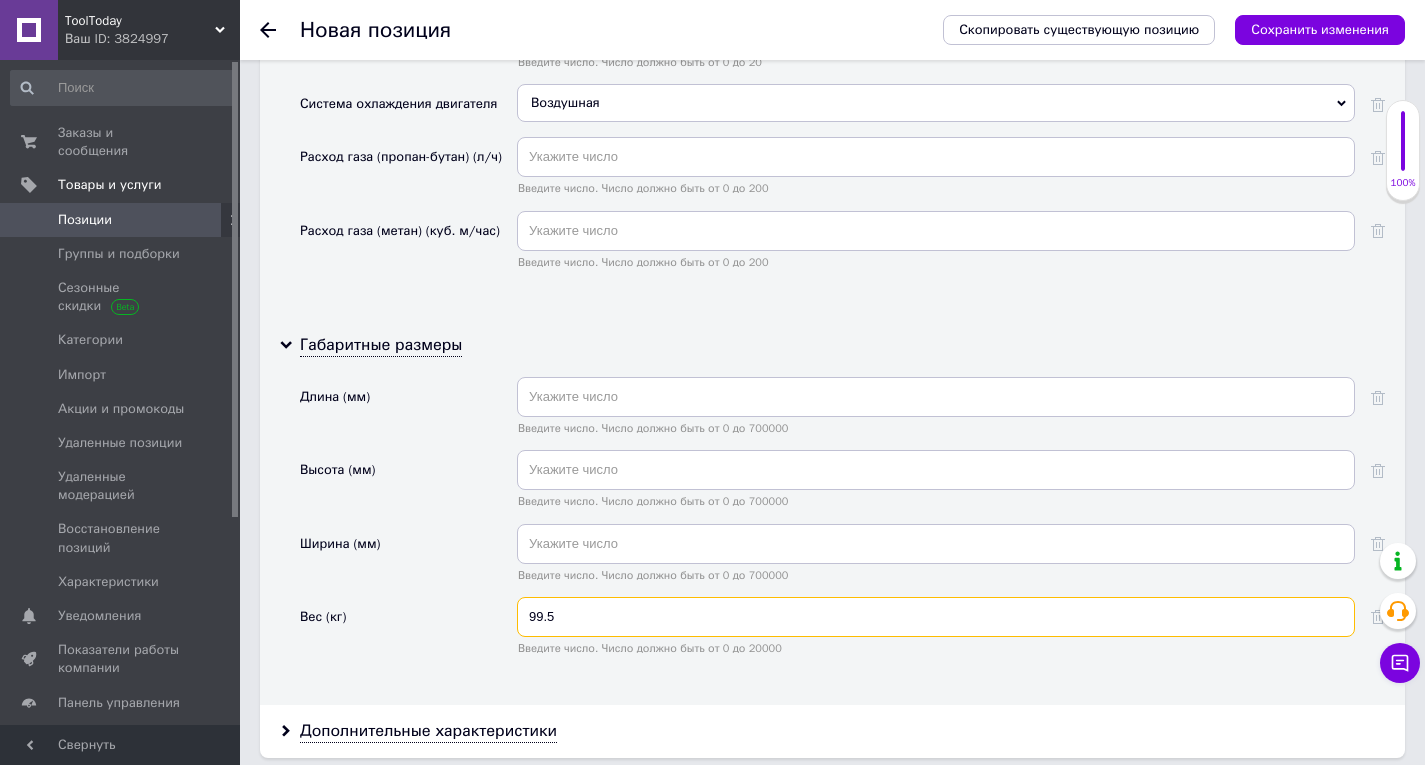 type on "99.5" 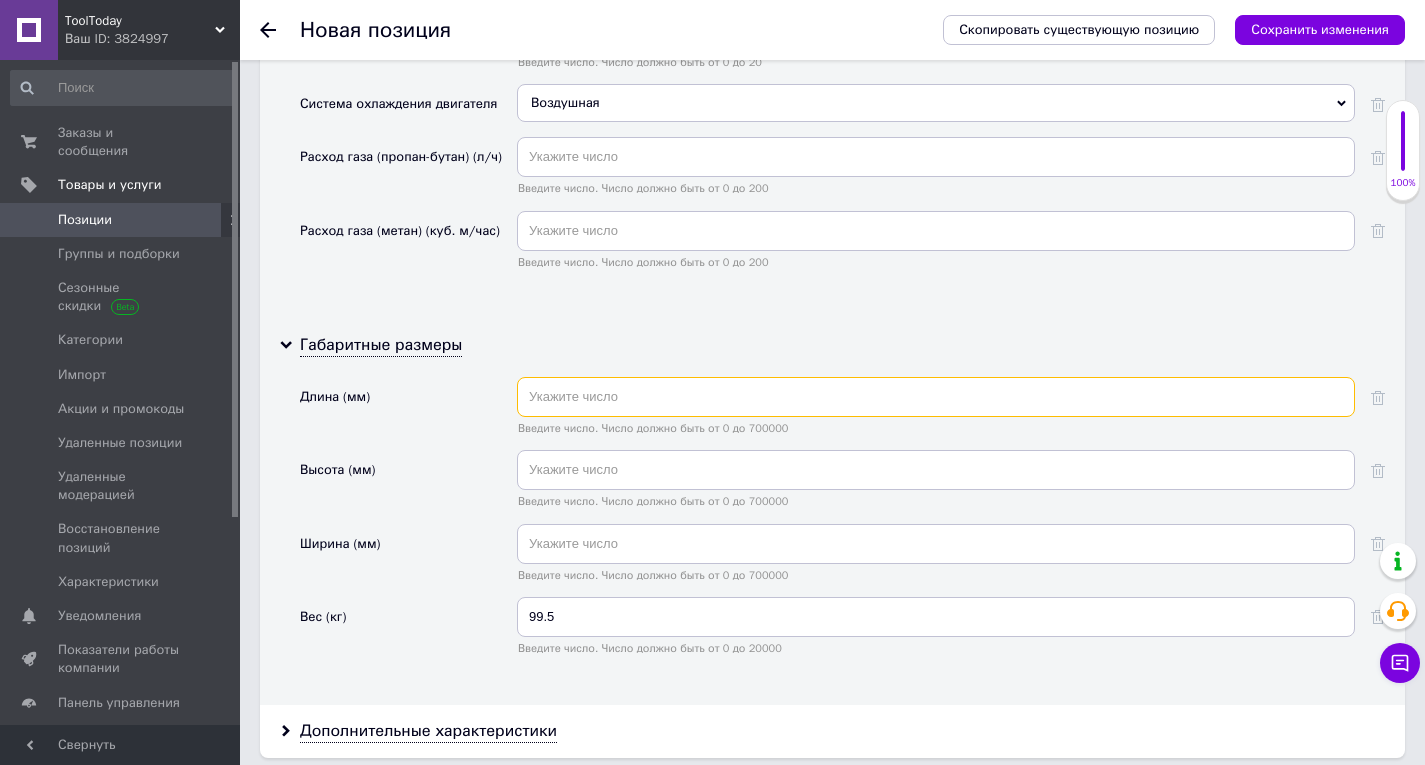 click at bounding box center (936, 397) 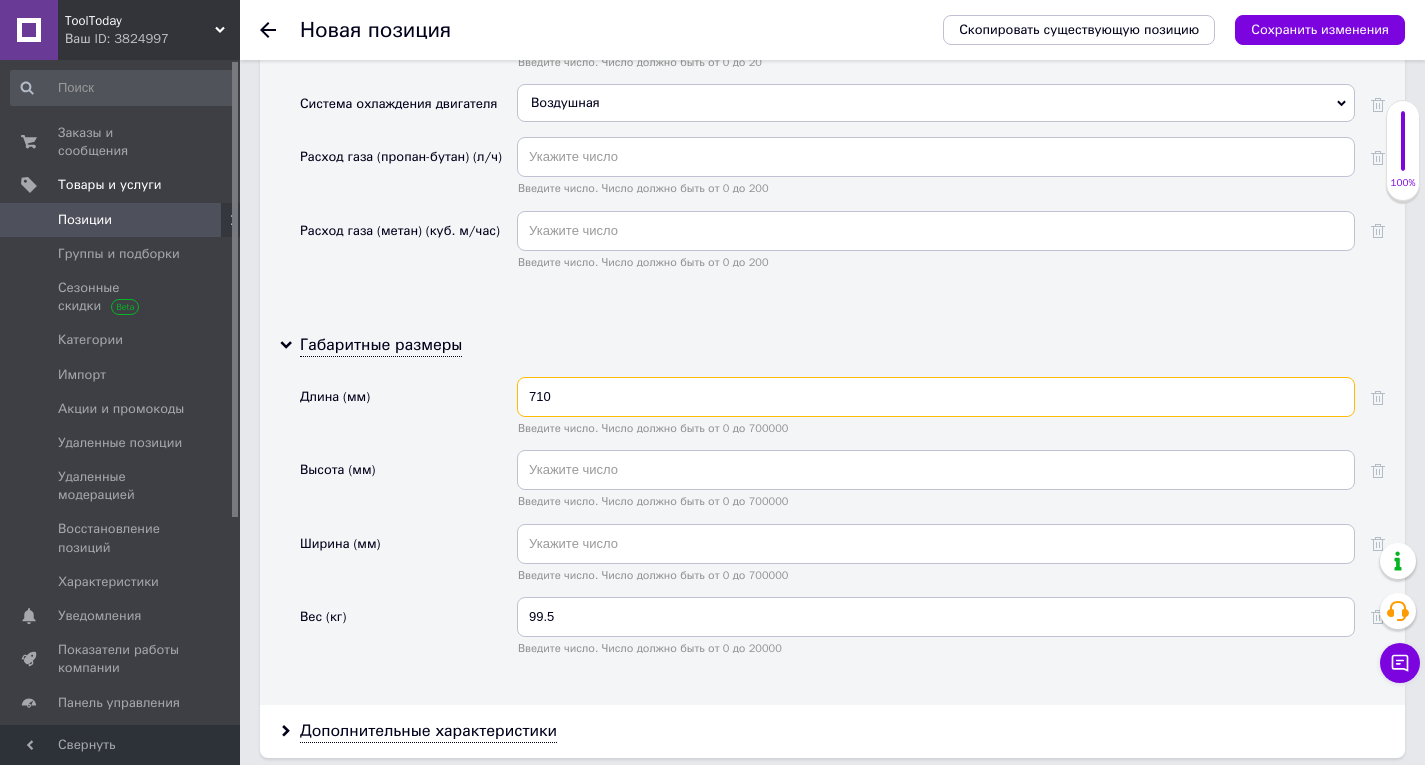 type on "710" 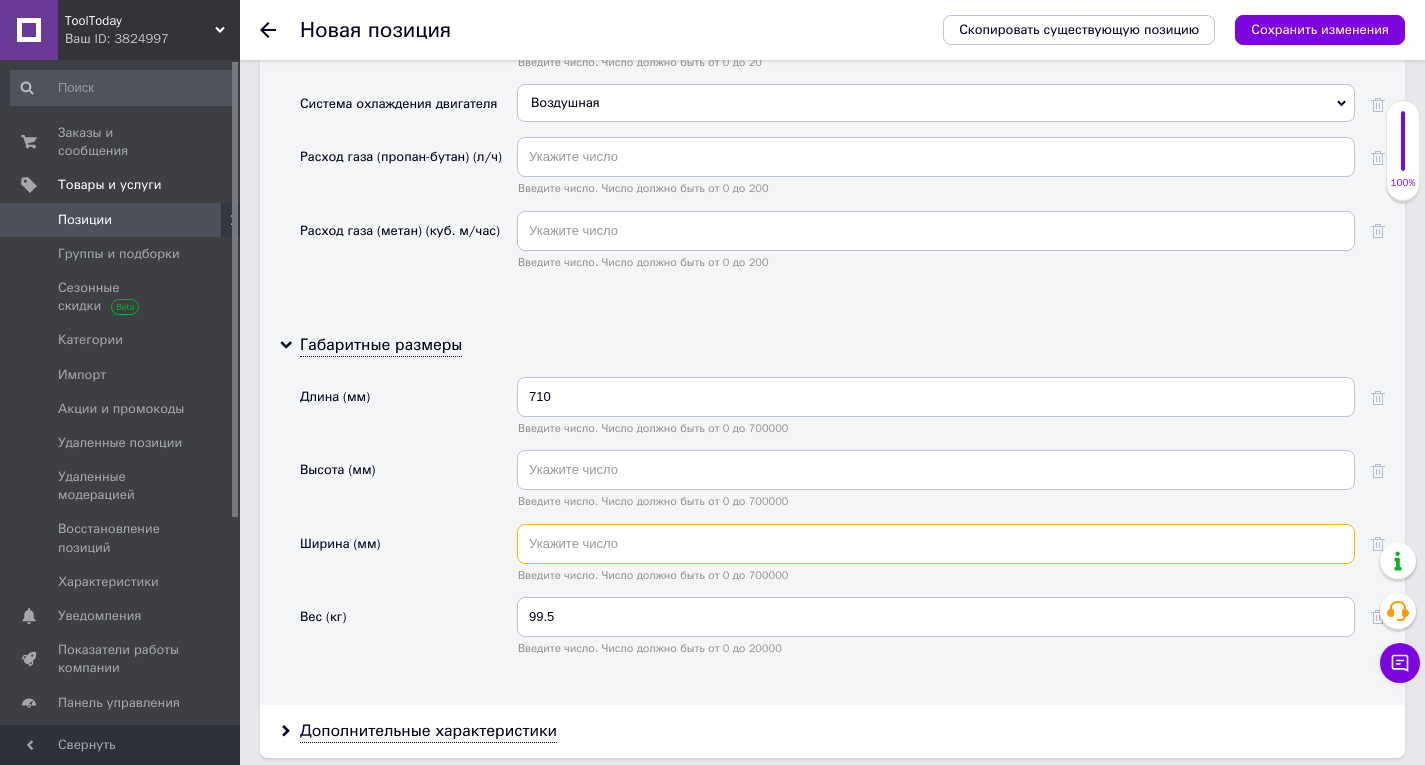 click at bounding box center (936, 544) 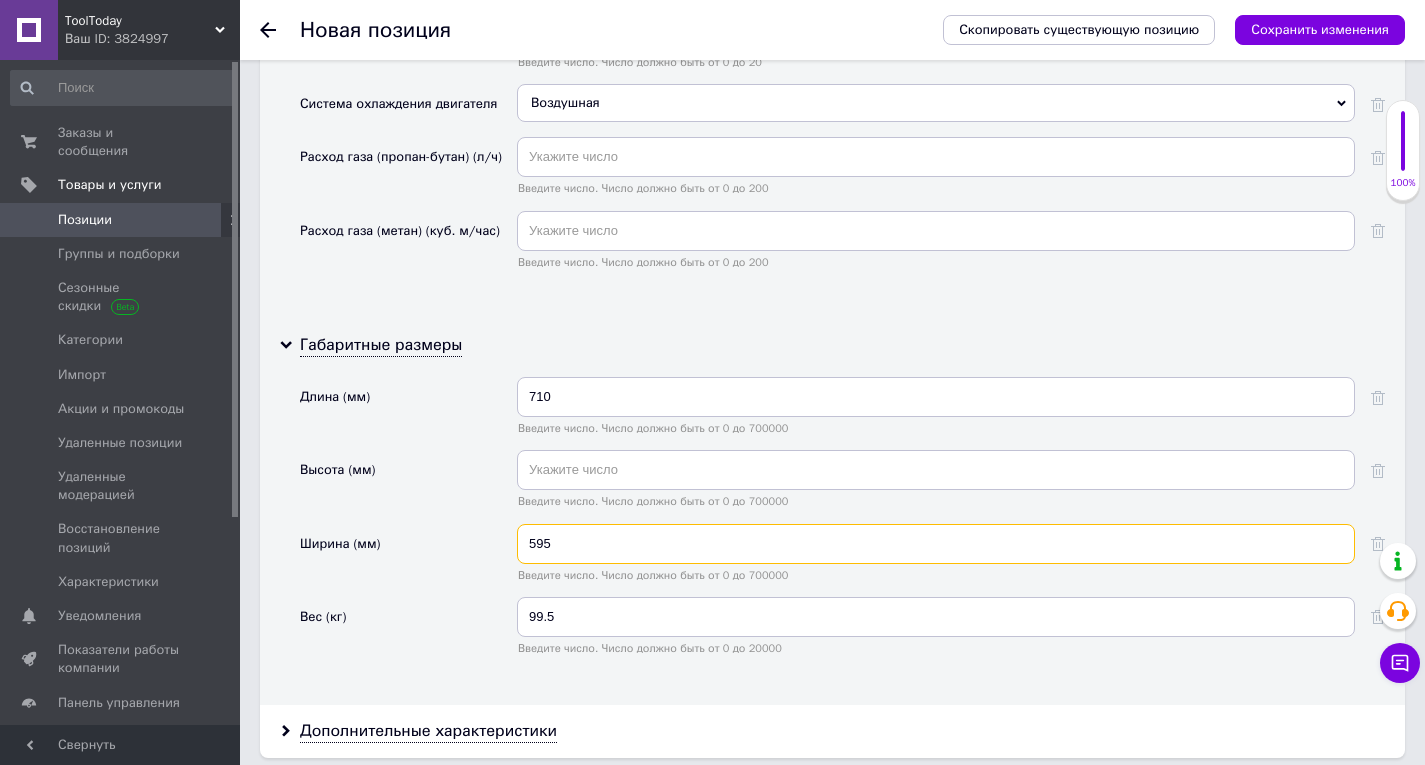 type on "595" 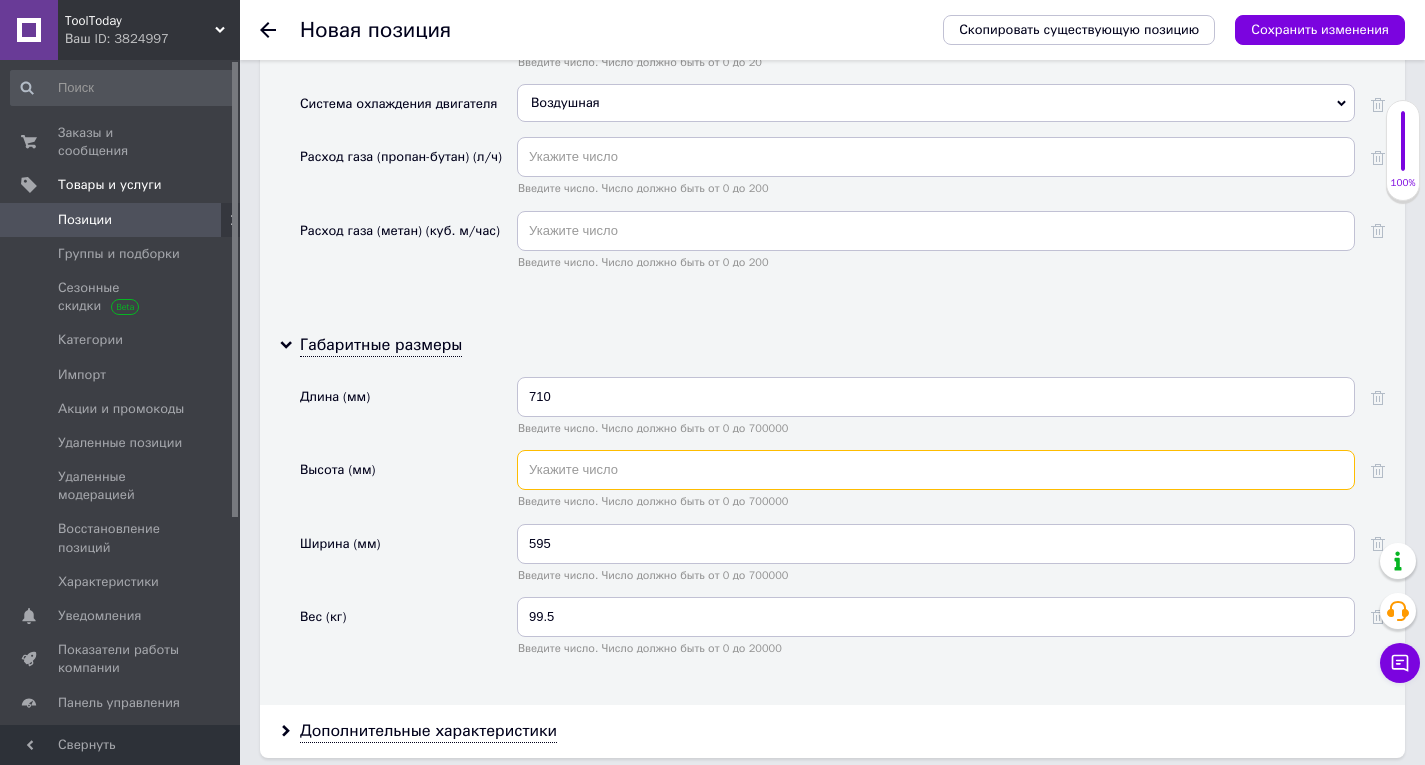 click at bounding box center [936, 470] 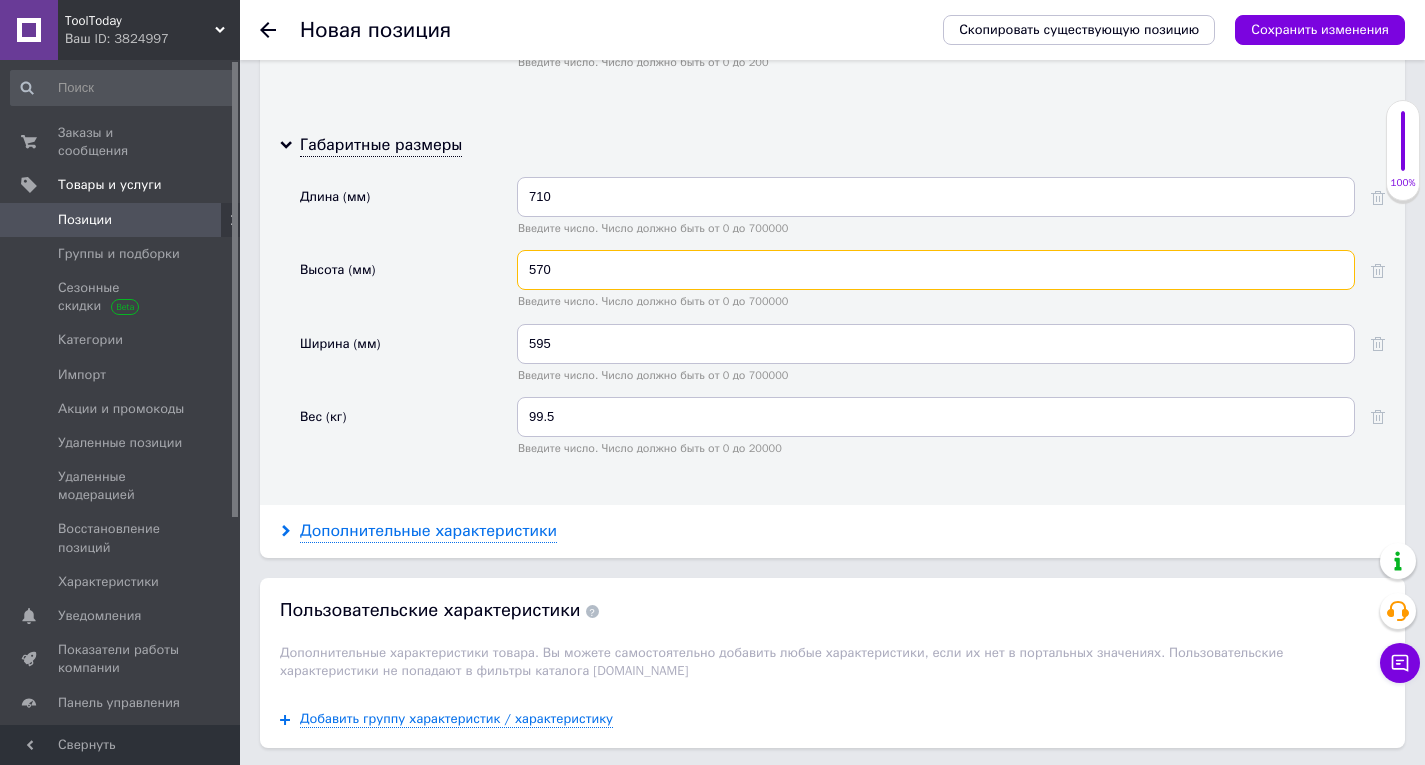type on "570" 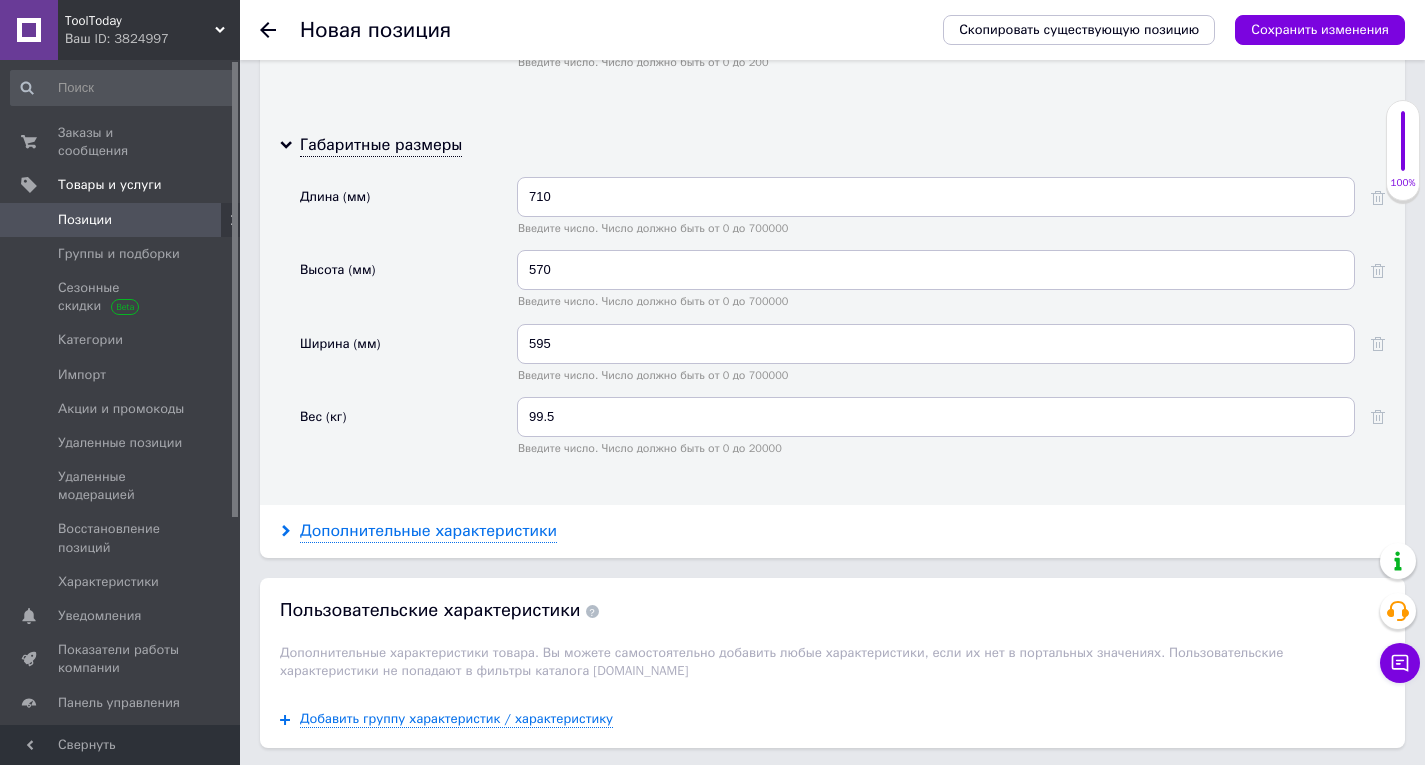 click on "Дополнительные характеристики" at bounding box center (428, 531) 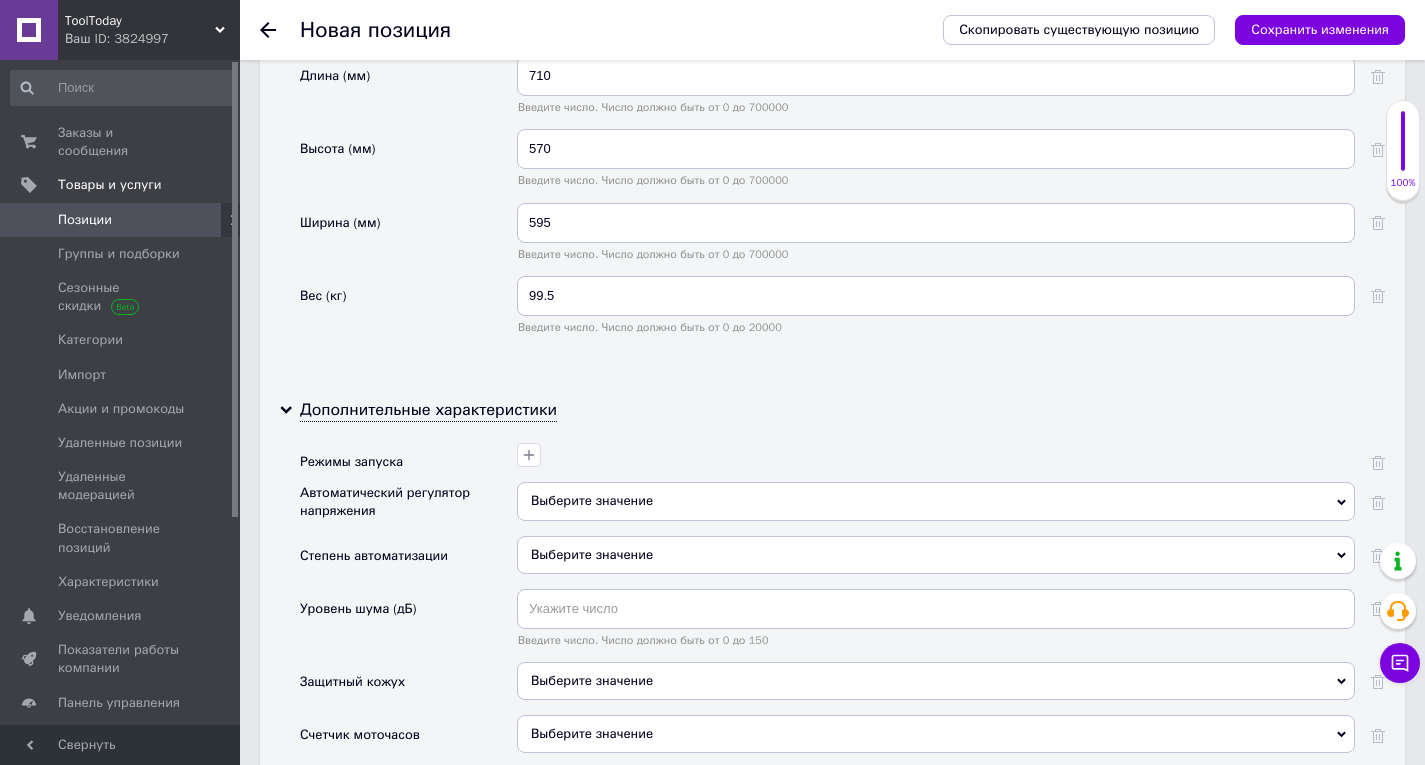 scroll, scrollTop: 5100, scrollLeft: 0, axis: vertical 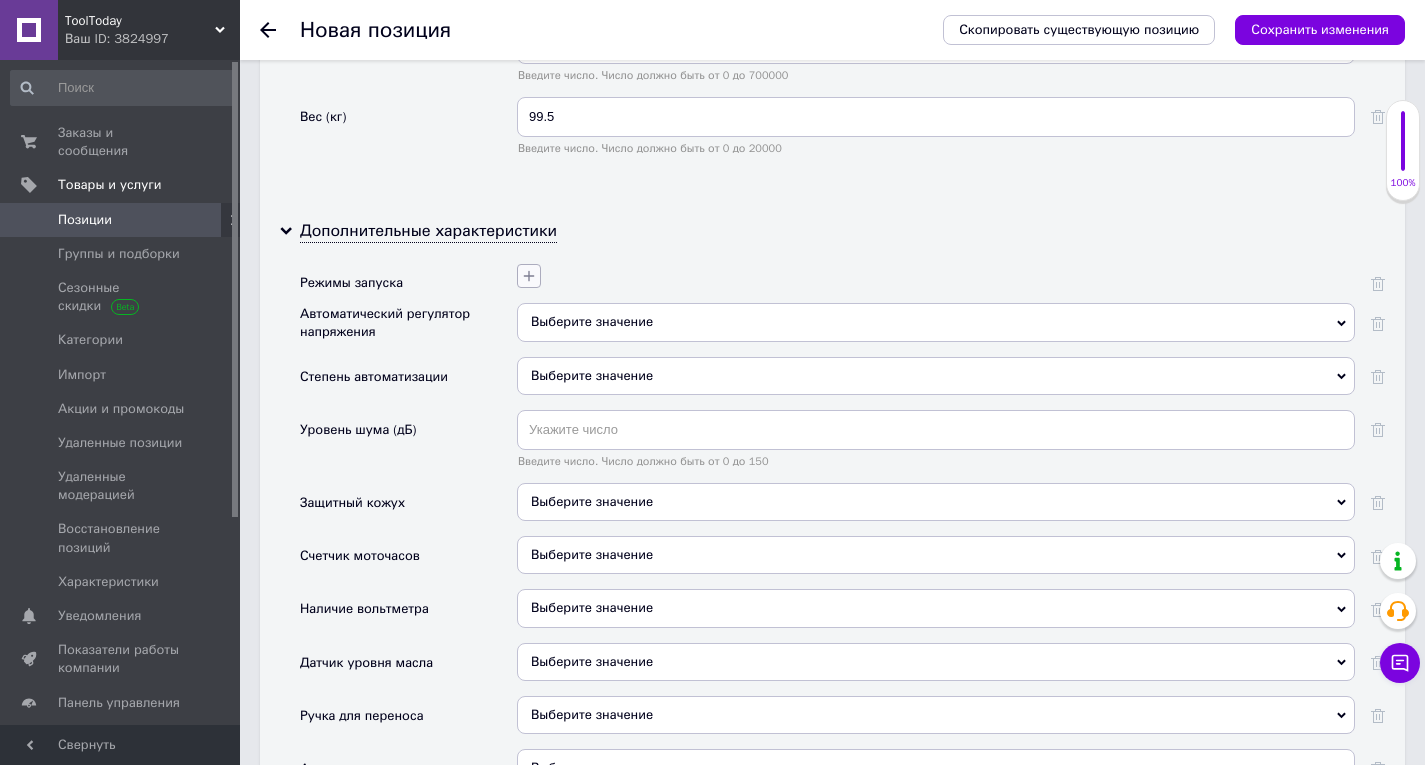 click 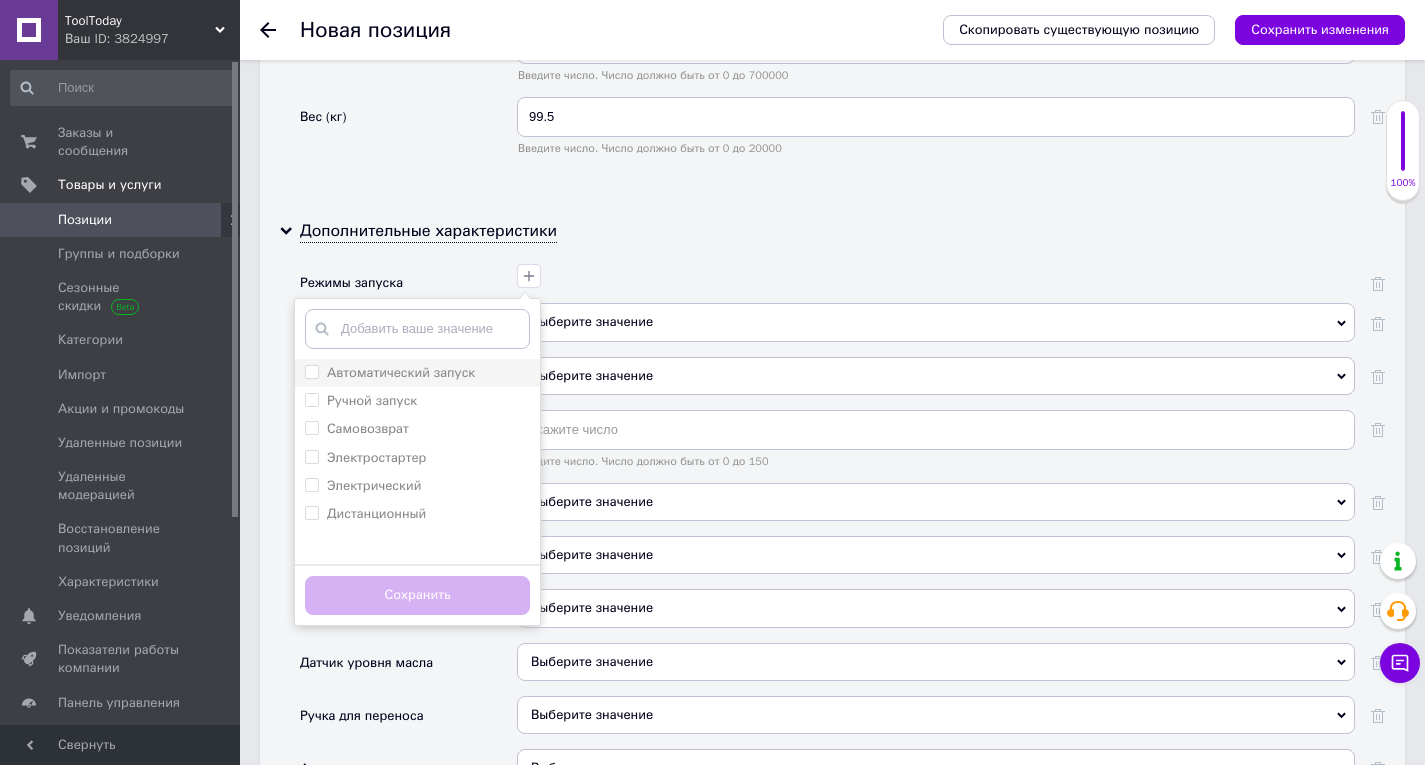 click on "Автоматический запуск" at bounding box center [401, 372] 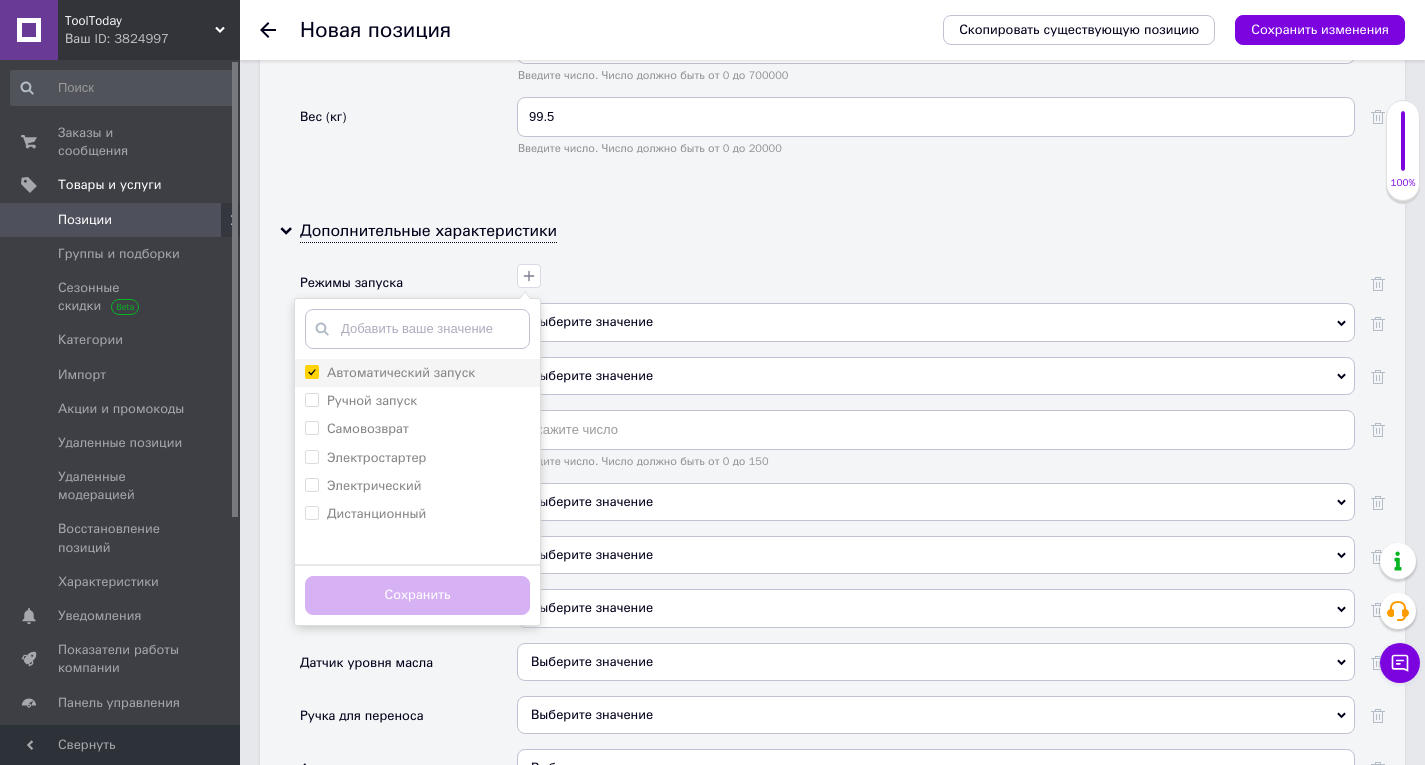 checkbox on "true" 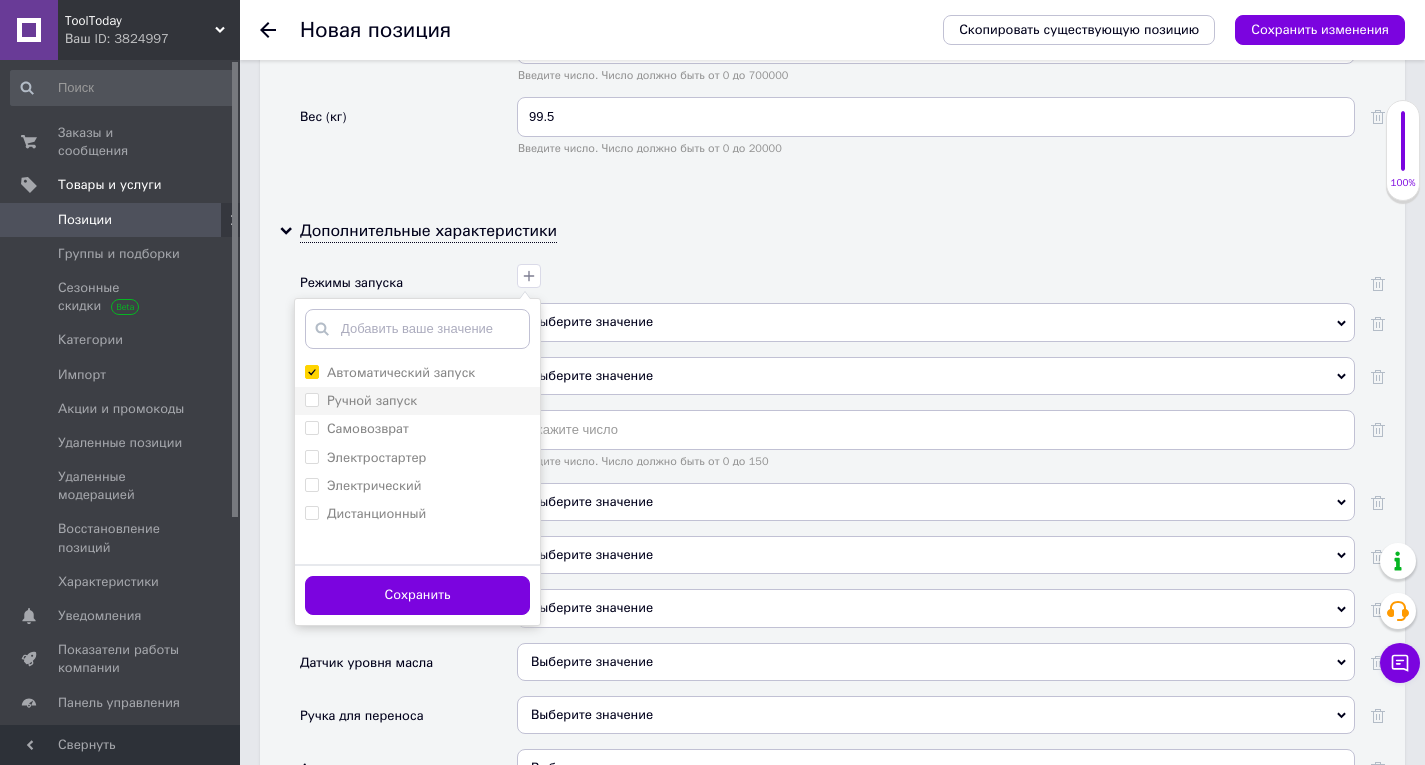 click on "Ручной запуск" at bounding box center [372, 400] 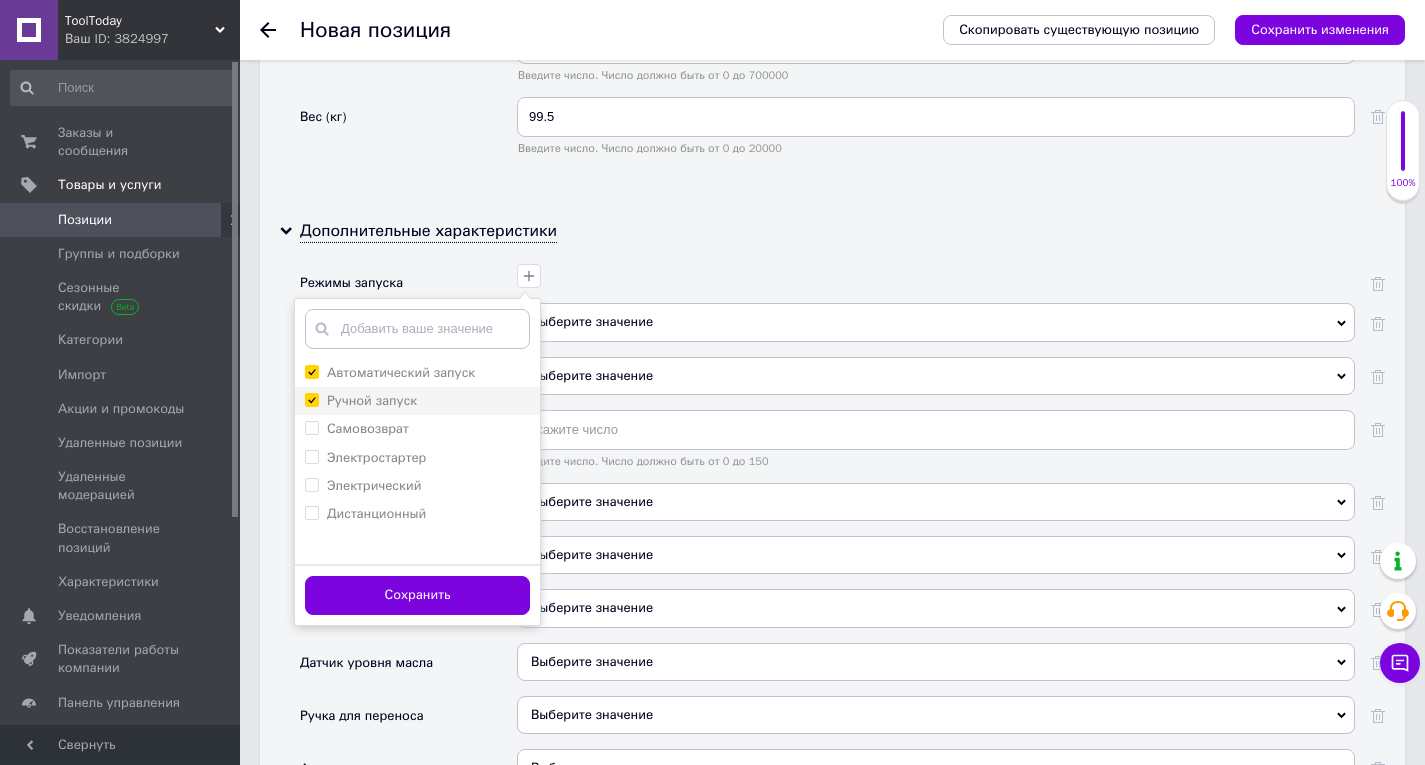 checkbox on "true" 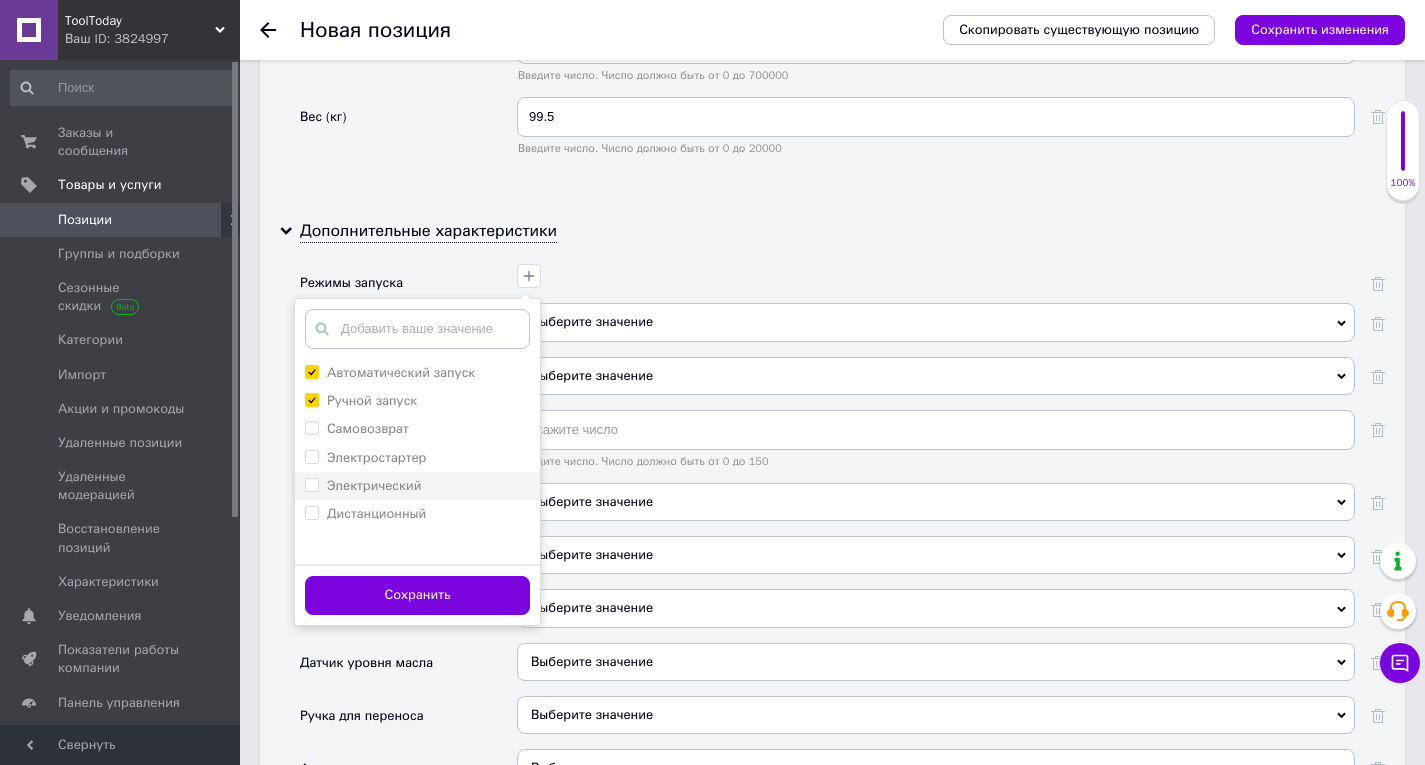 drag, startPoint x: 393, startPoint y: 451, endPoint x: 424, endPoint y: 486, distance: 46.75468 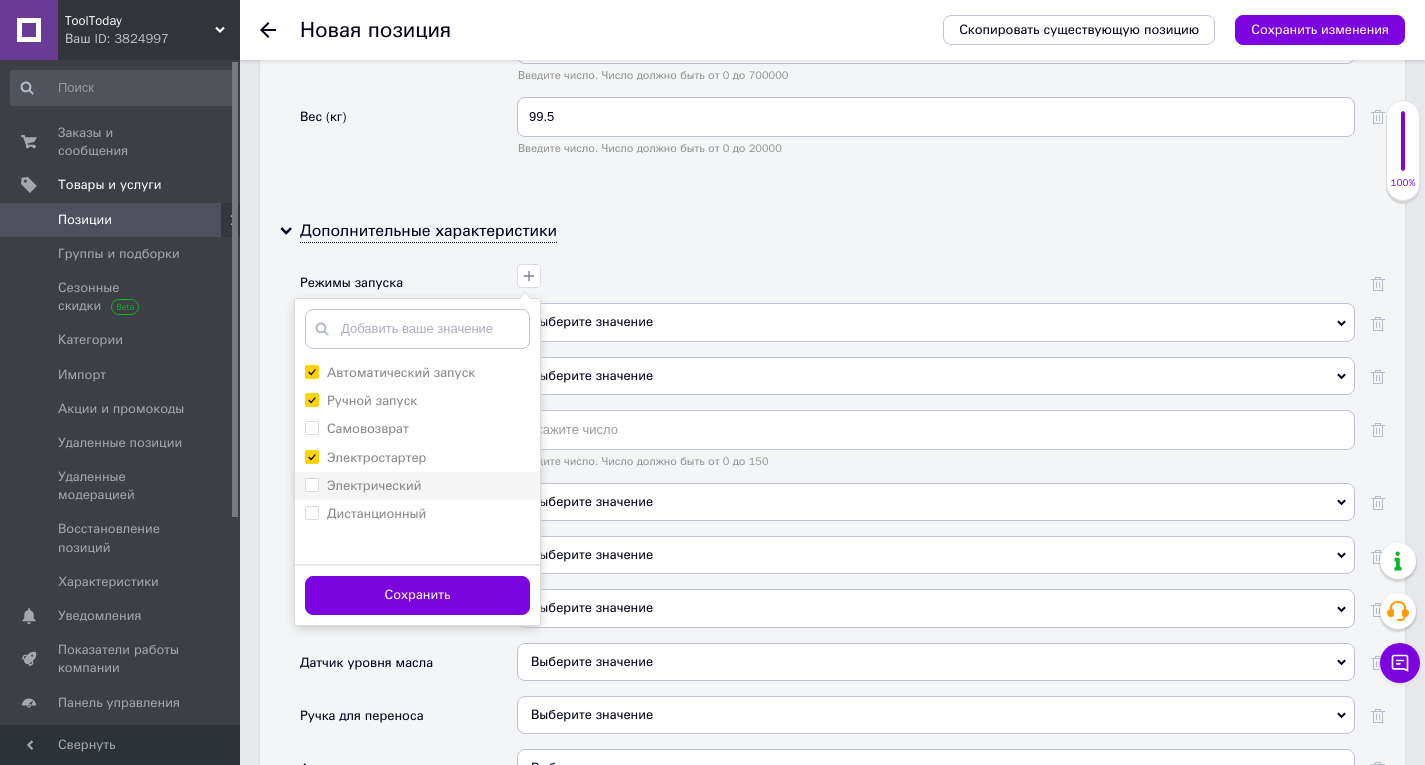 checkbox on "true" 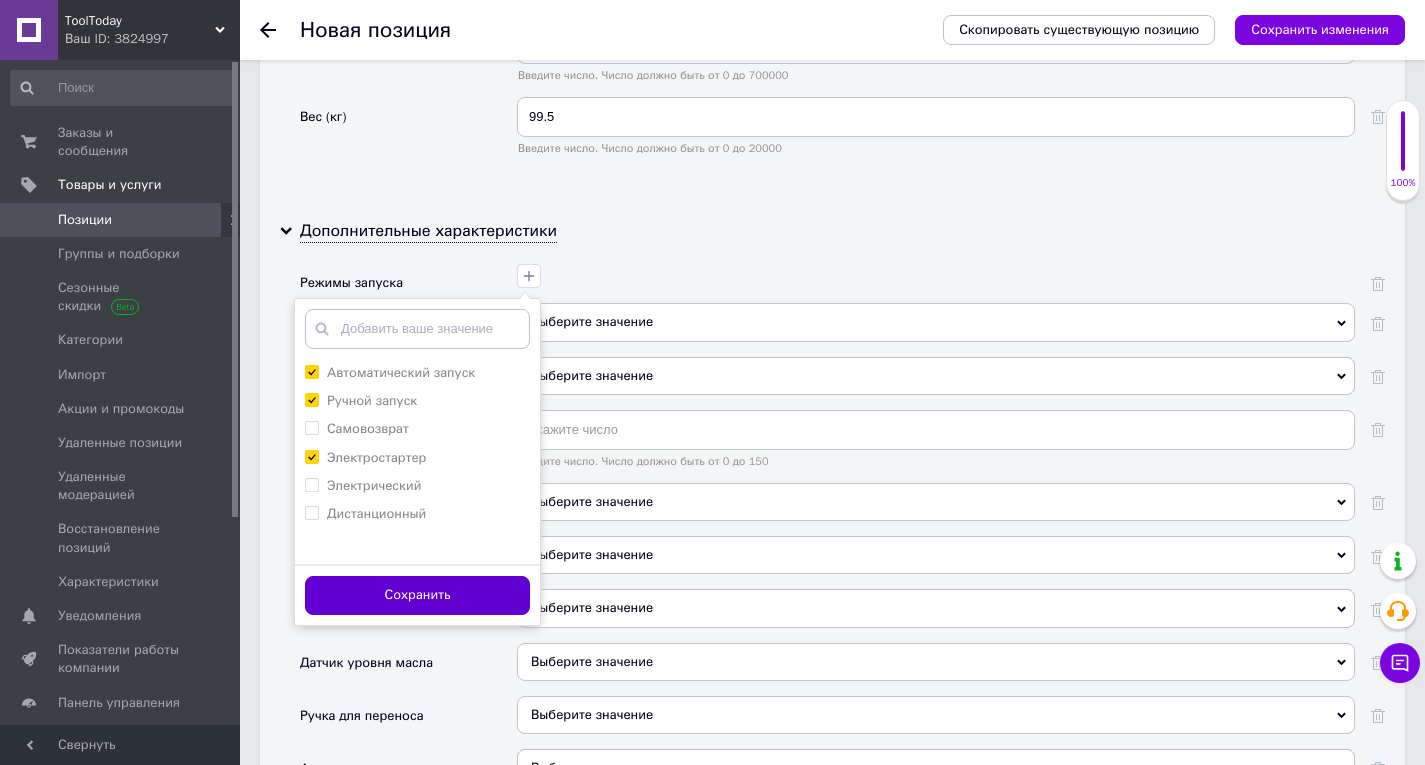 click on "Сохранить" at bounding box center [417, 595] 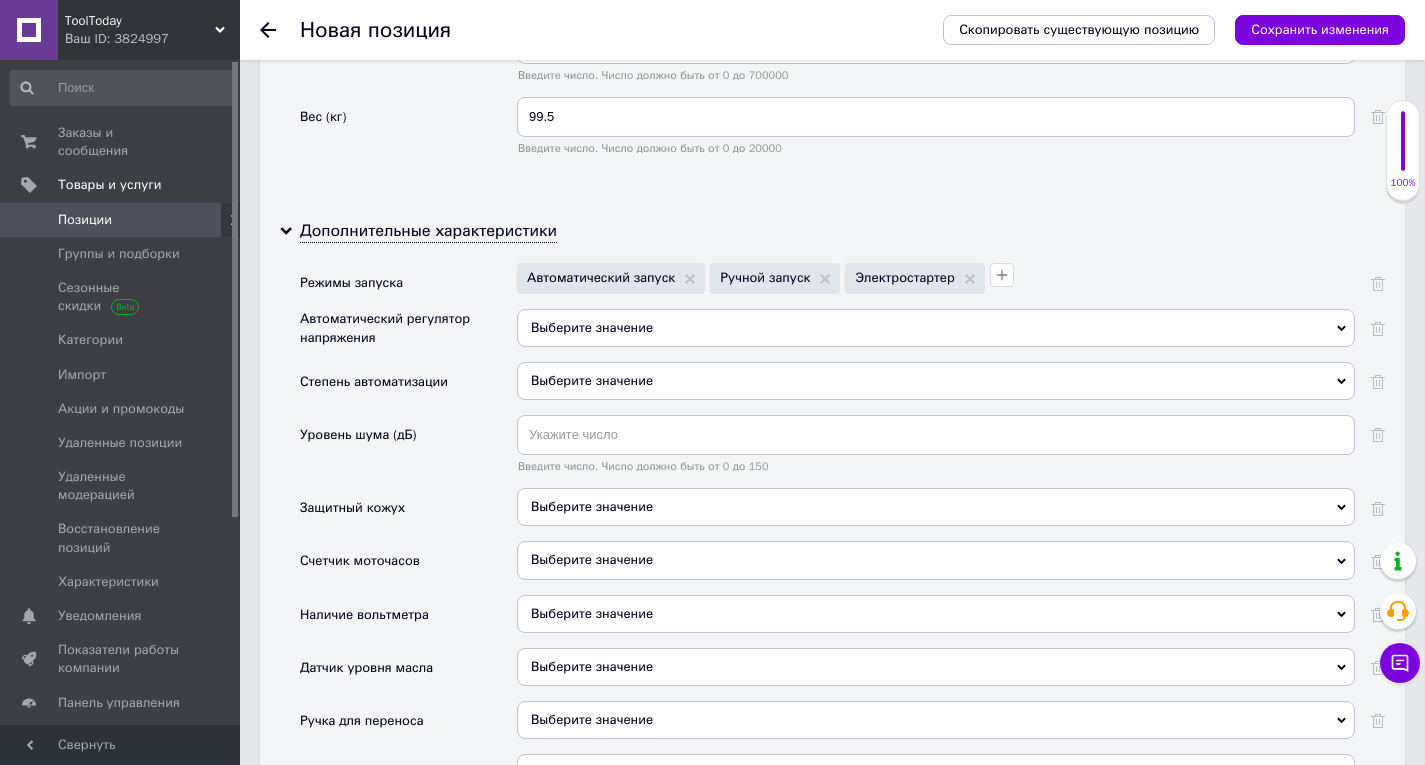 click on "Выберите значение" at bounding box center (592, 327) 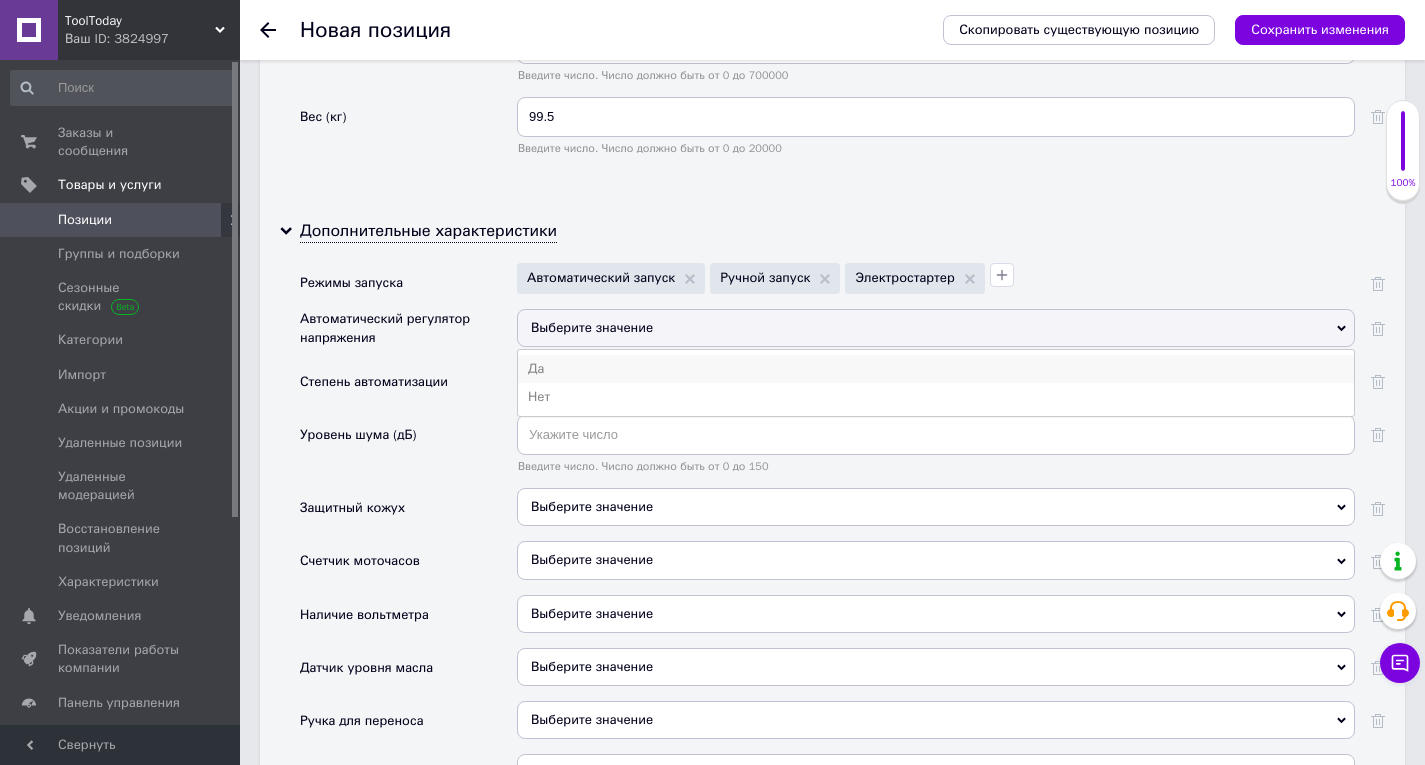 click on "Да" at bounding box center [936, 369] 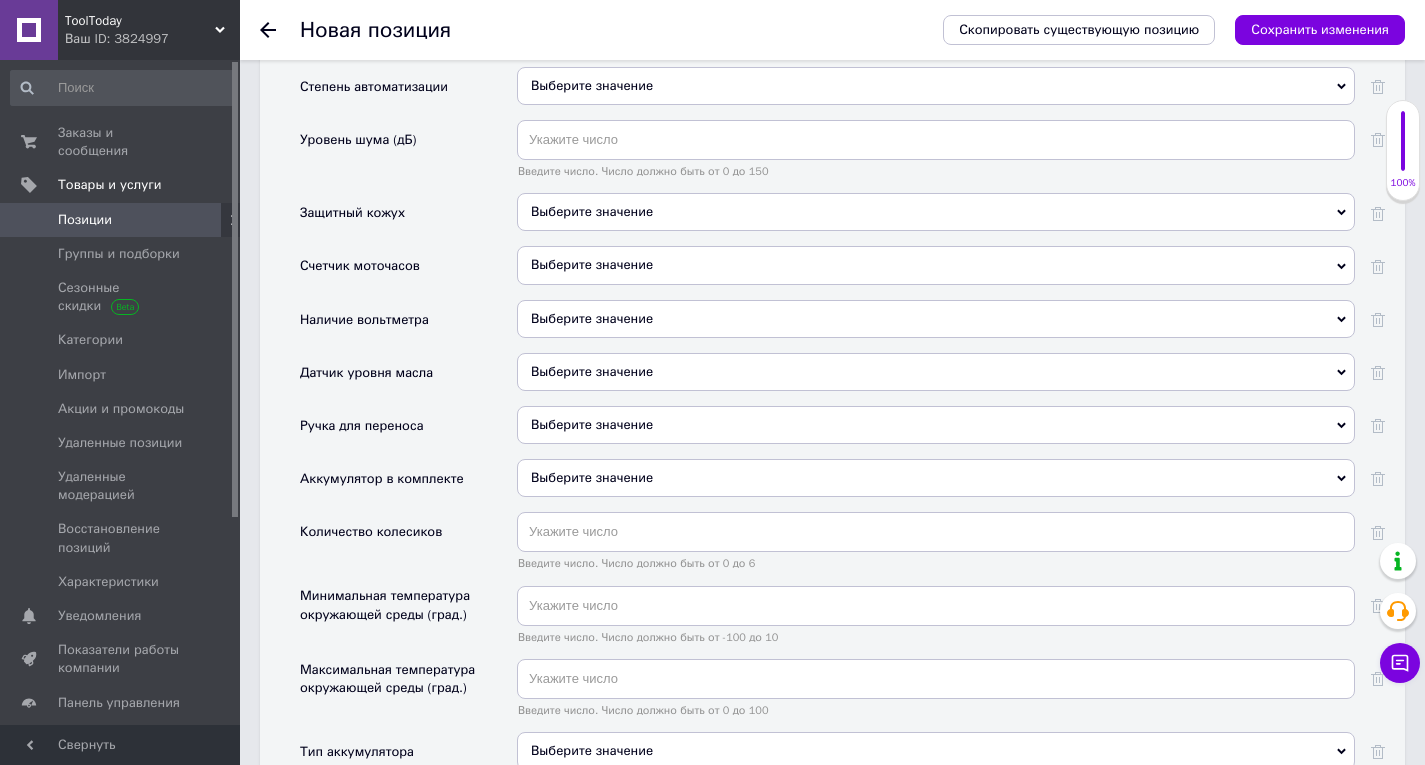scroll, scrollTop: 5400, scrollLeft: 0, axis: vertical 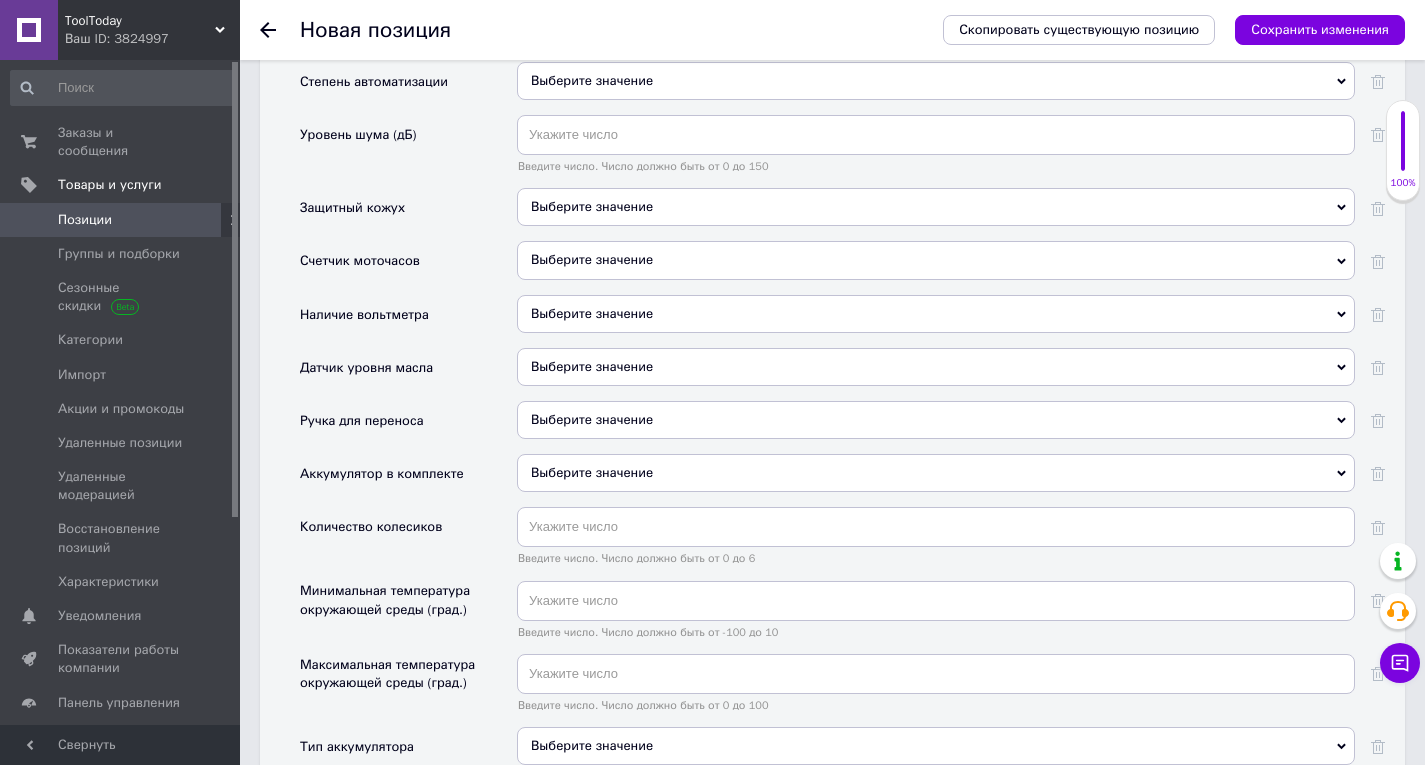 click on "Выберите значение" at bounding box center (592, 366) 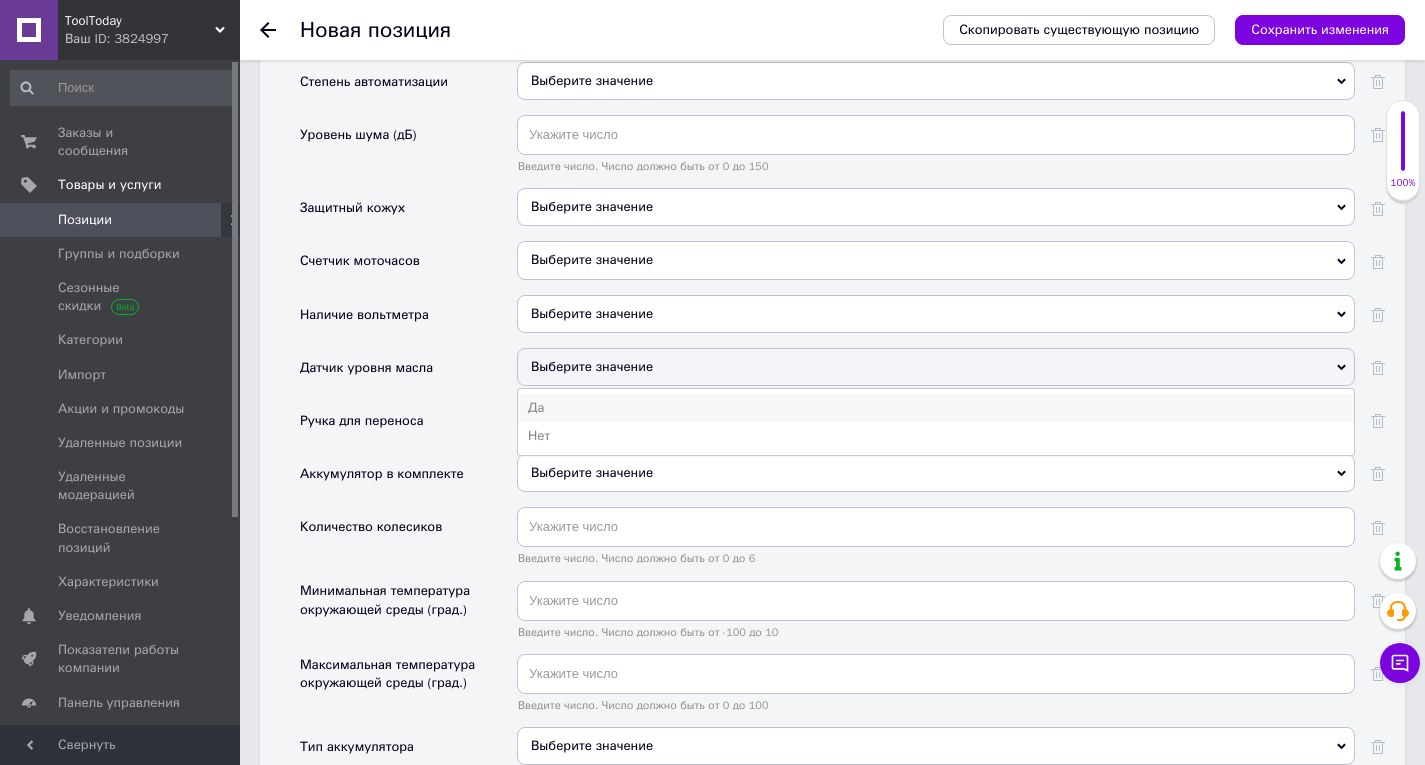click on "Да" at bounding box center [936, 408] 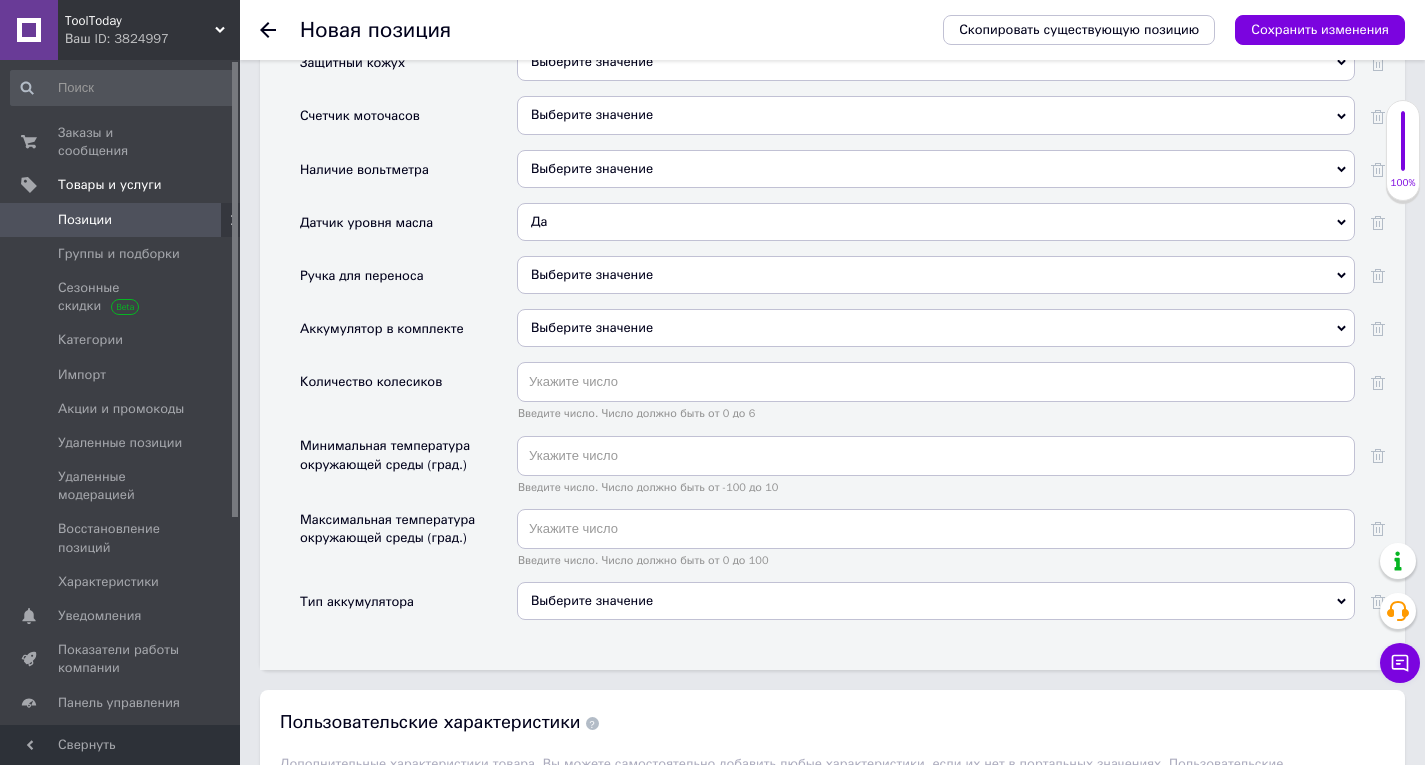 scroll, scrollTop: 5700, scrollLeft: 0, axis: vertical 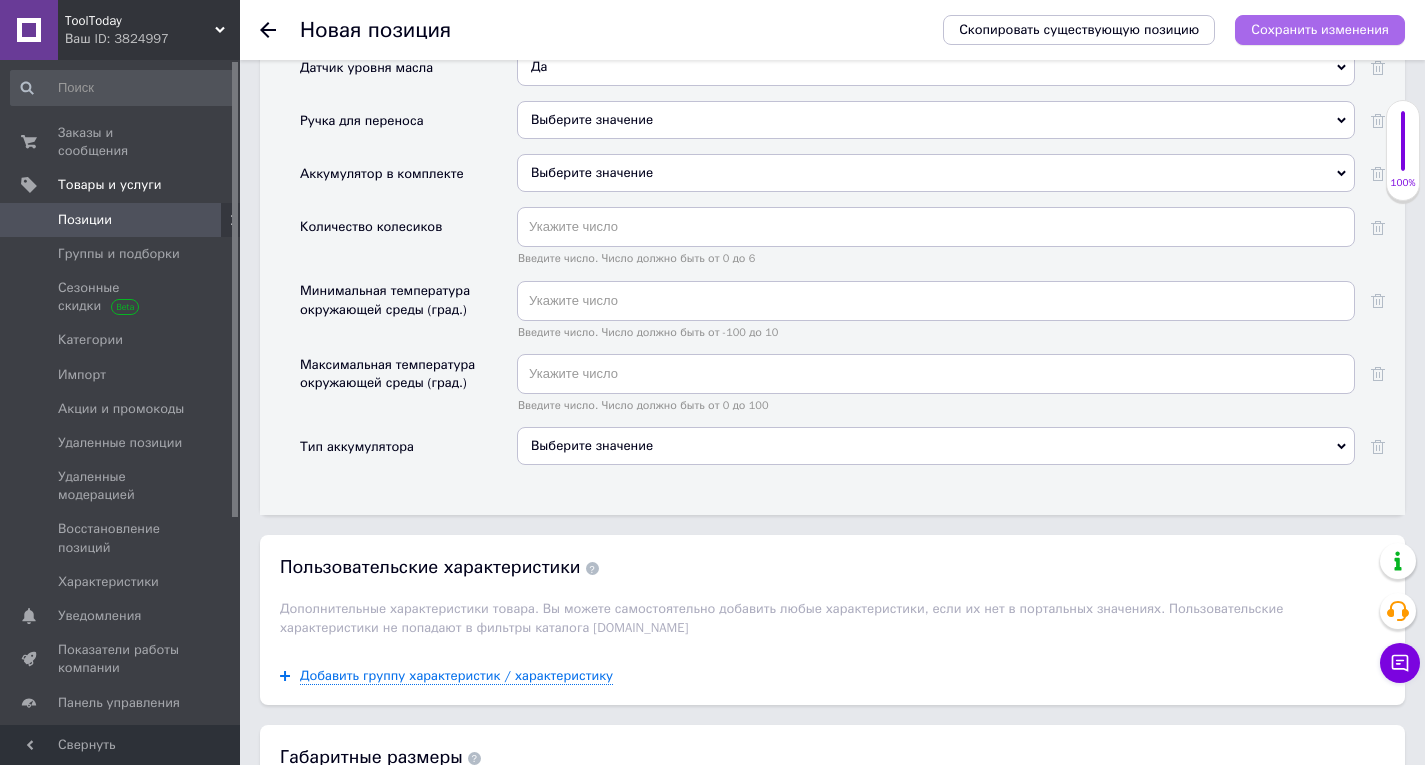 click on "Сохранить изменения" at bounding box center [1320, 29] 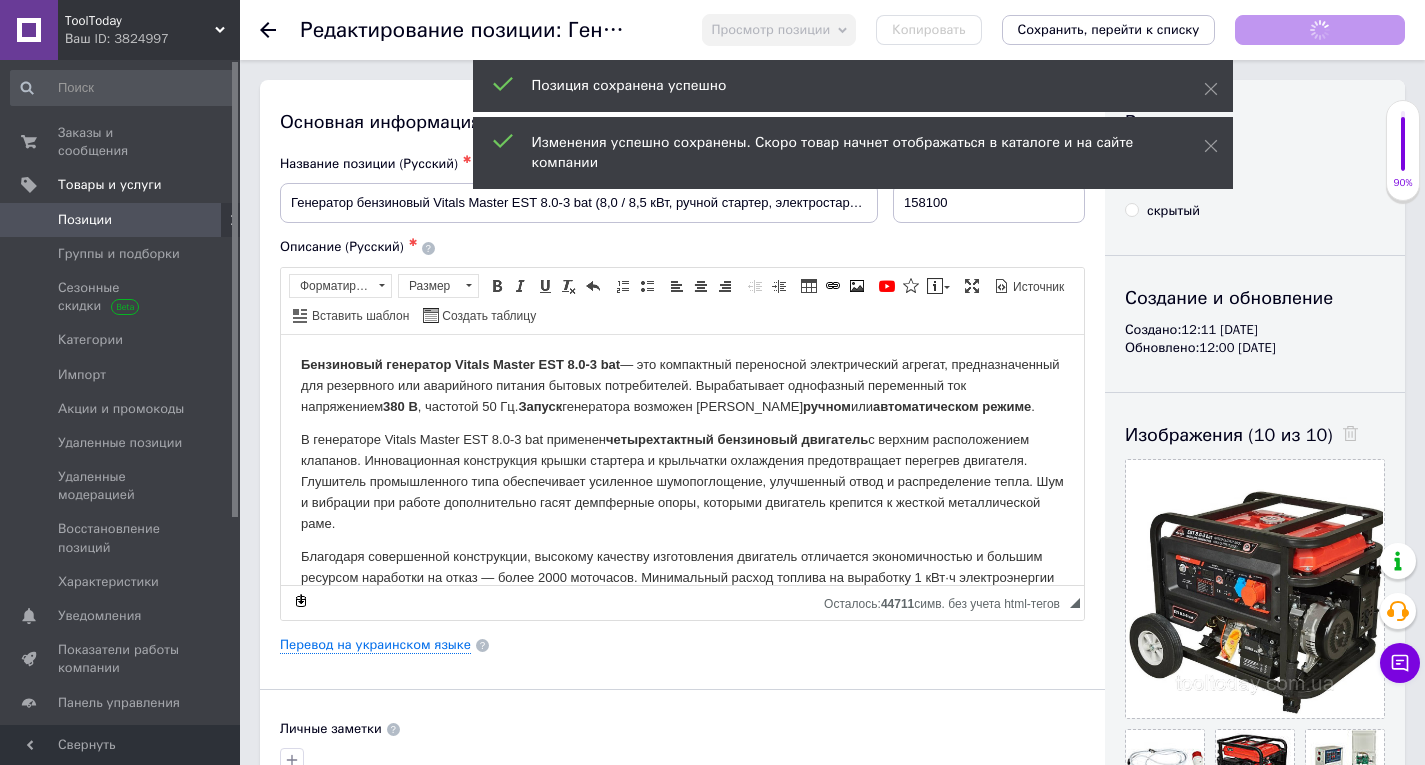 scroll, scrollTop: 0, scrollLeft: 0, axis: both 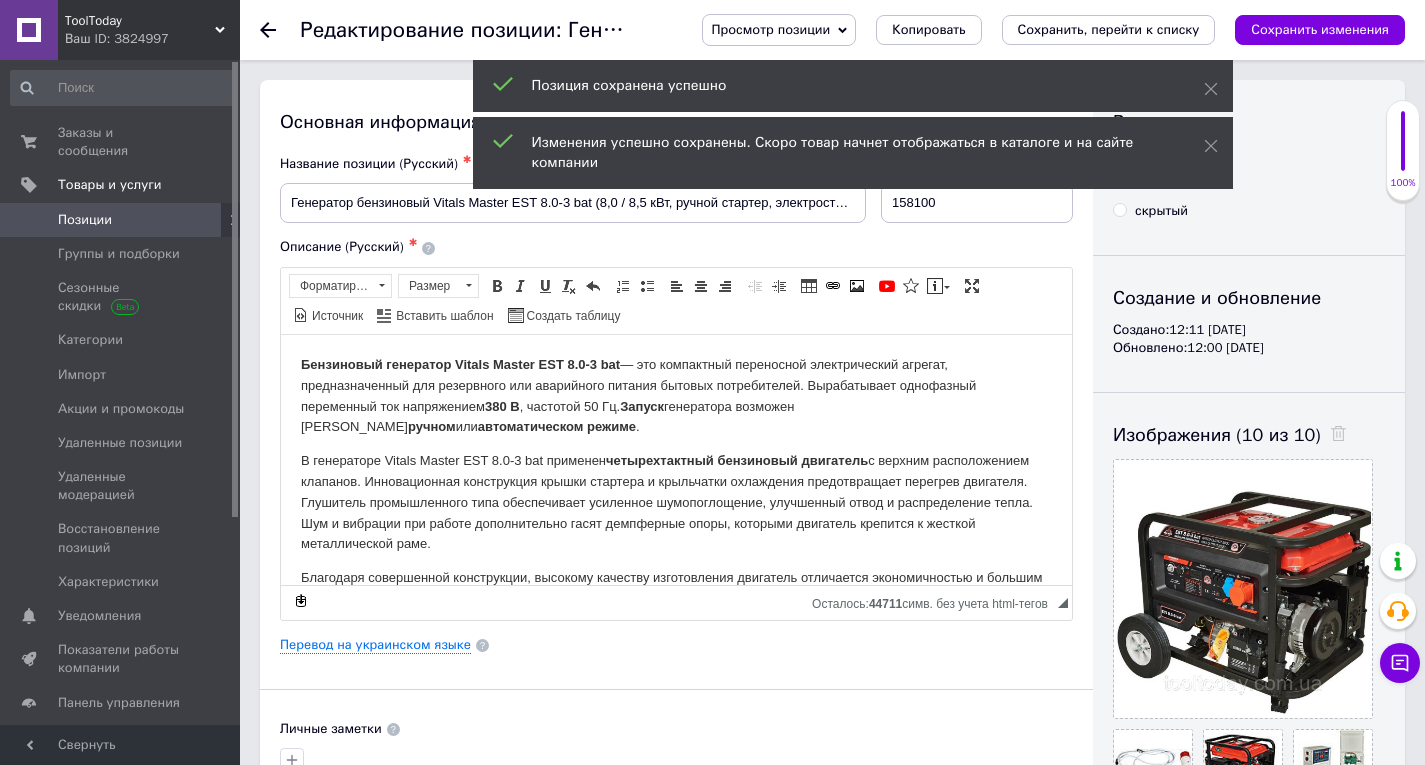 click 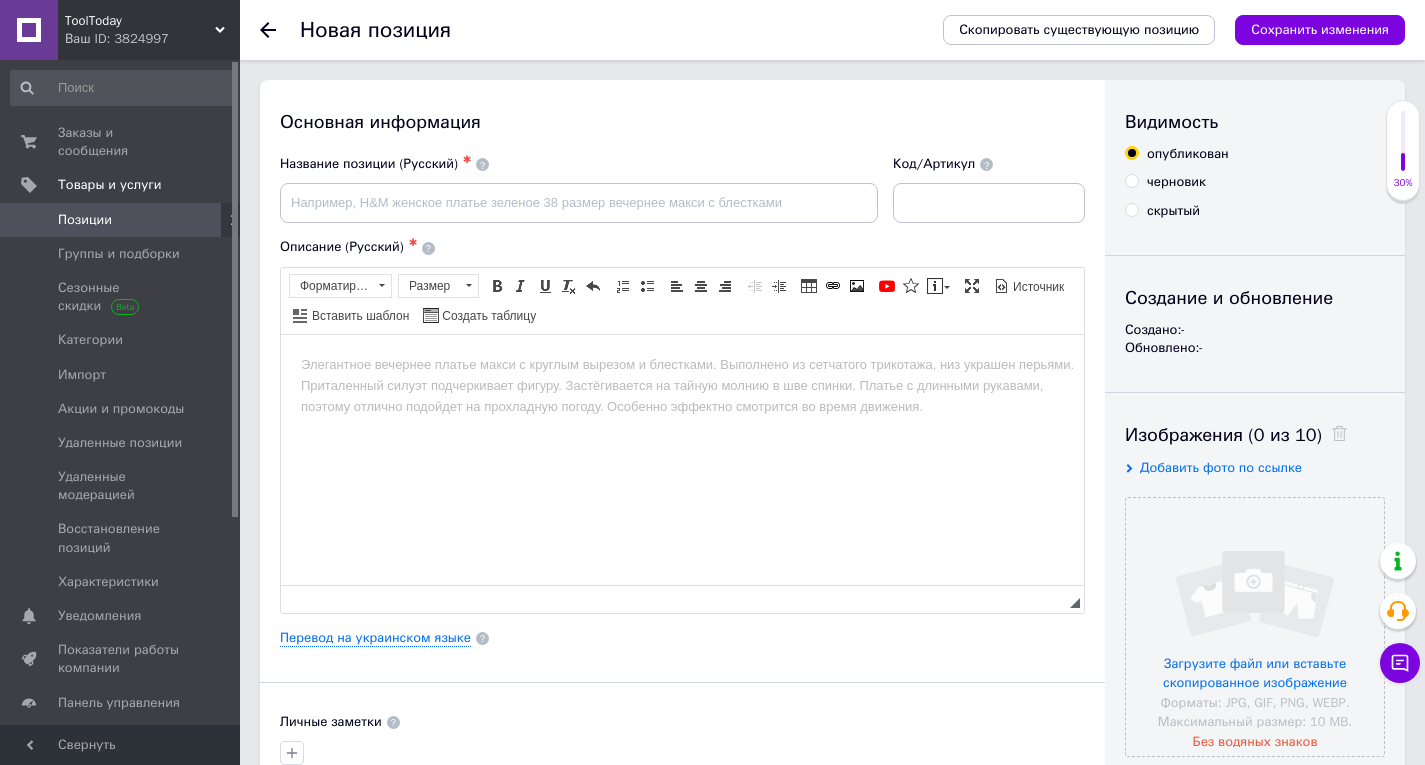 scroll, scrollTop: 0, scrollLeft: 0, axis: both 